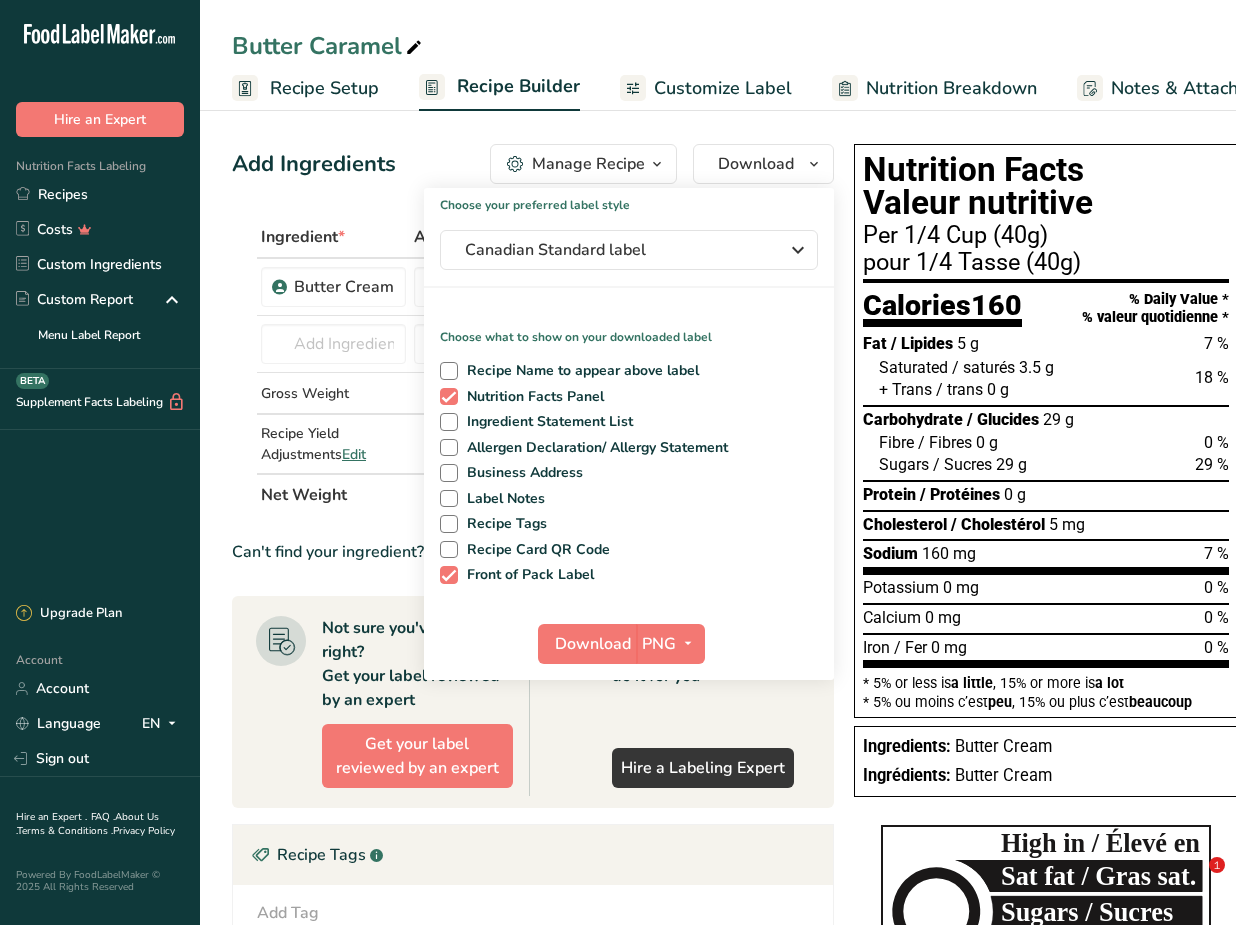 scroll, scrollTop: 0, scrollLeft: 0, axis: both 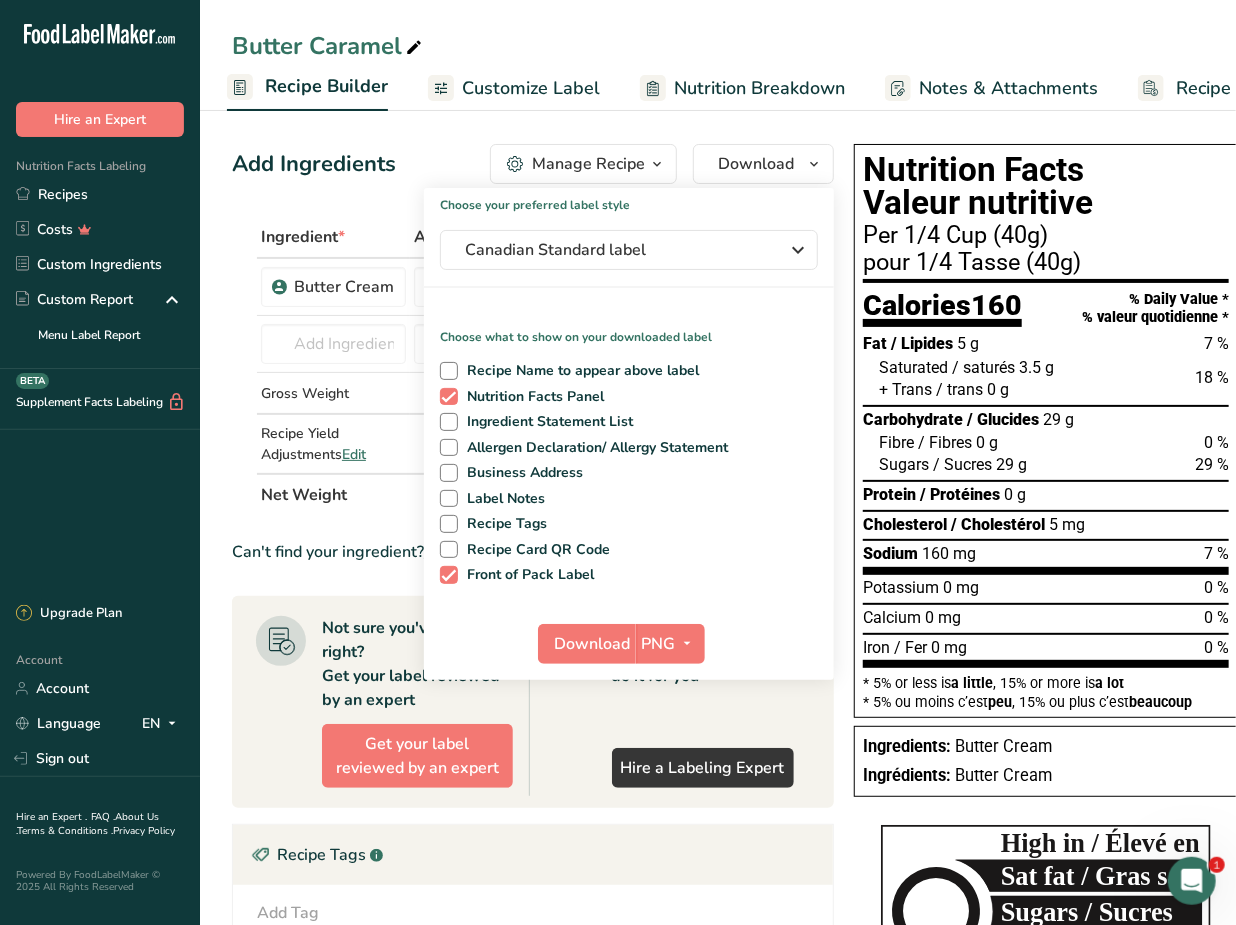 click on "Add Ingredients
Manage Recipe         Delete Recipe           Duplicate Recipe             Scale Recipe             Save as Sub-Recipe   .a-a{fill:#347362;}.b-a{fill:#fff;}                               Nutrition Breakdown                 Recipe Card
NEW
[MEDICAL_DATA] Pattern Report           Activity History
Download
Choose your preferred label style
Canadian Standard label
Standard FDA label
The most common format for nutrition facts labels in compliance with the FDA's typeface, style and requirements
Tabular FDA label
A label format compliant with the FDA regulations presented in a tabular (horizontal) display.
Linear FDA label
A simple linear display for small sized packages.
Simplified FDA label" at bounding box center [539, 720] 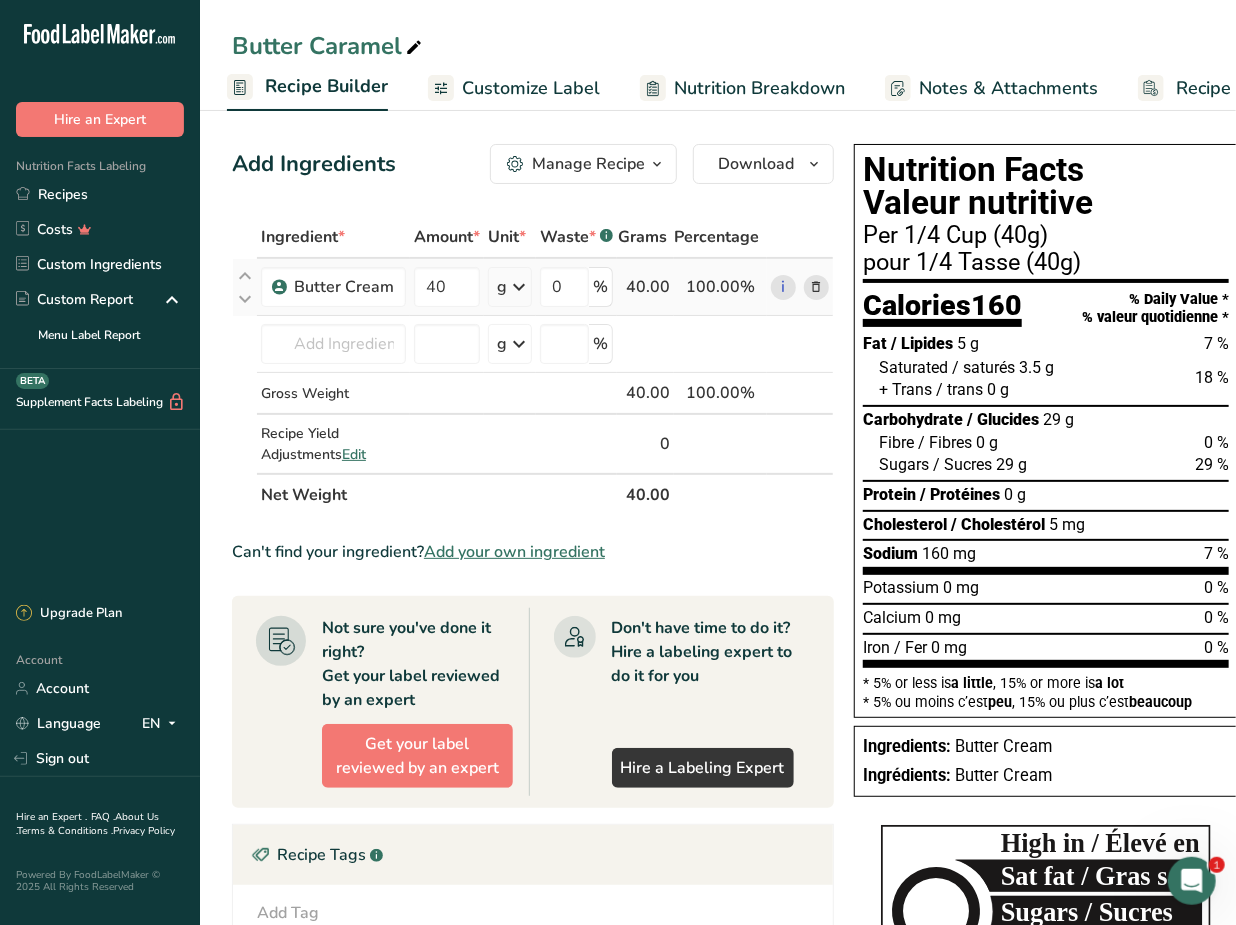 click at bounding box center (817, 287) 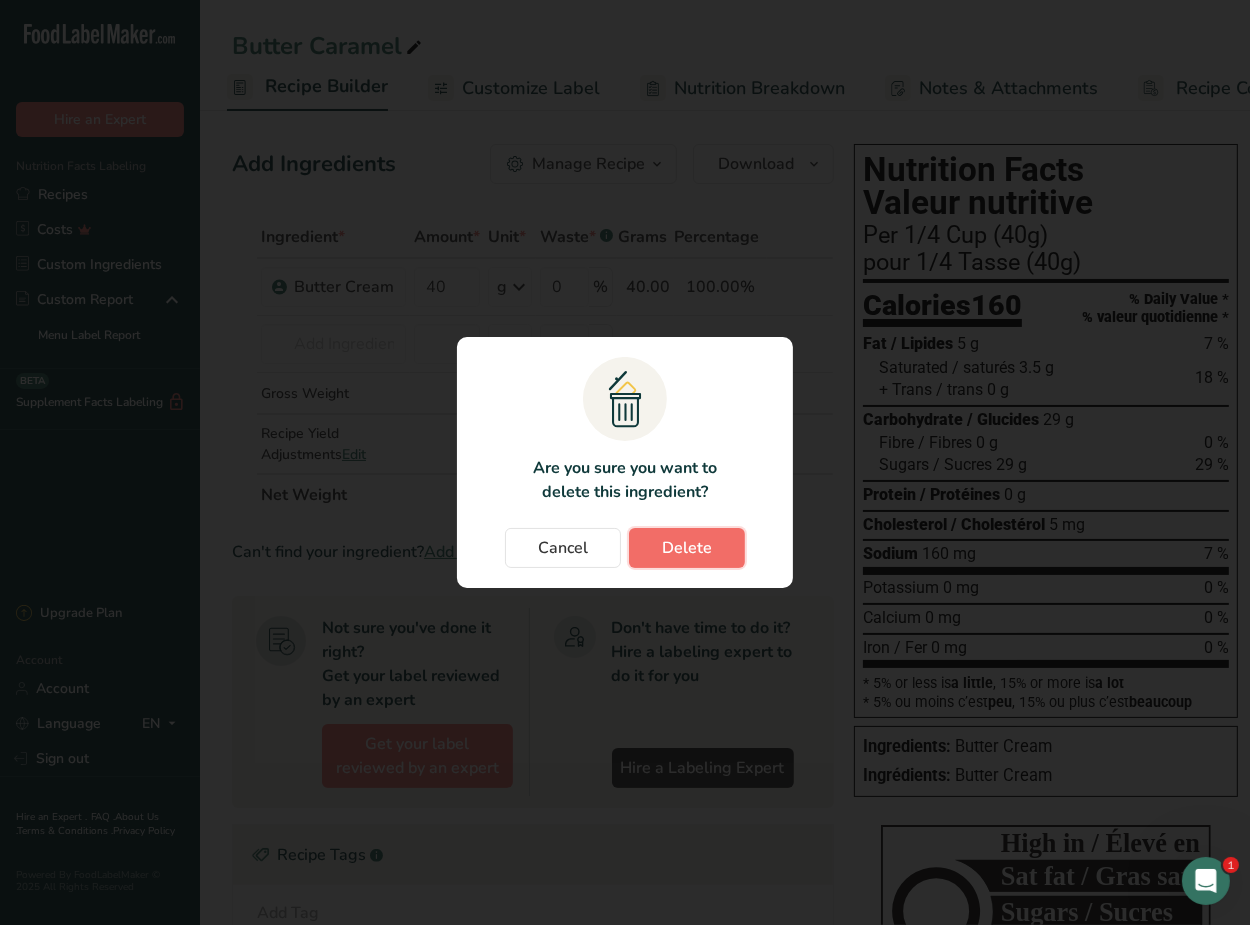 click on "Delete" at bounding box center [687, 548] 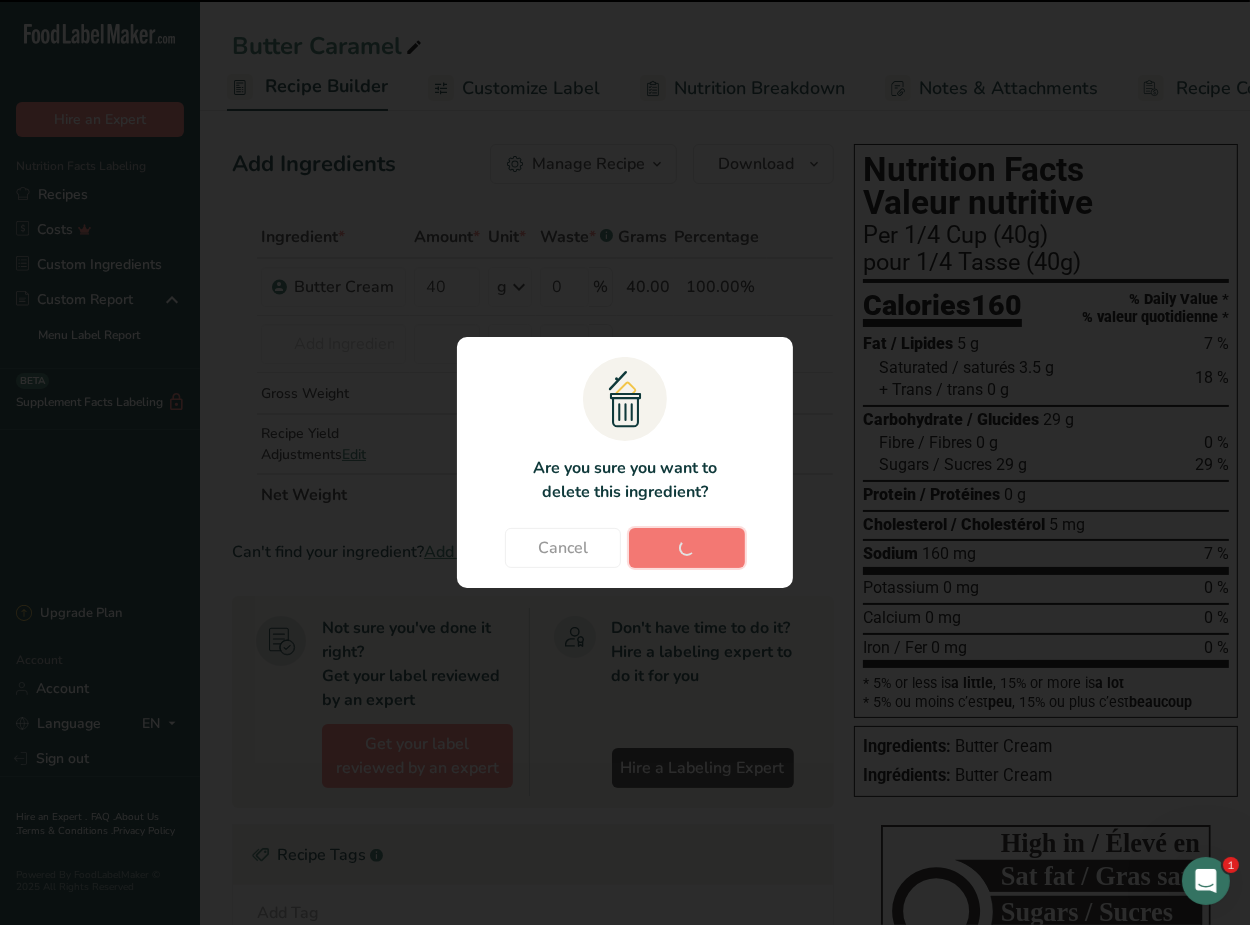 type 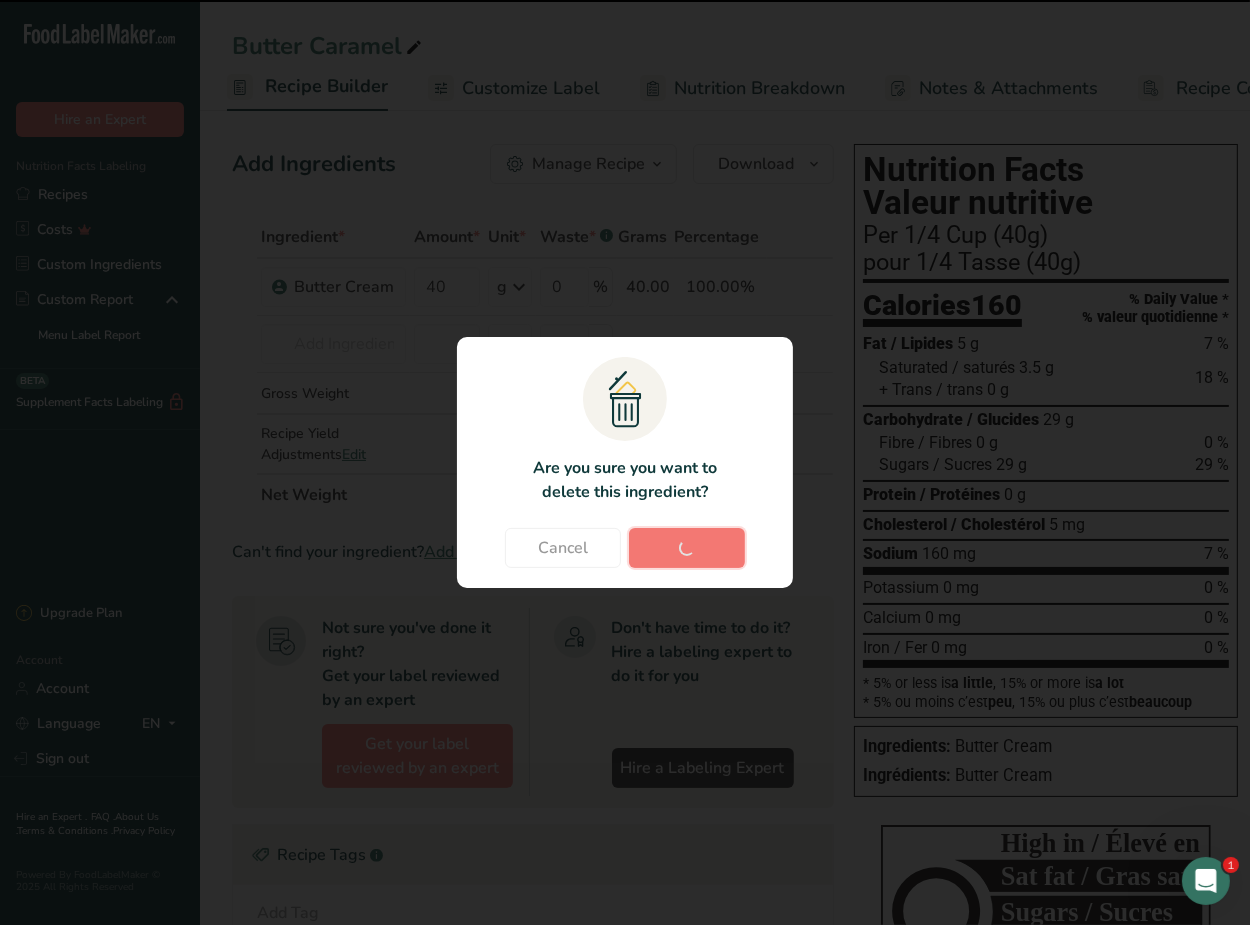 type 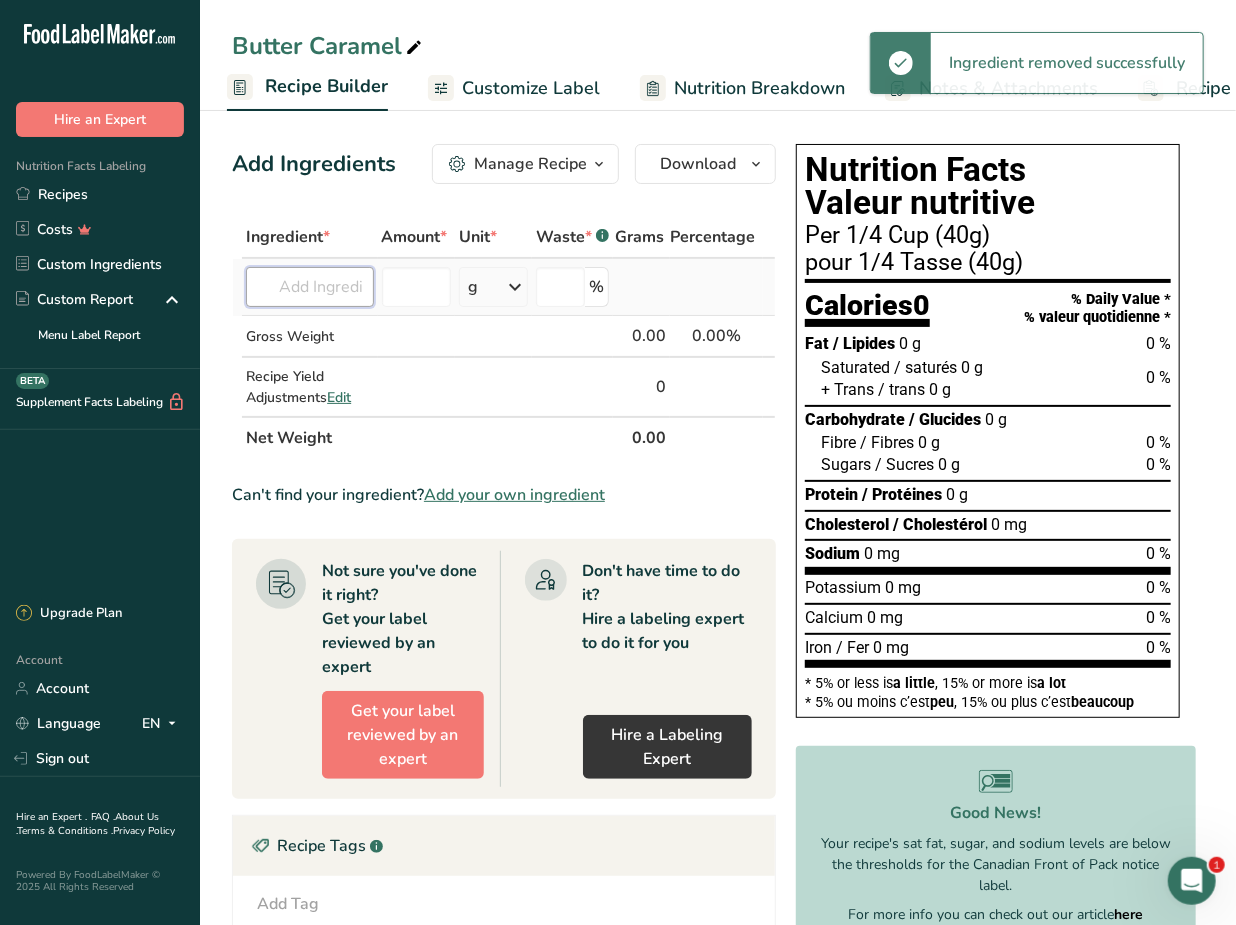 click at bounding box center (309, 287) 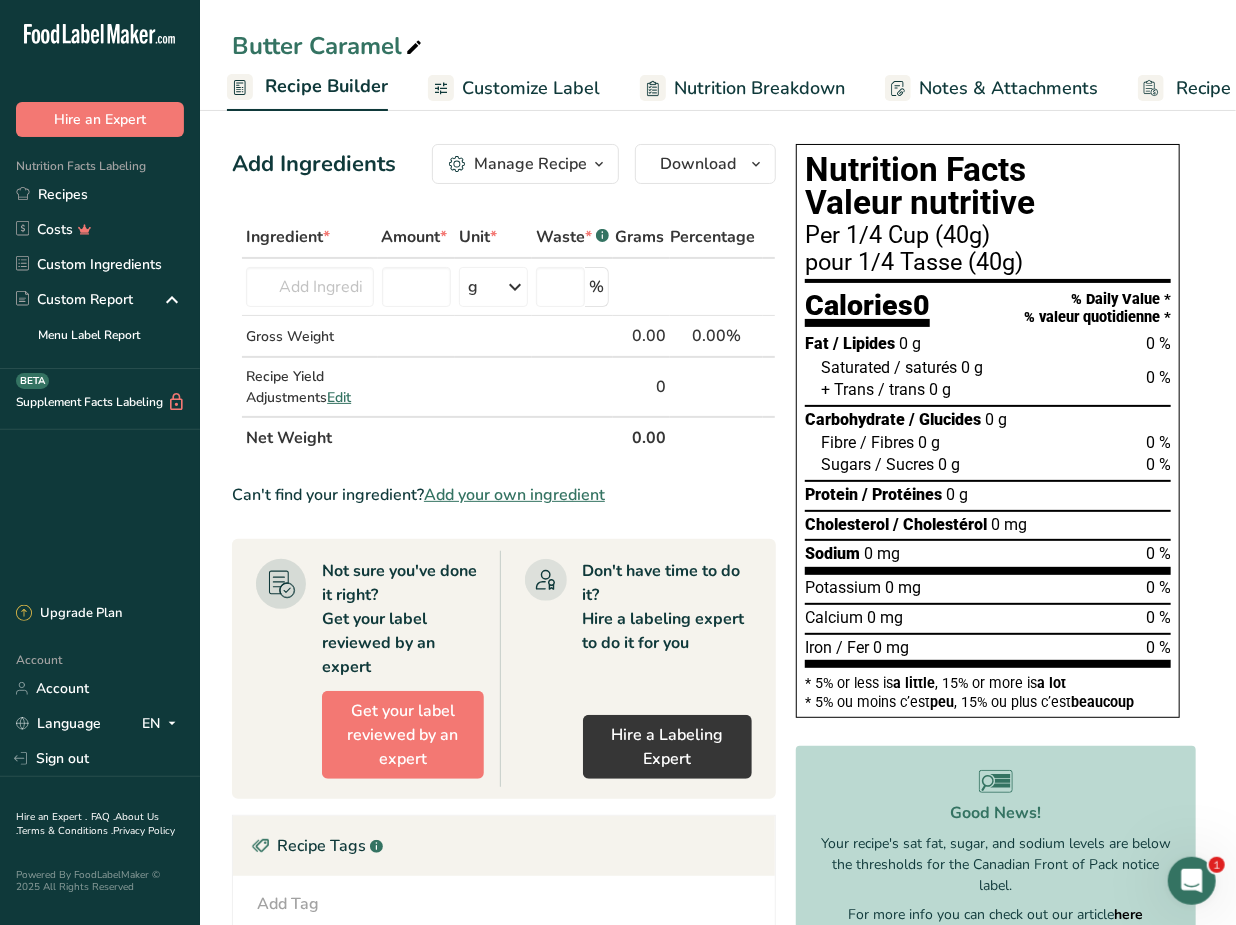 click on "Add your own ingredient" at bounding box center (514, 495) 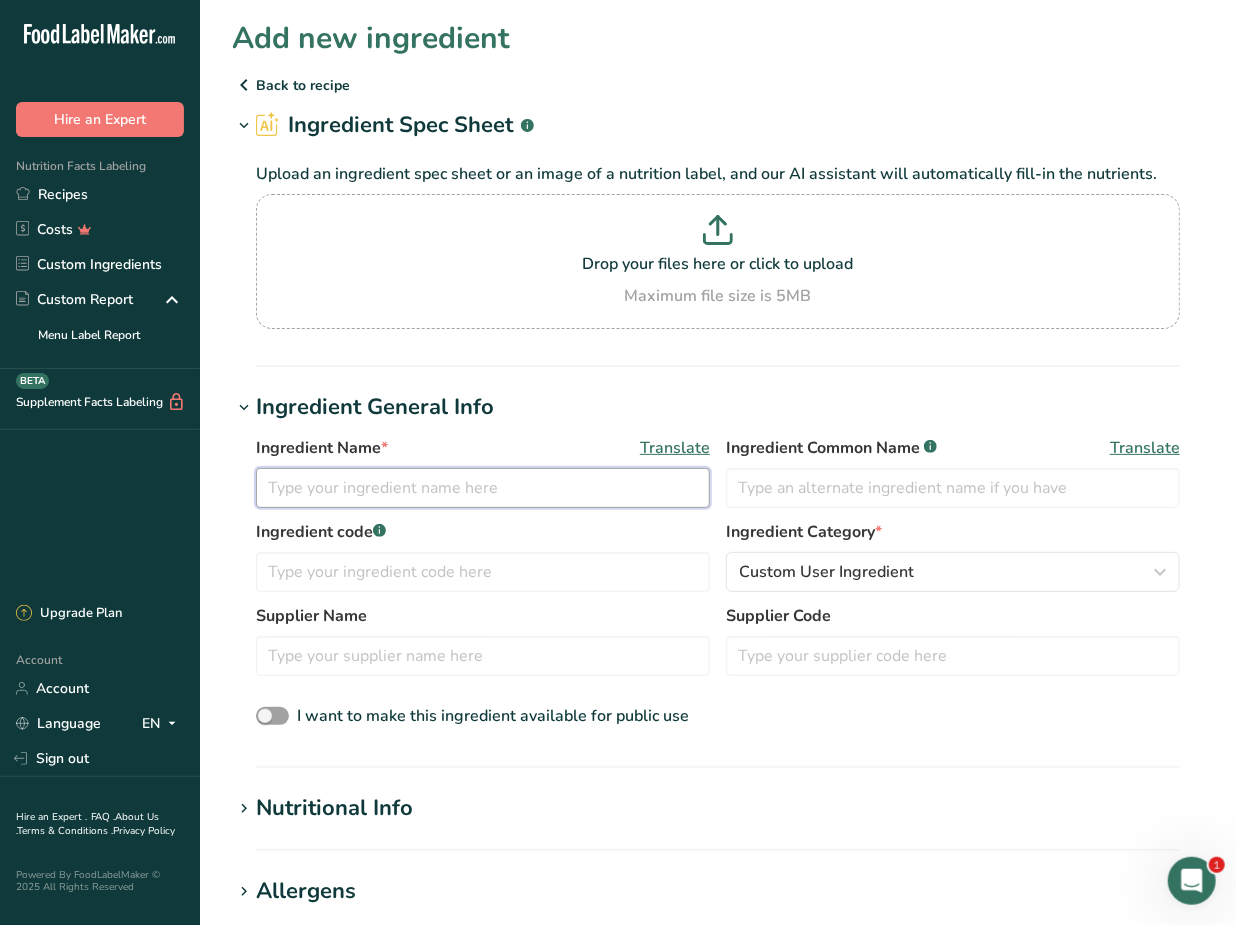 click at bounding box center (483, 488) 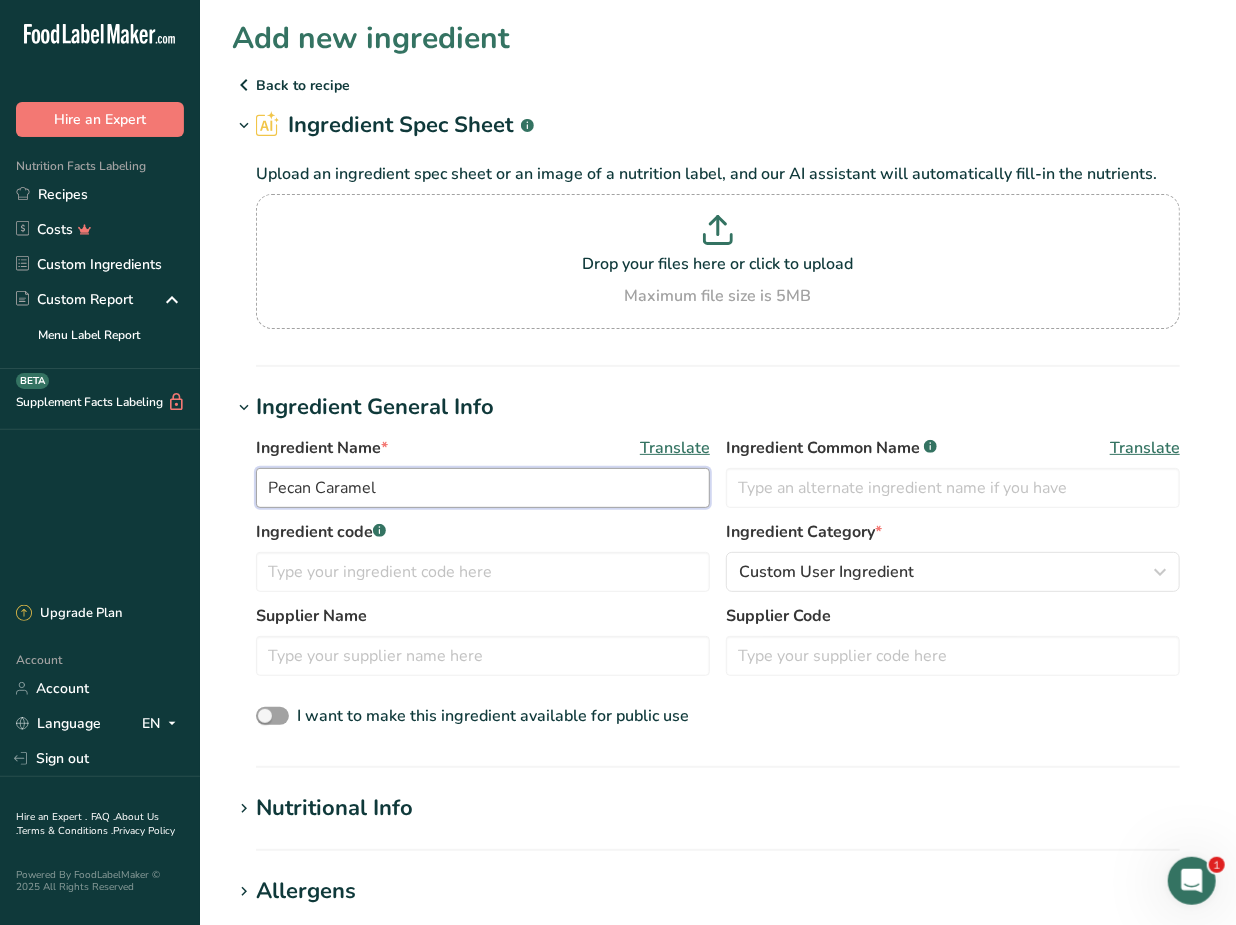 type on "Pecan Caramel" 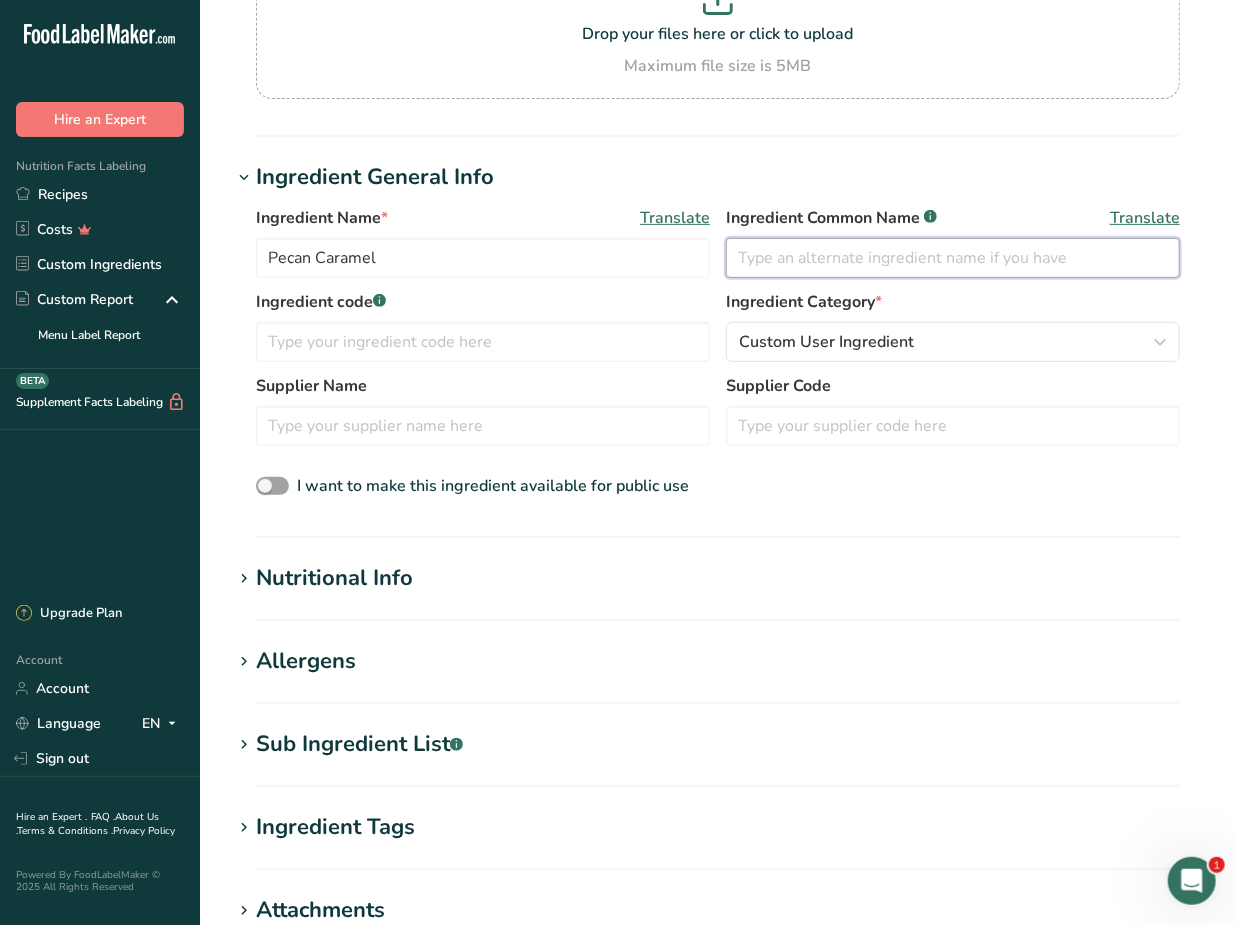 scroll, scrollTop: 272, scrollLeft: 0, axis: vertical 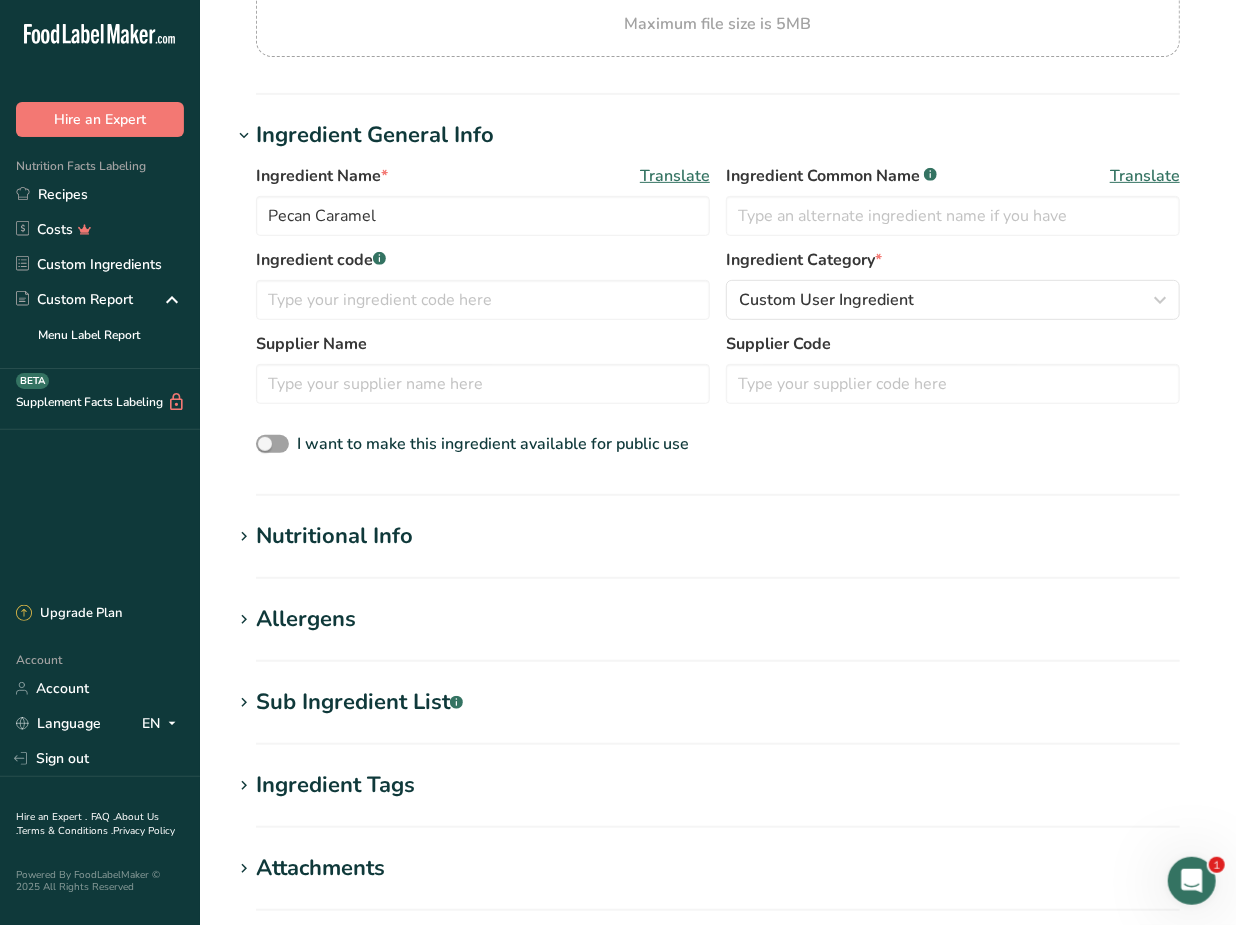 click on "Nutritional Info
Serving Size
.a-a{fill:#347362;}.b-a{fill:#fff;}
Add ingredient serving size *
g
kg
mg
mcg
lb
oz
l
mL
fl oz
tbsp
tsp
cup
qt
gallon
Required Components Vitamins Minerals Other Nutrients Amino Acid Profile
Calories
(kcal) *
Energy KJ
(kj) *
Total Fat
(g) *     *     *     *     *     *" at bounding box center (718, 549) 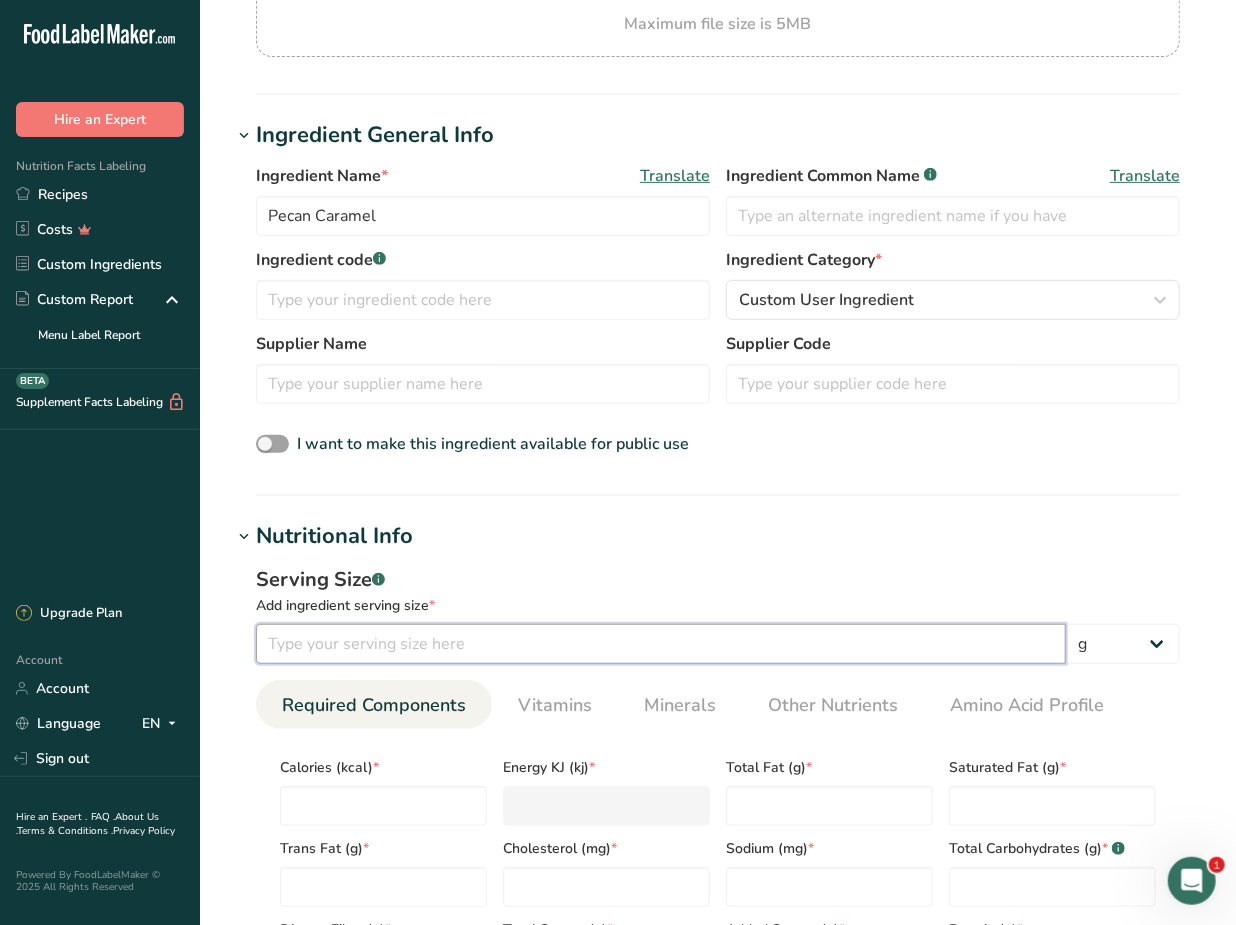 click at bounding box center (661, 644) 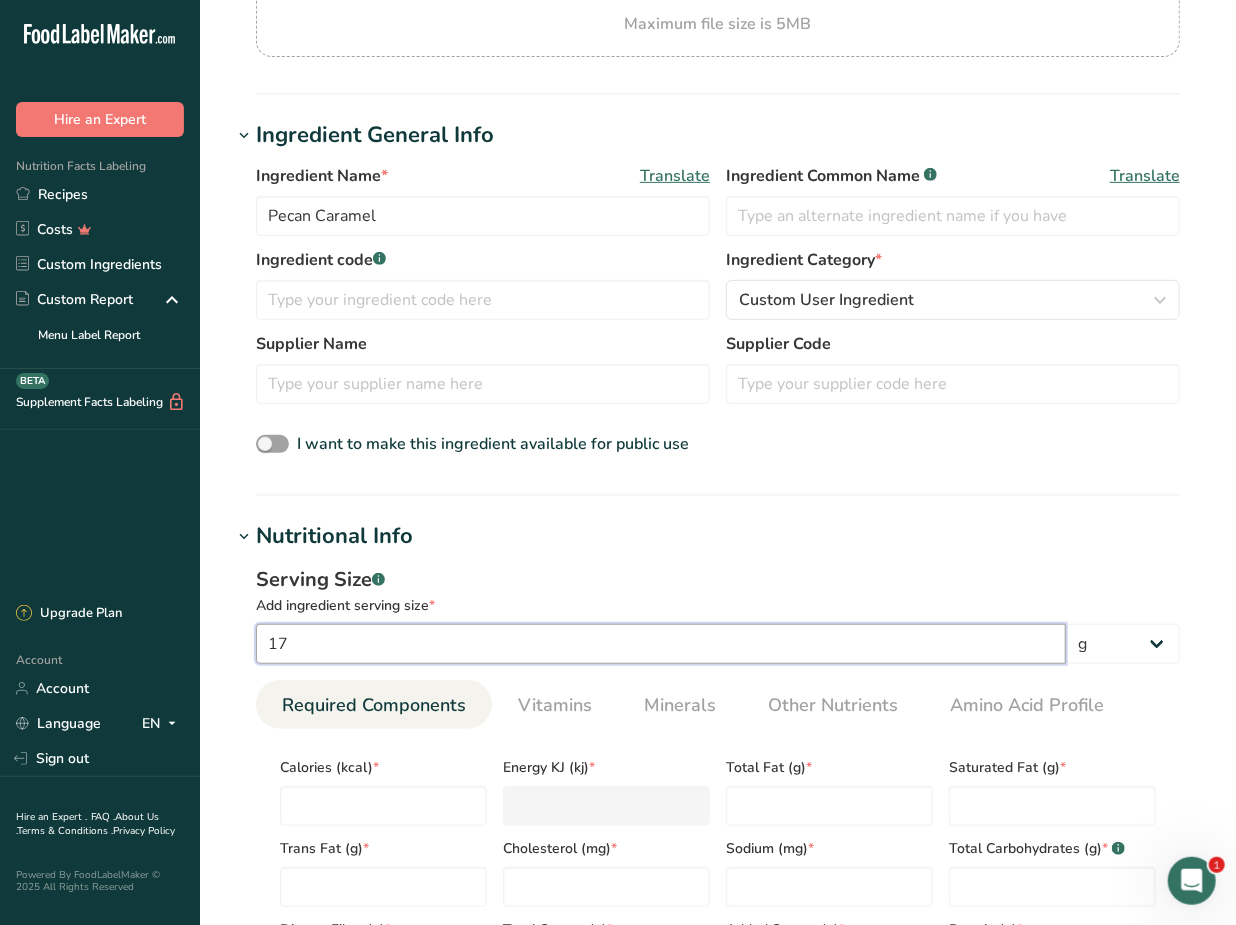 type on "17" 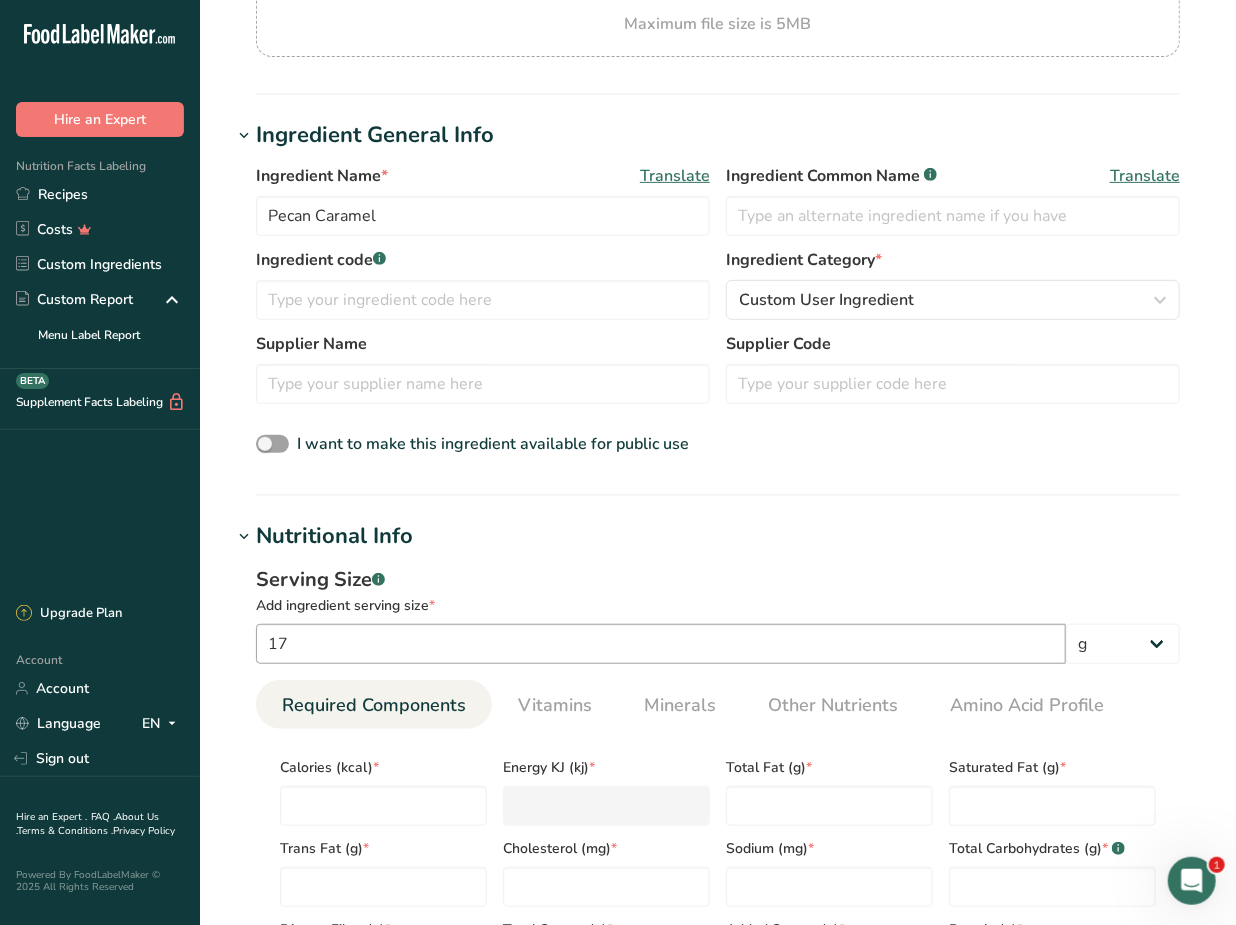 scroll, scrollTop: 335, scrollLeft: 0, axis: vertical 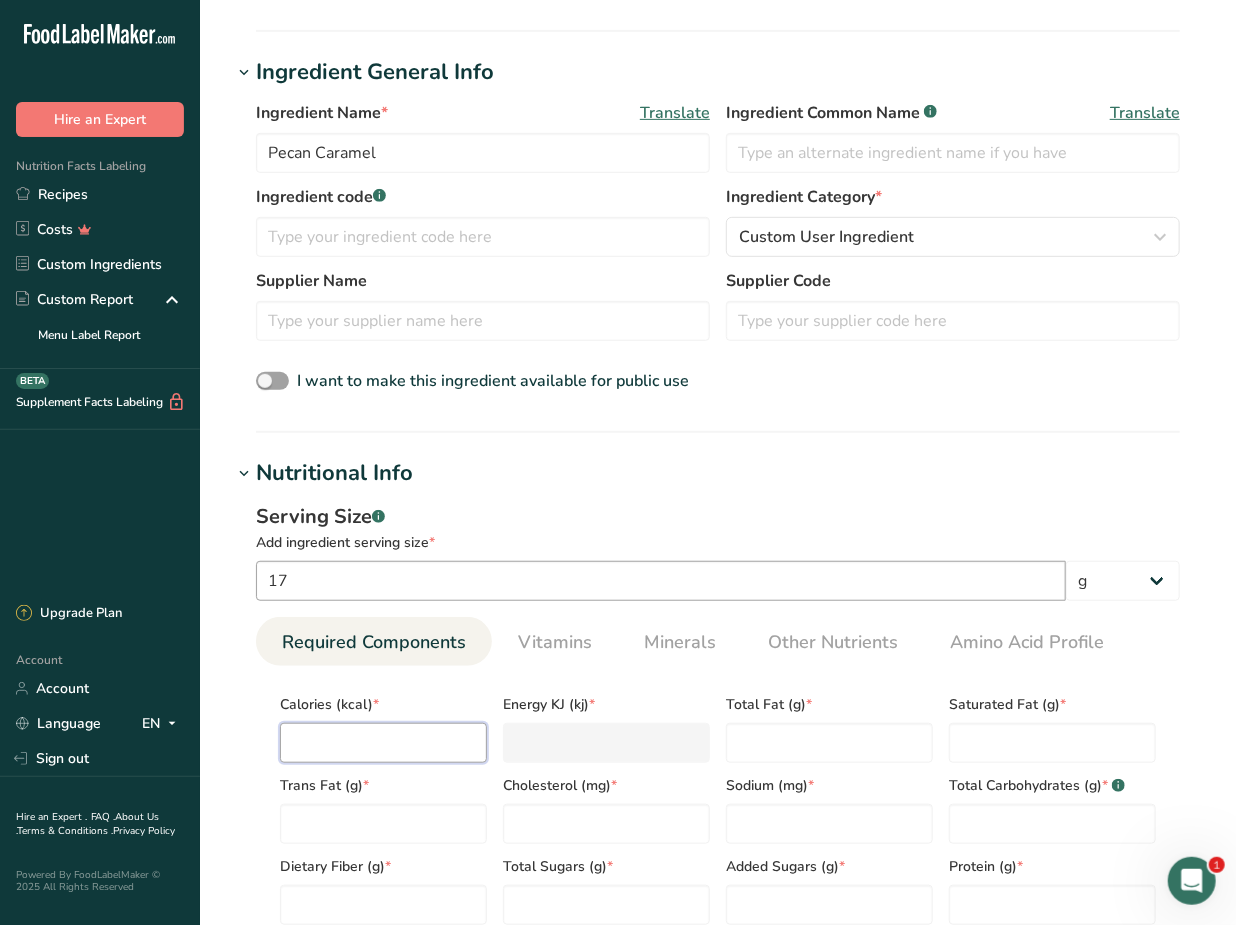 type on "8" 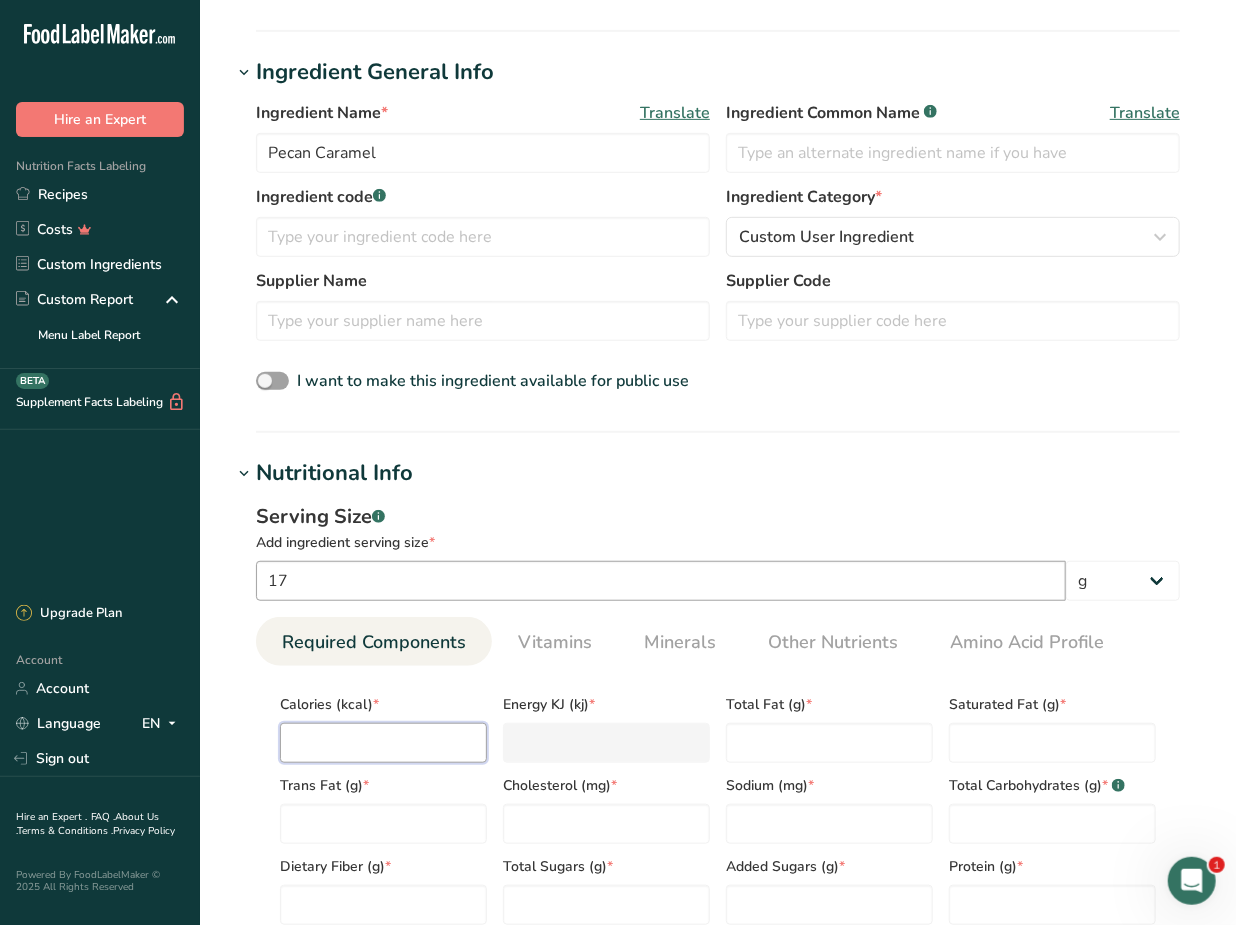 type on "33.5" 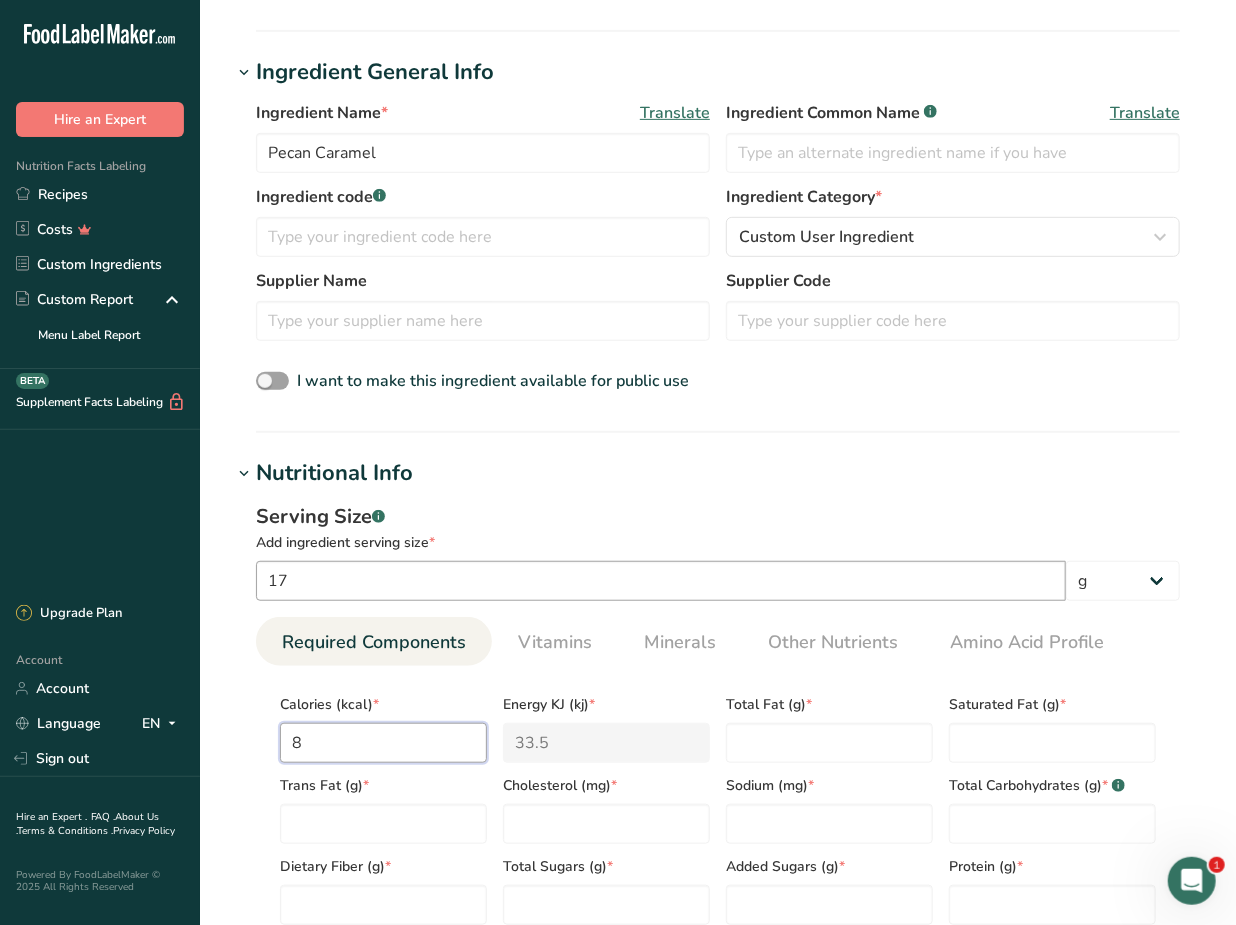 type on "80" 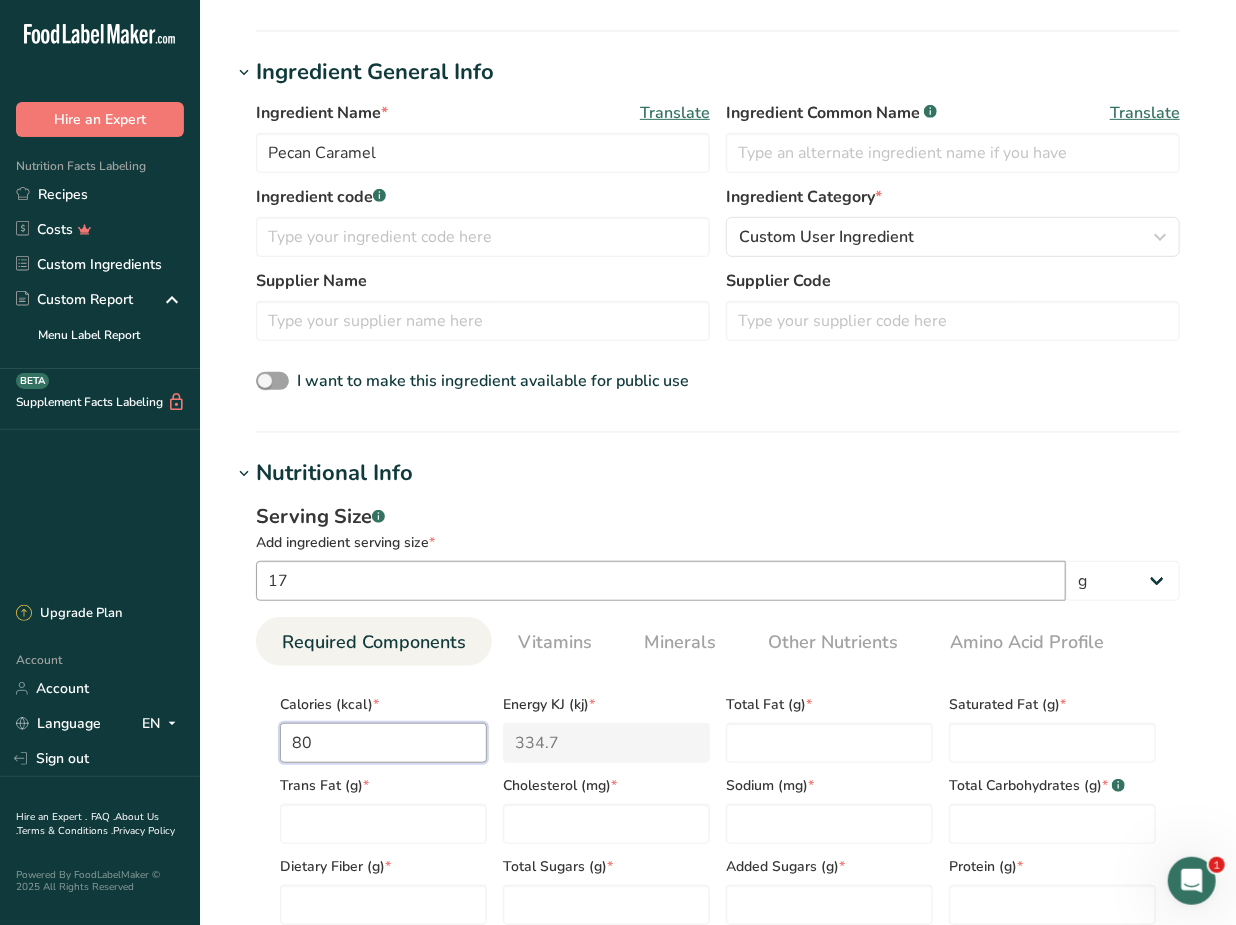 type on "80" 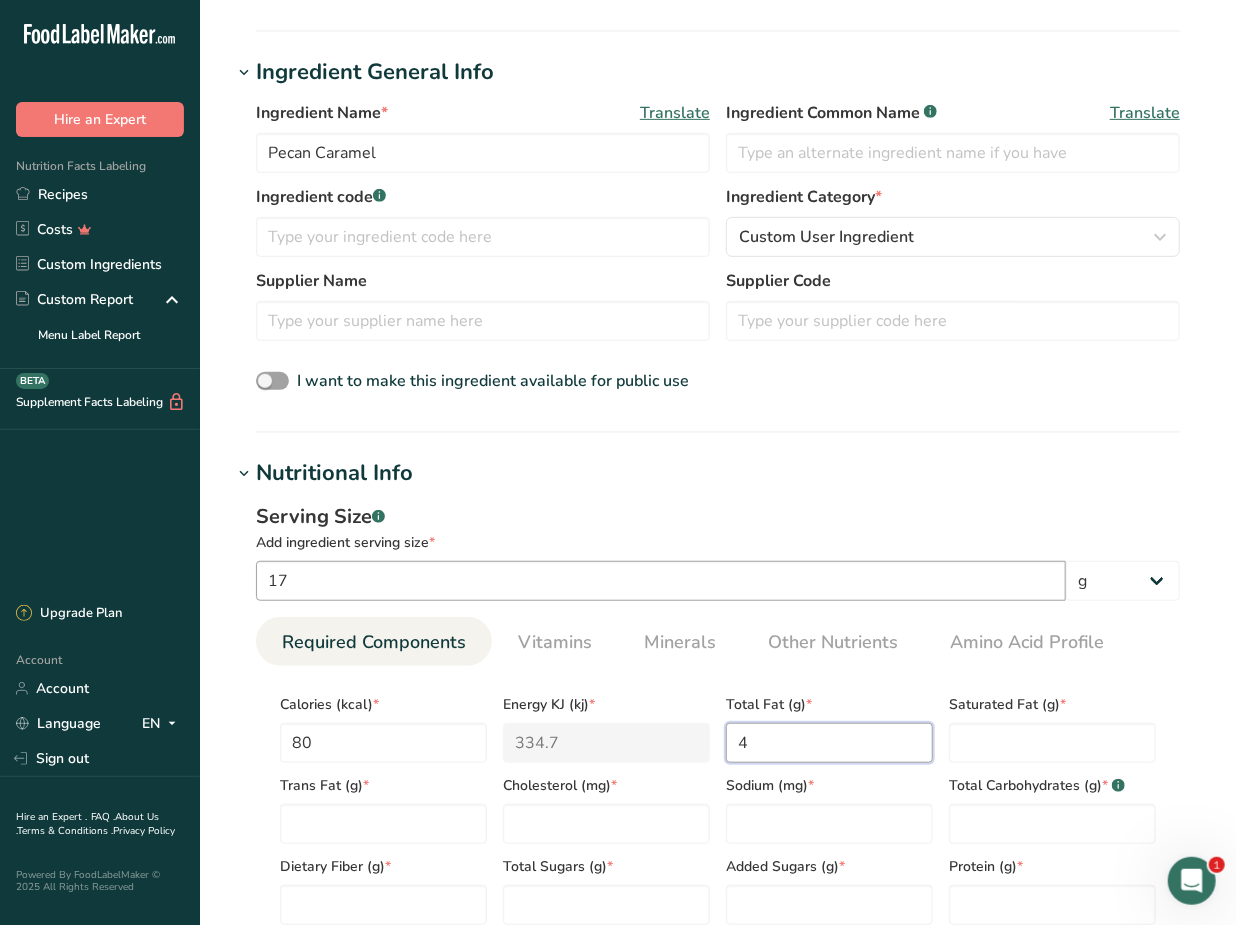 type on "4" 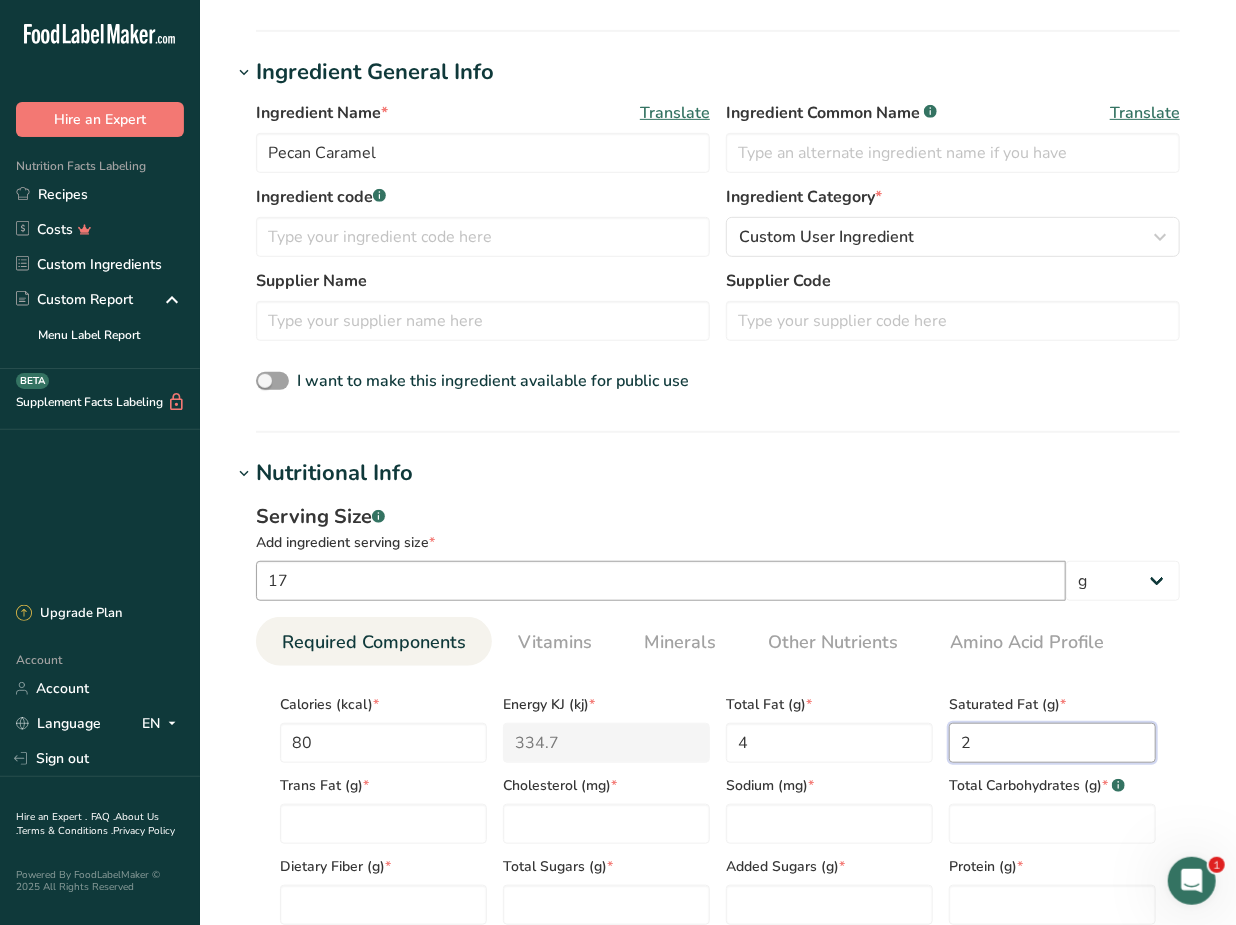 type on "2" 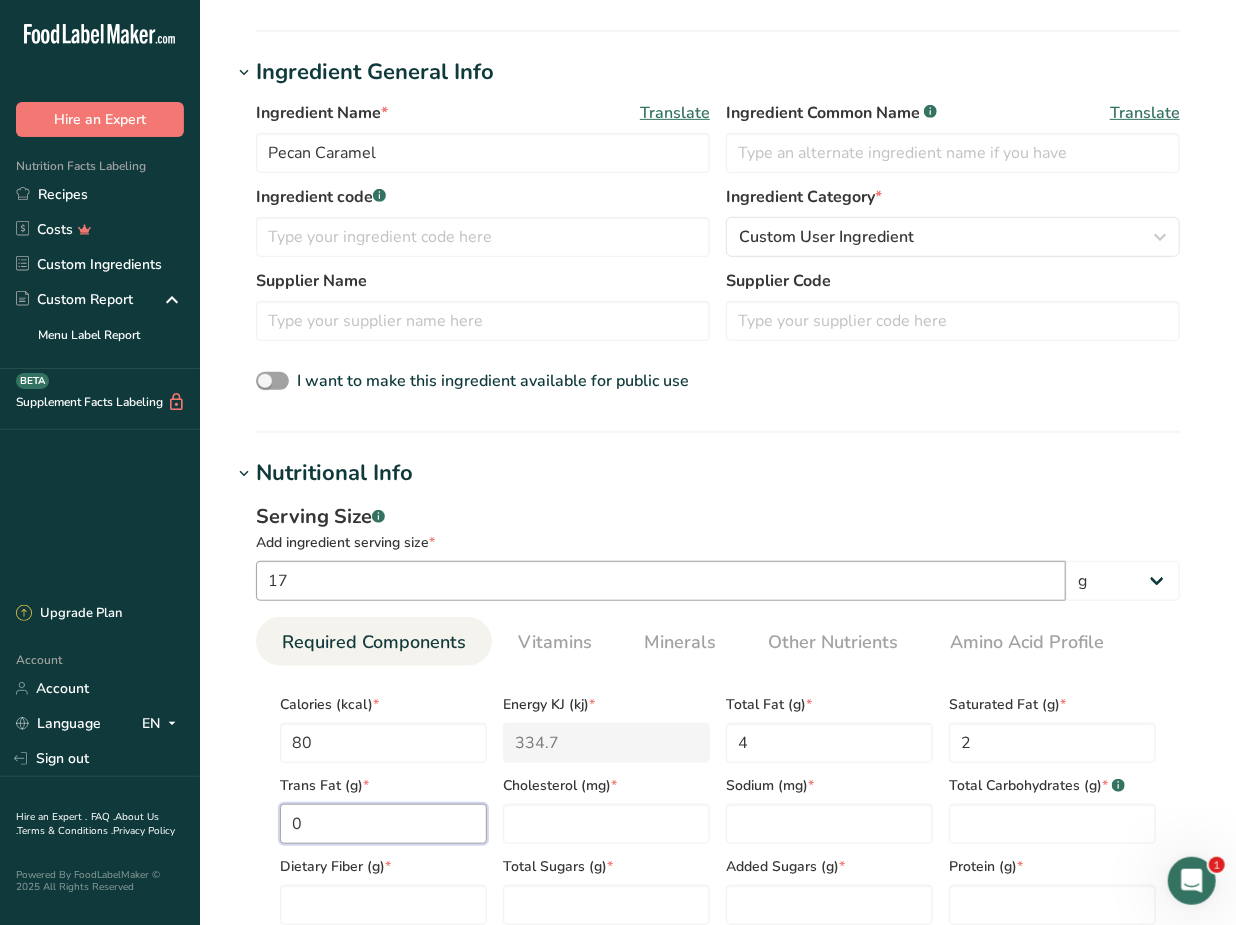 type on "0" 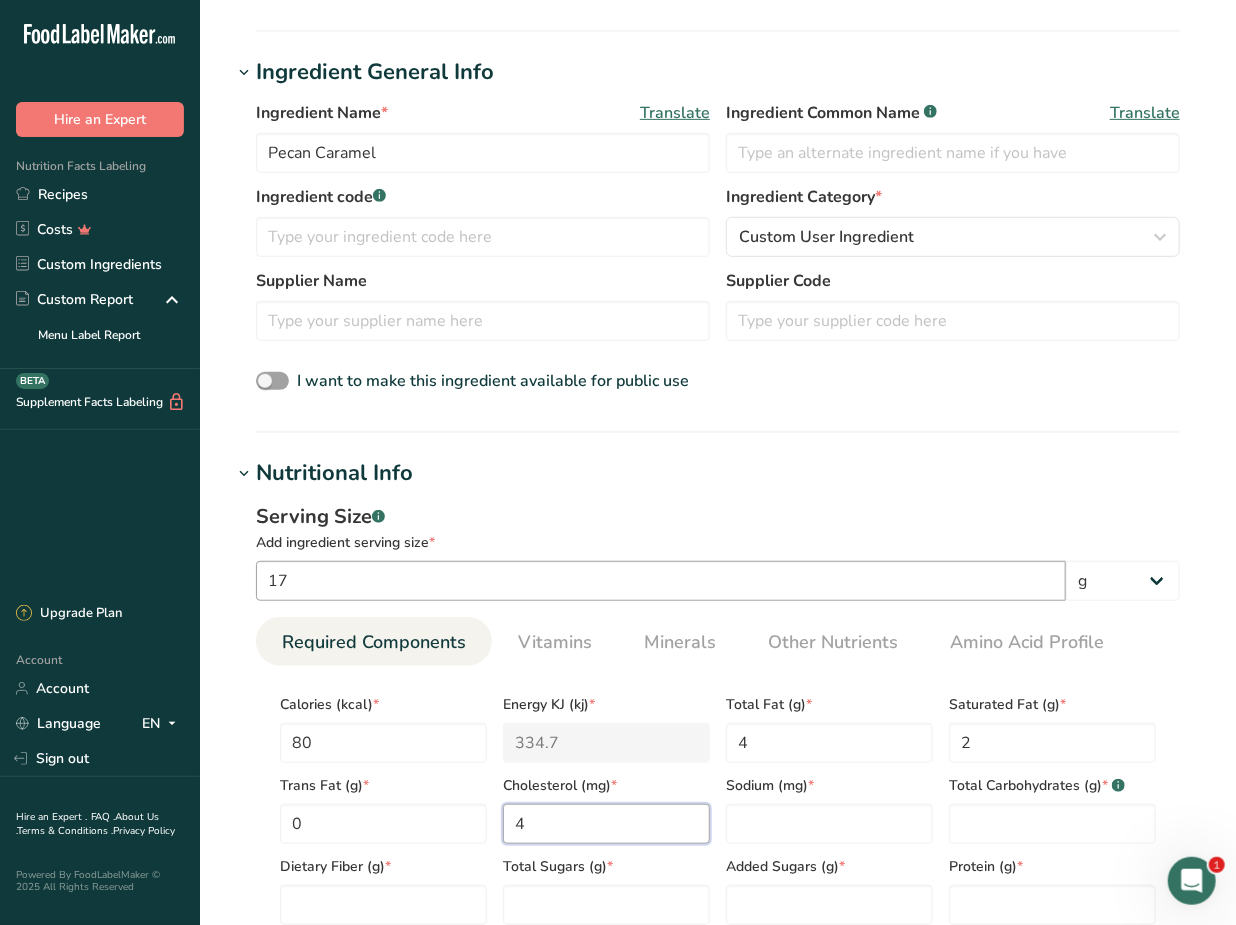 type on "4" 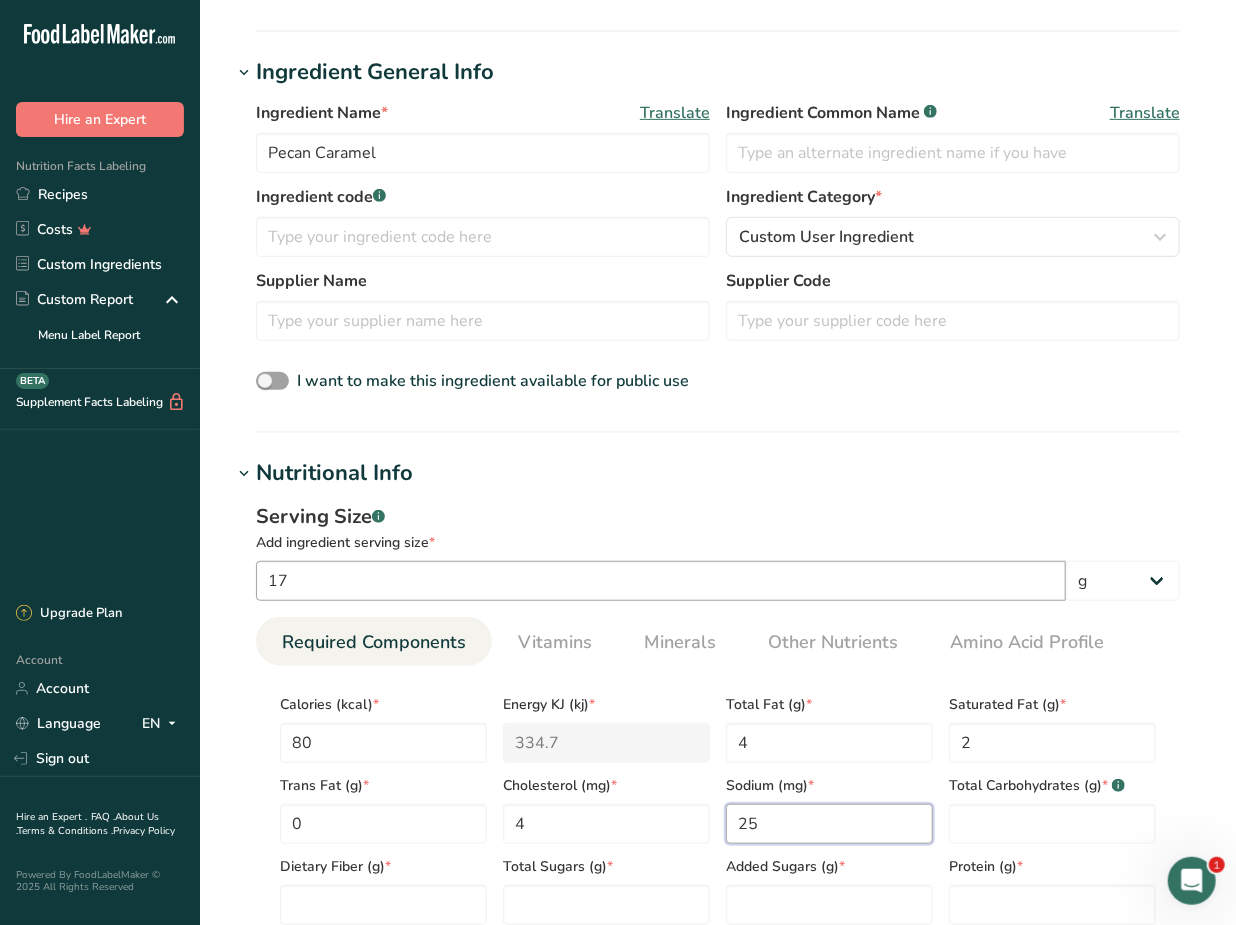 type on "25" 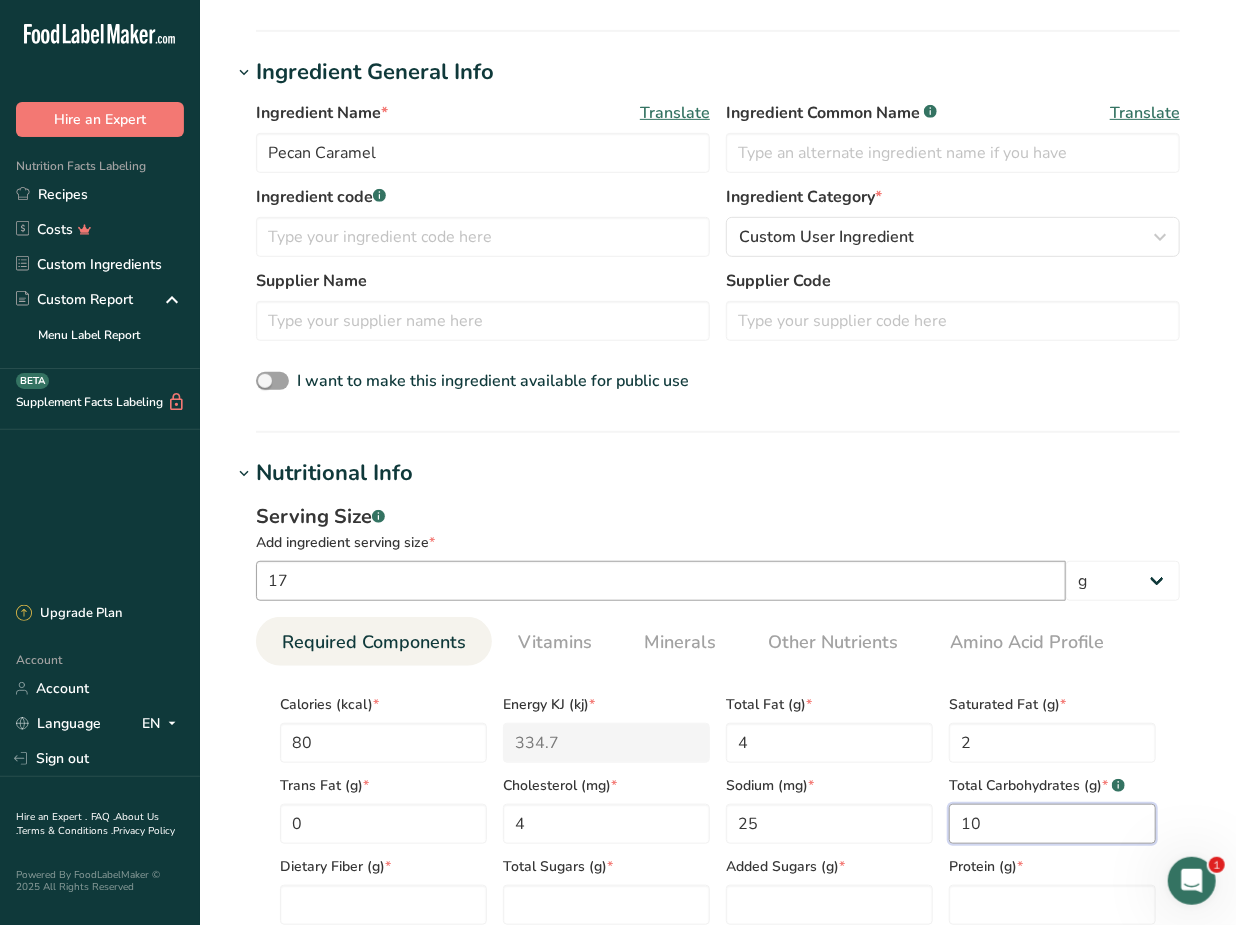 type on "10" 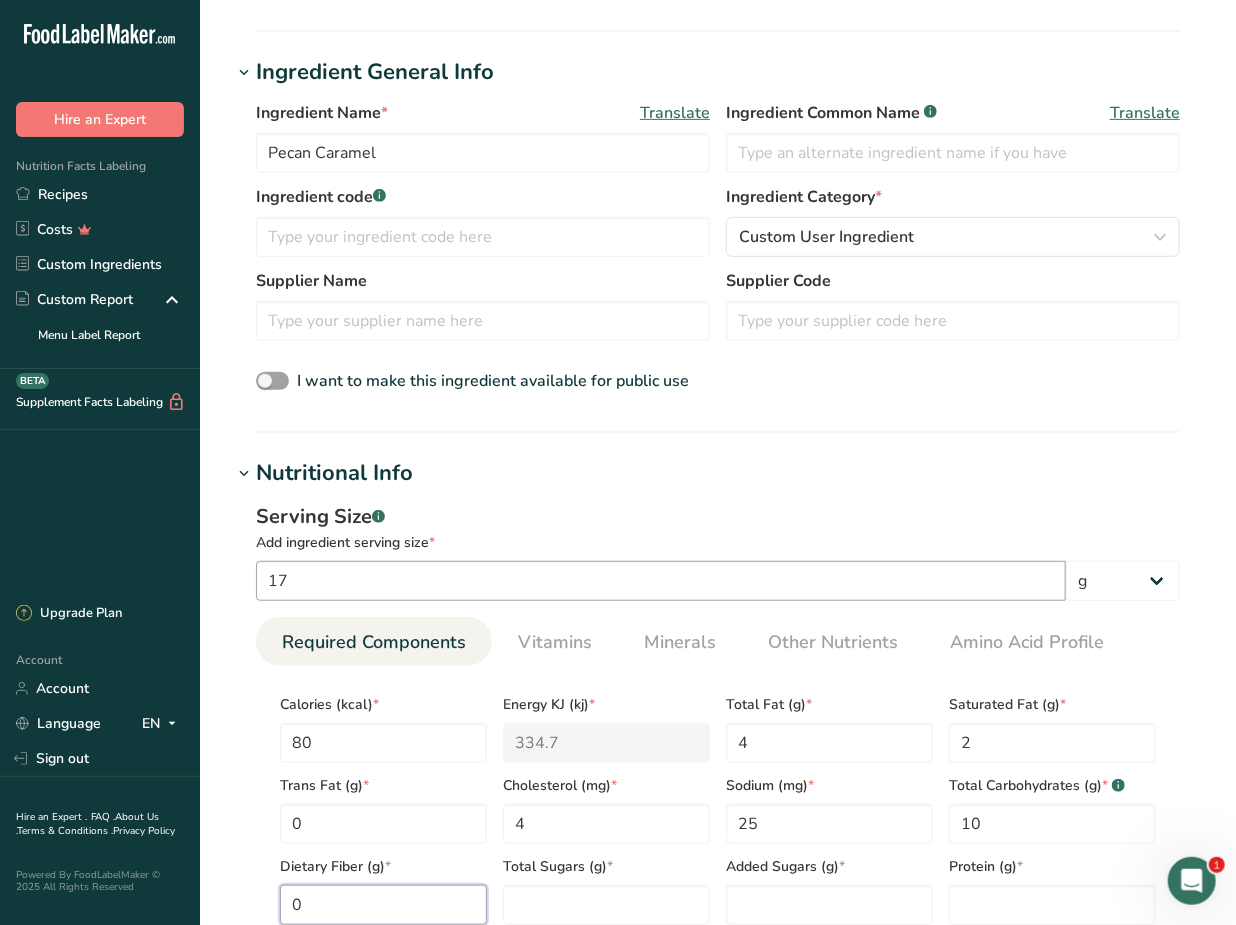 type on "0" 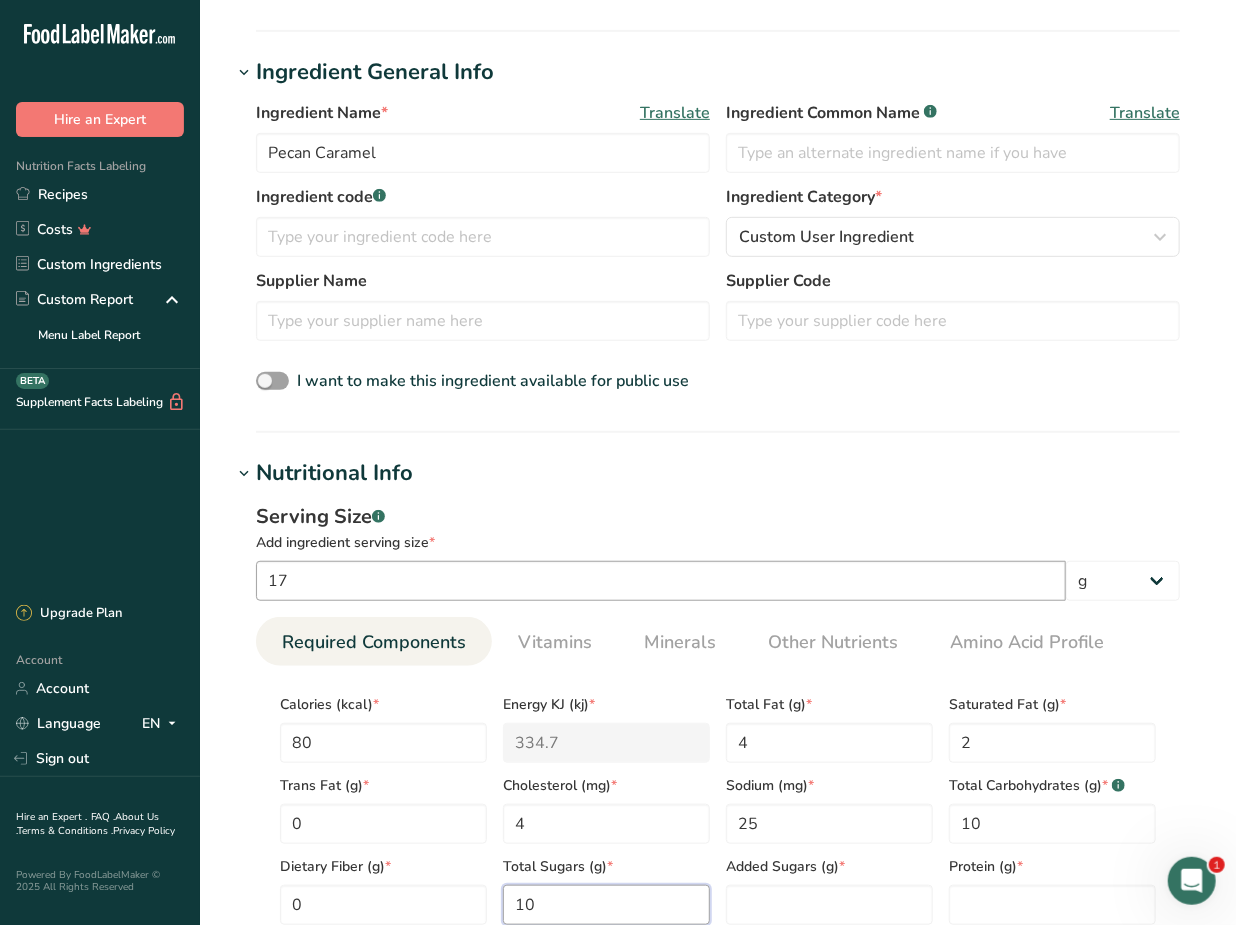 type on "10" 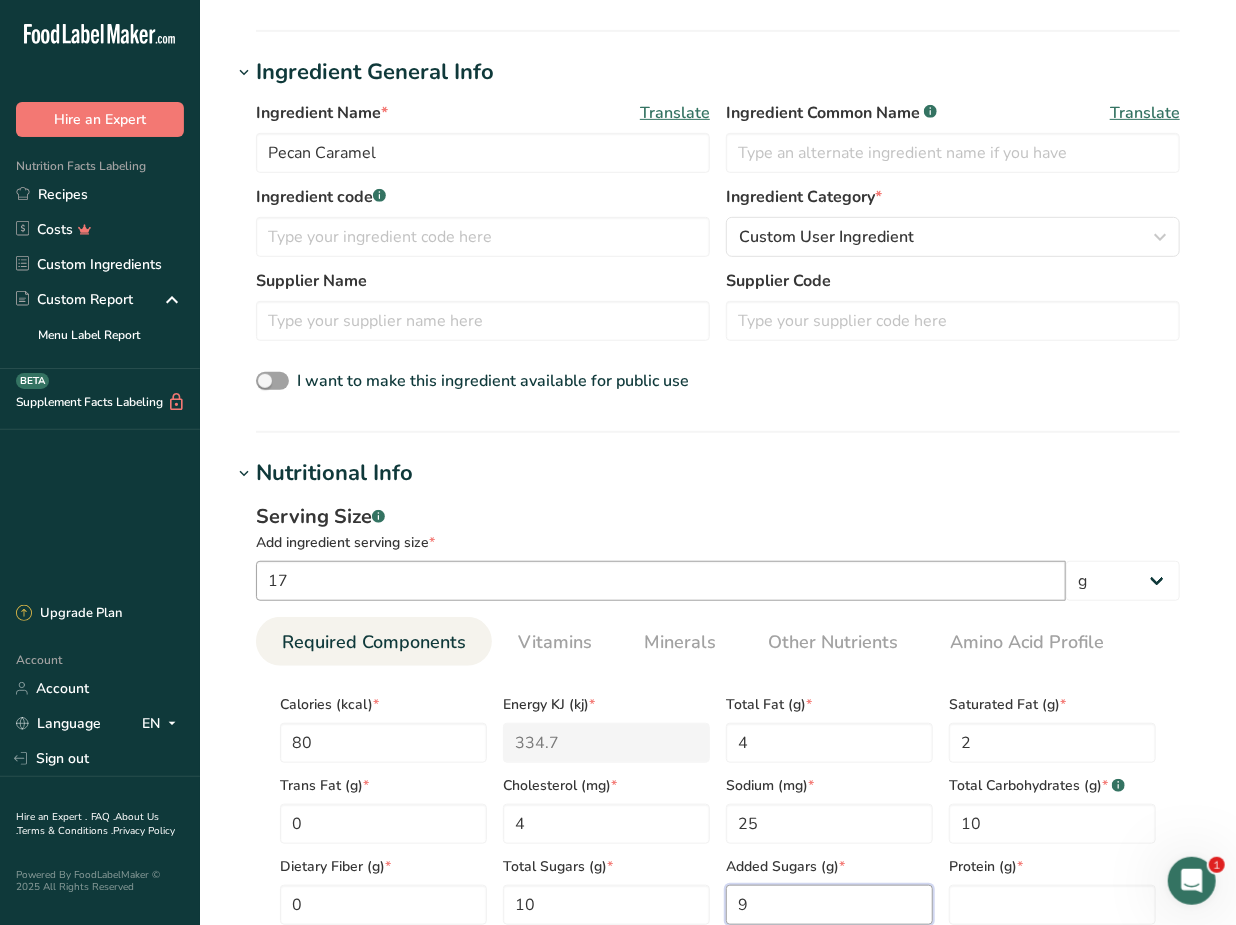 type on "9" 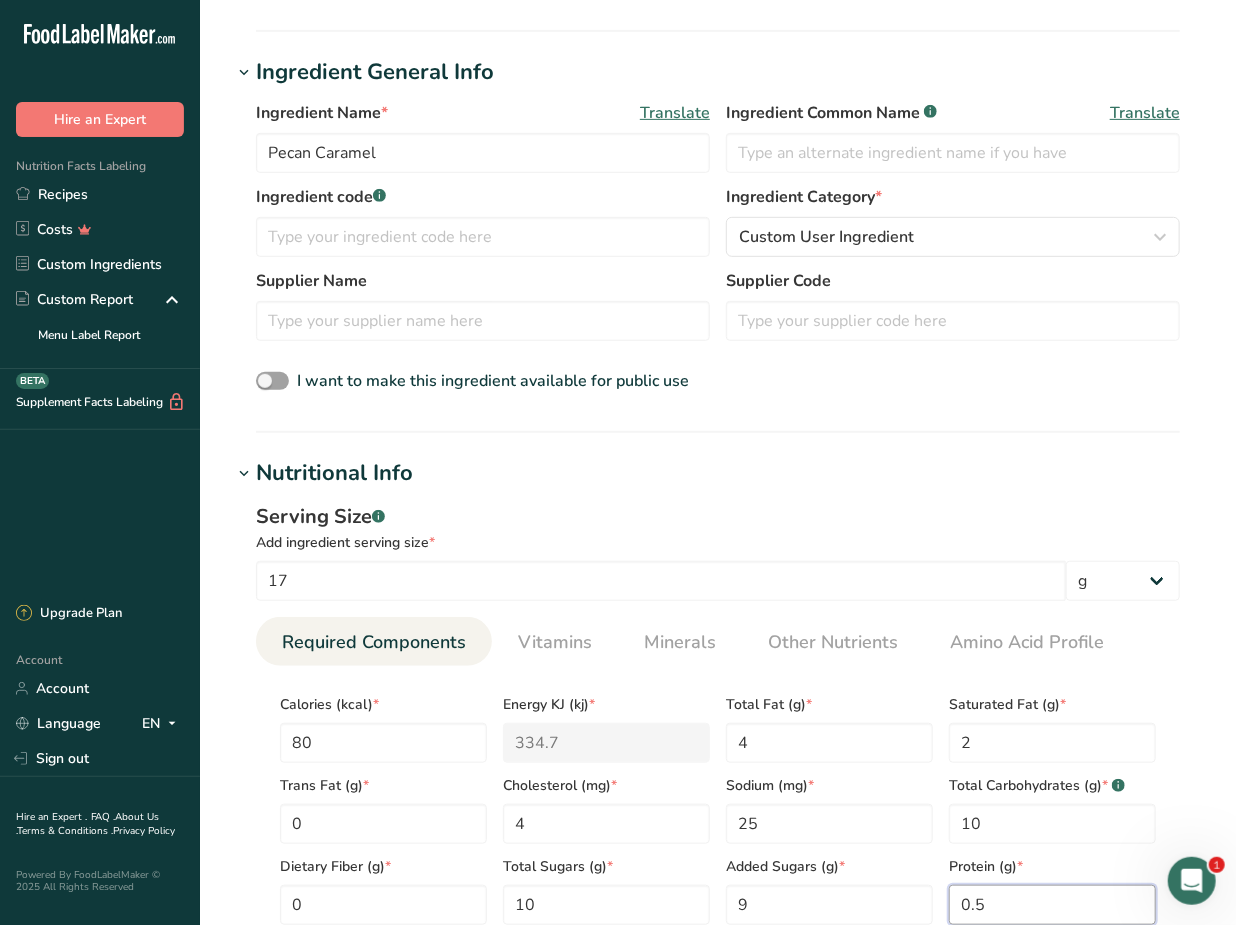 type on "0.5" 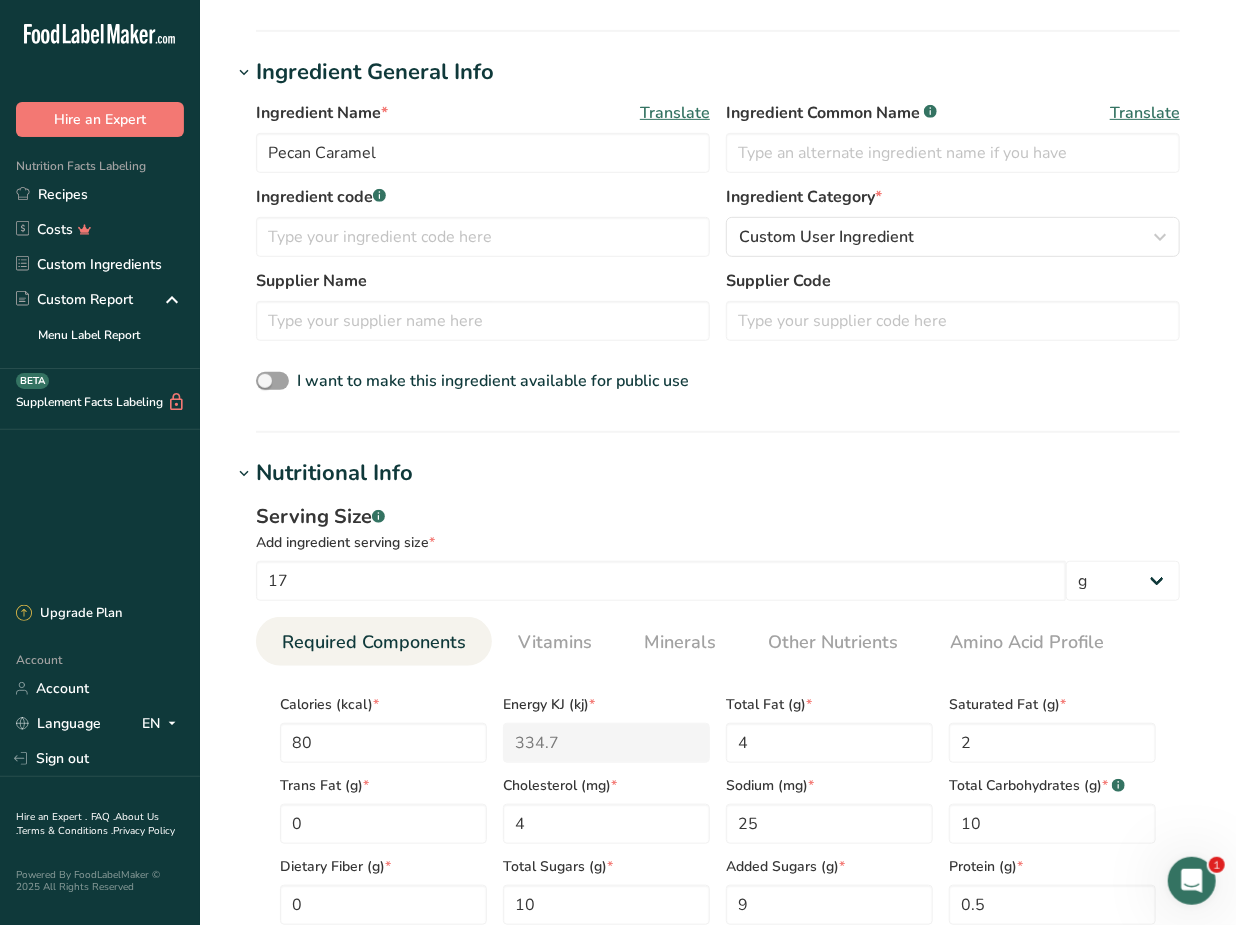 click on "Nutritional Info" at bounding box center (718, 473) 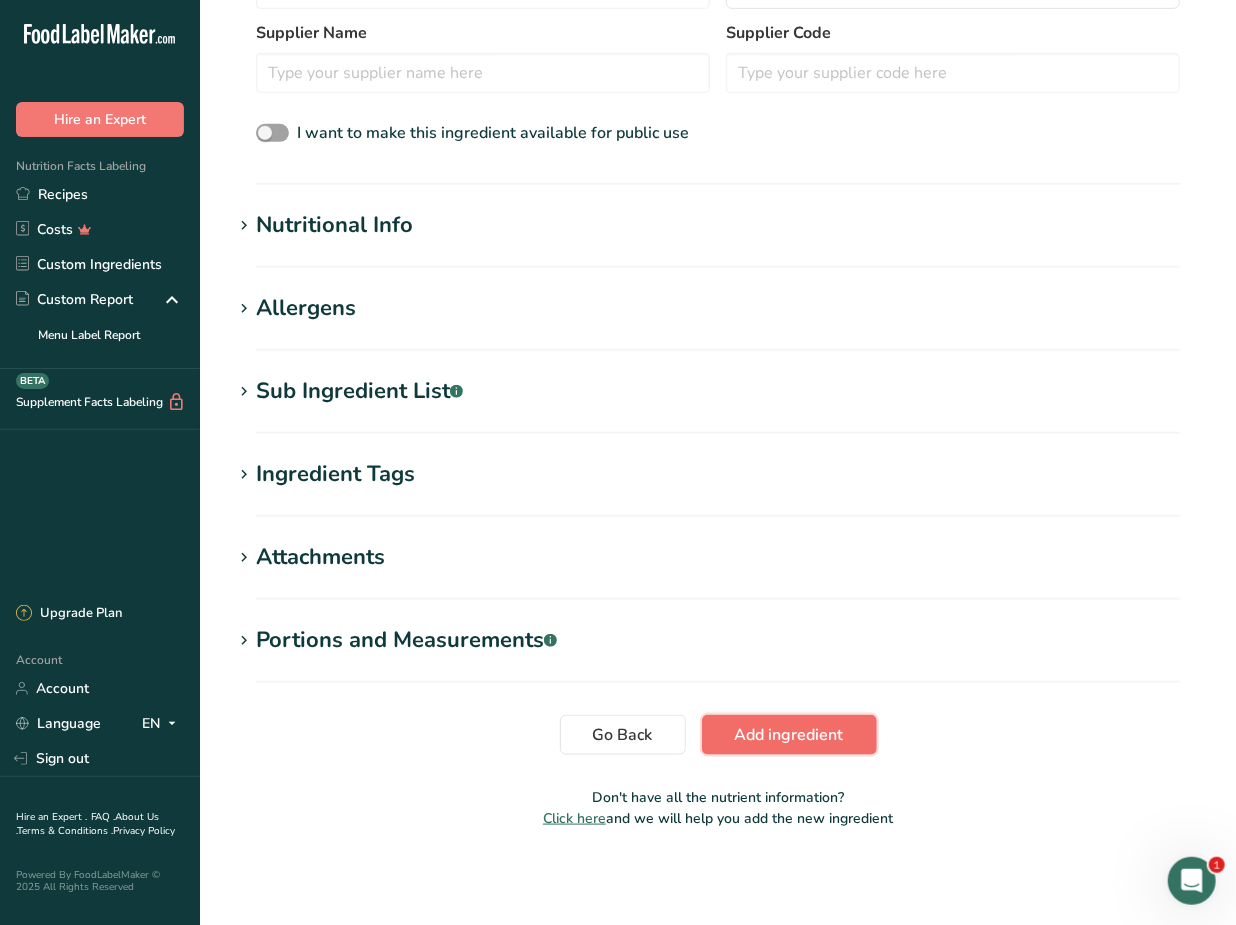 click on "Add ingredient" at bounding box center (789, 735) 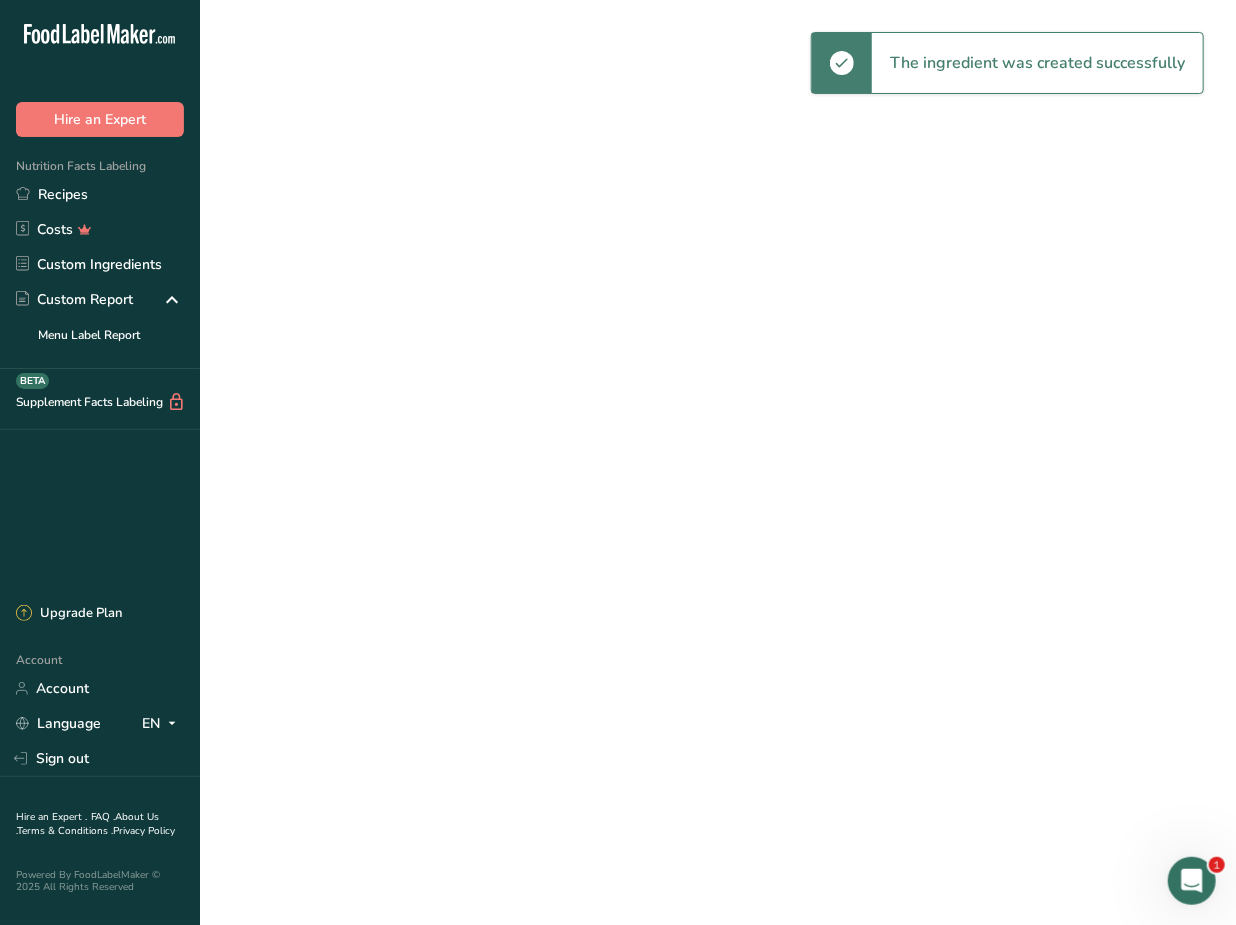 scroll, scrollTop: 0, scrollLeft: 0, axis: both 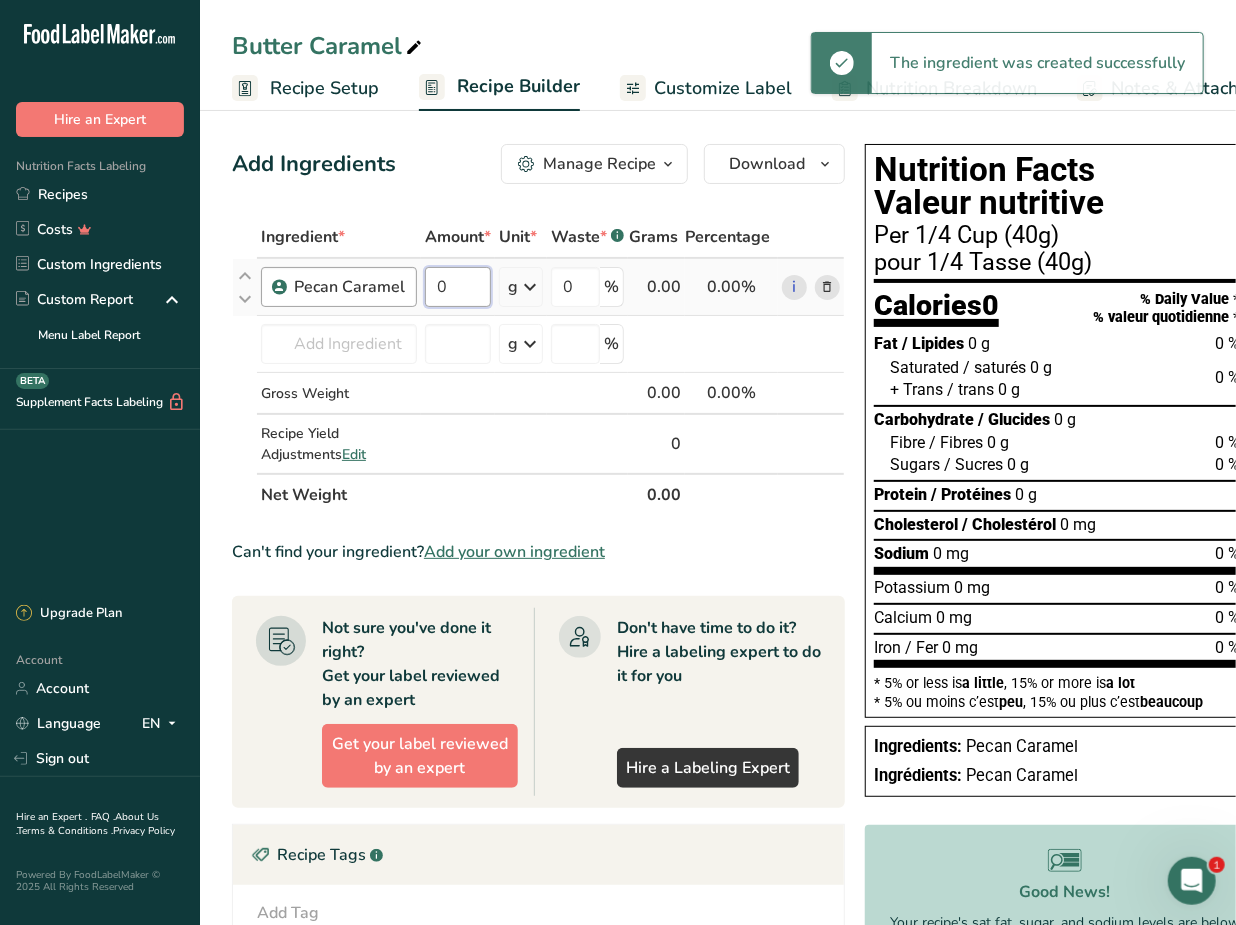 drag, startPoint x: 456, startPoint y: 285, endPoint x: 366, endPoint y: 288, distance: 90.04999 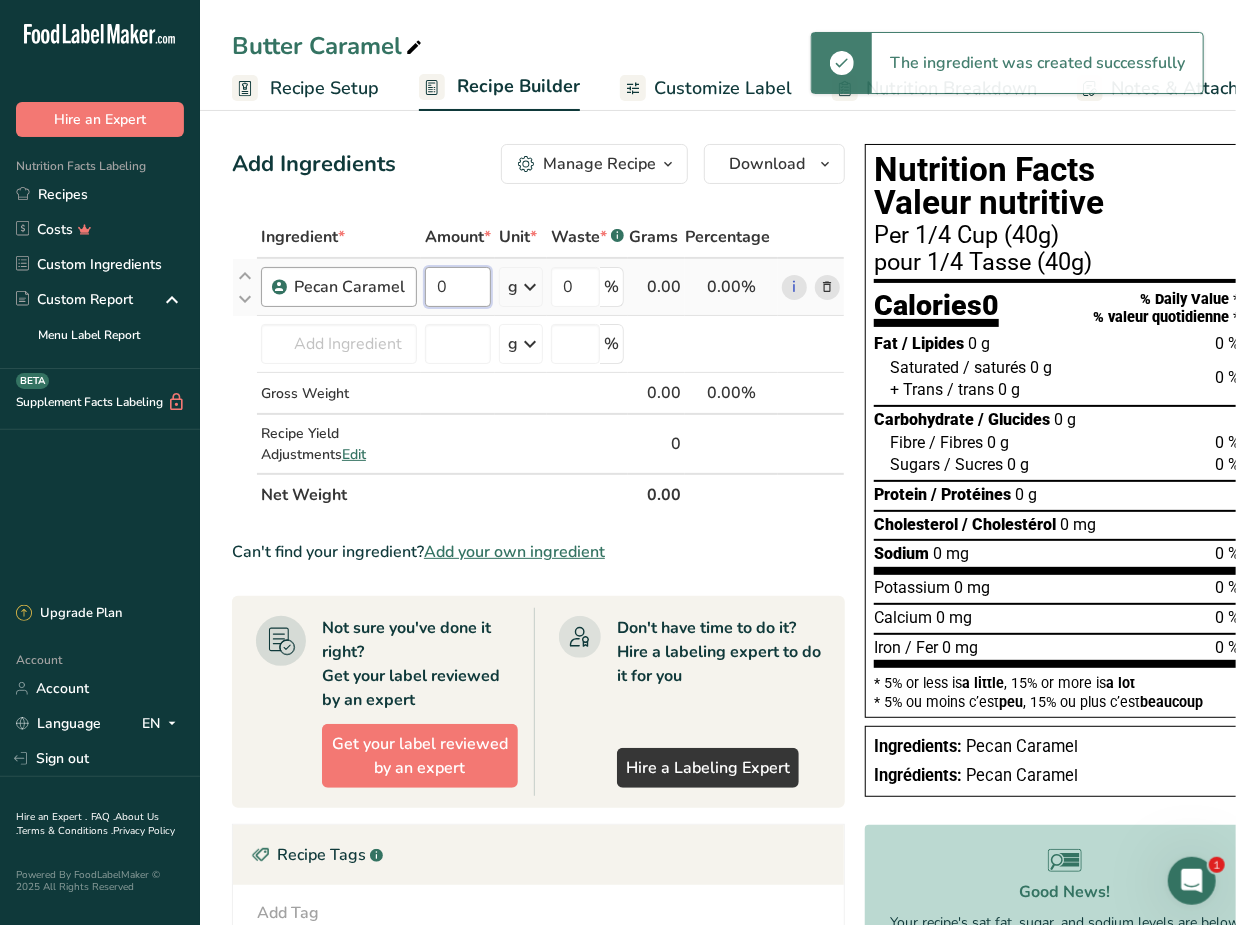 click on "Pecan Caramel
0
g
Weight Units
g
kg
mg
See more
Volume Units
l
mL
fl oz
See more
0
%
0.00
0.00%
i" at bounding box center [538, 287] 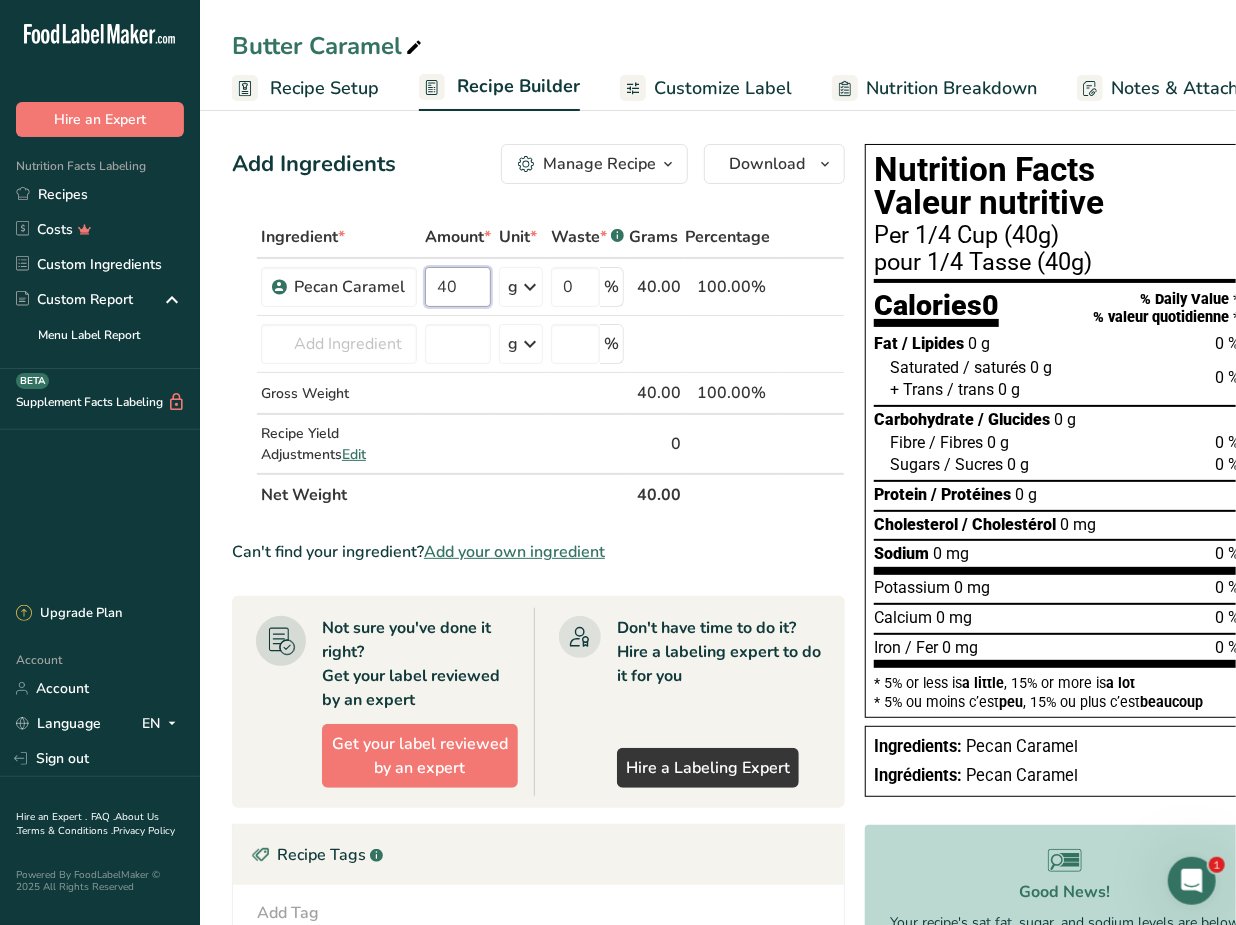 type on "40" 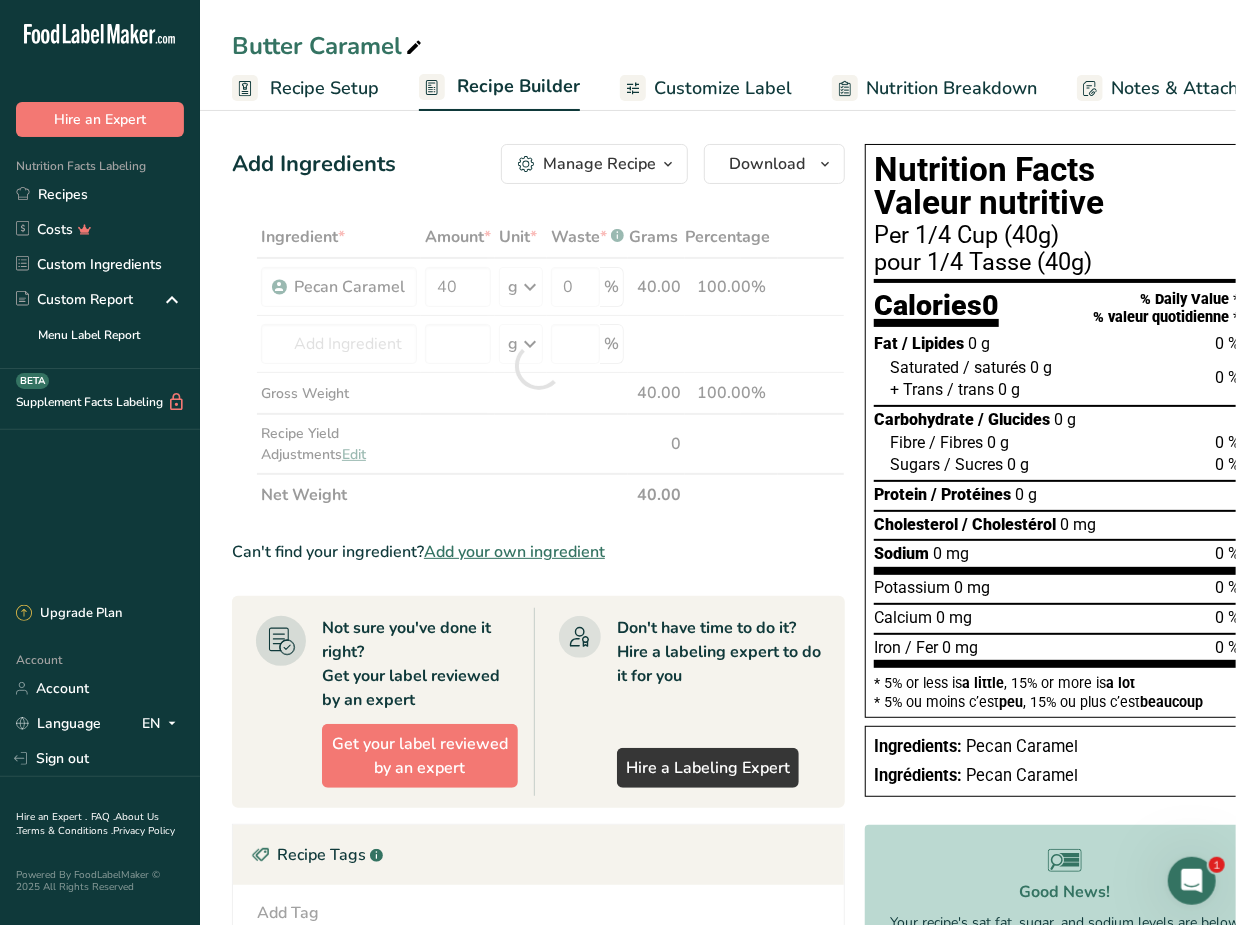 click on "Customize Label" at bounding box center (723, 88) 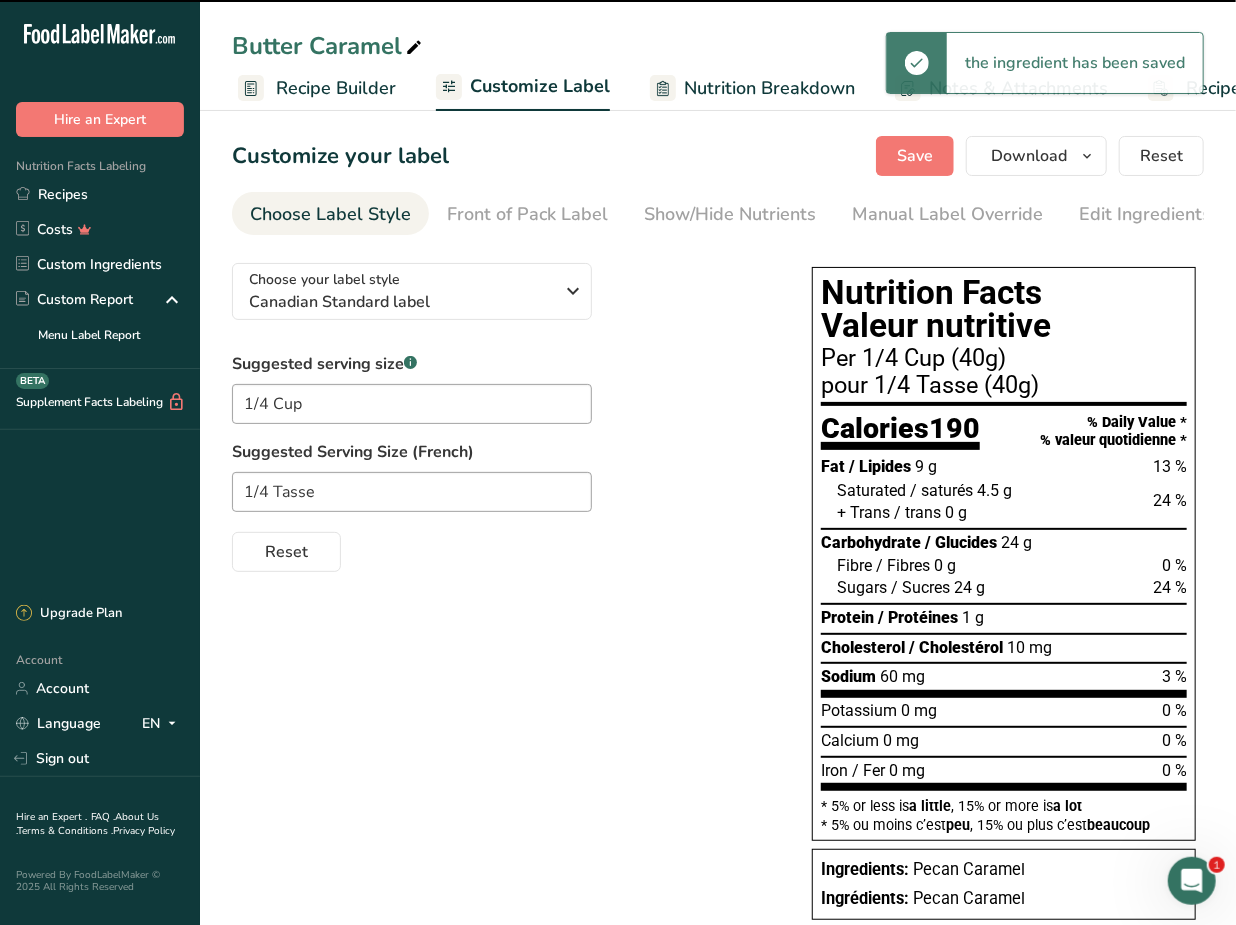 scroll, scrollTop: 0, scrollLeft: 304, axis: horizontal 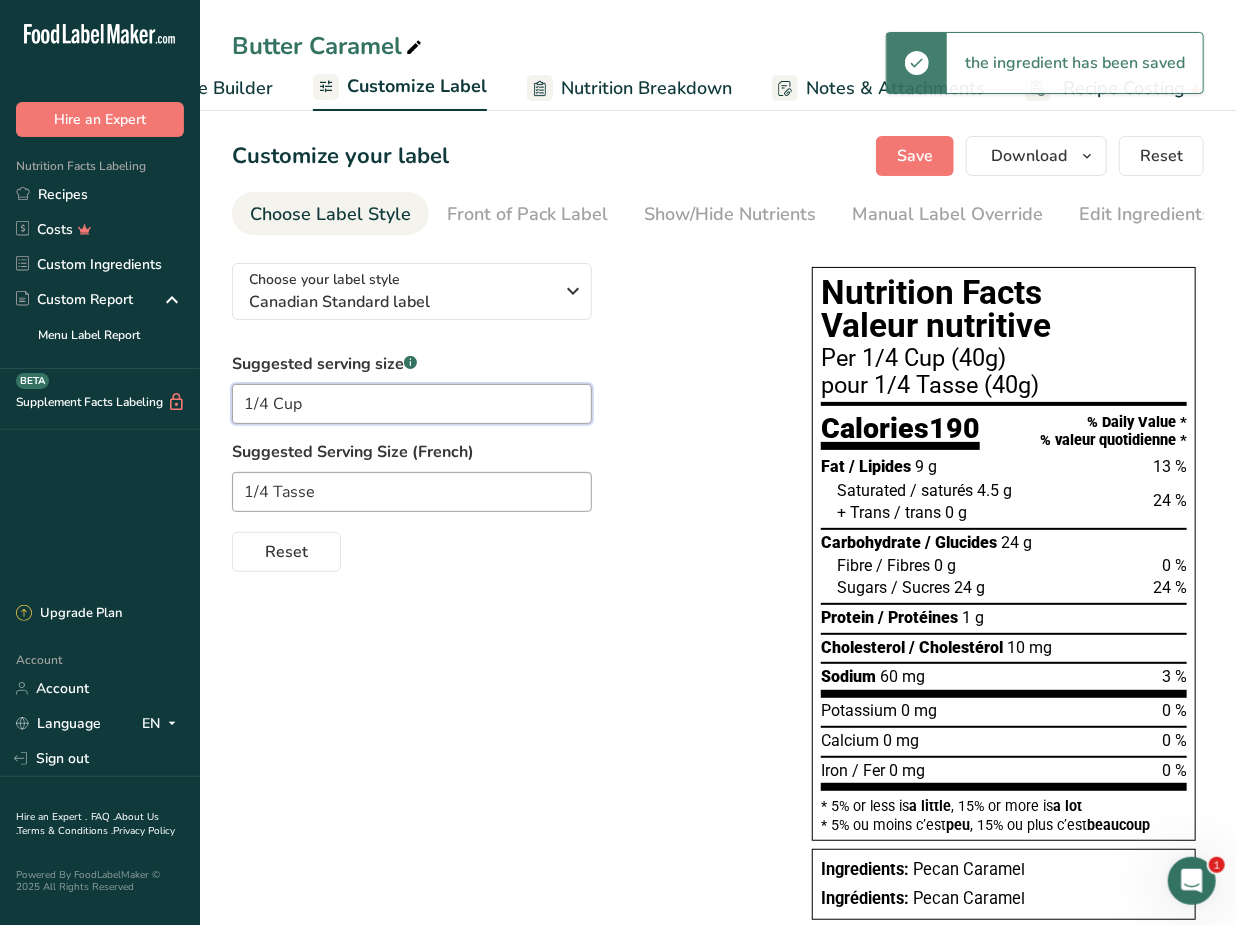 drag, startPoint x: 303, startPoint y: 408, endPoint x: 205, endPoint y: 414, distance: 98.1835 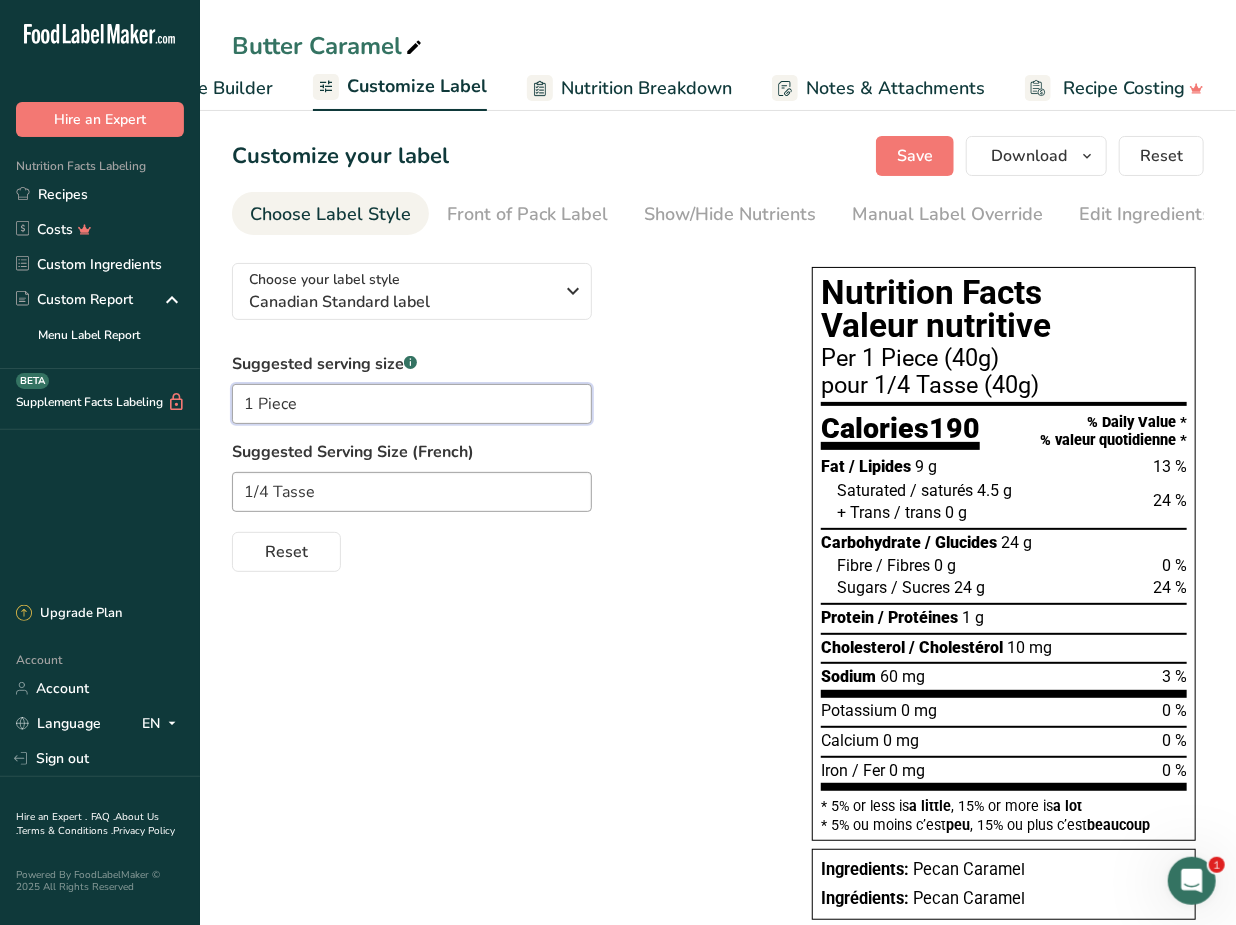 type on "1 Piece" 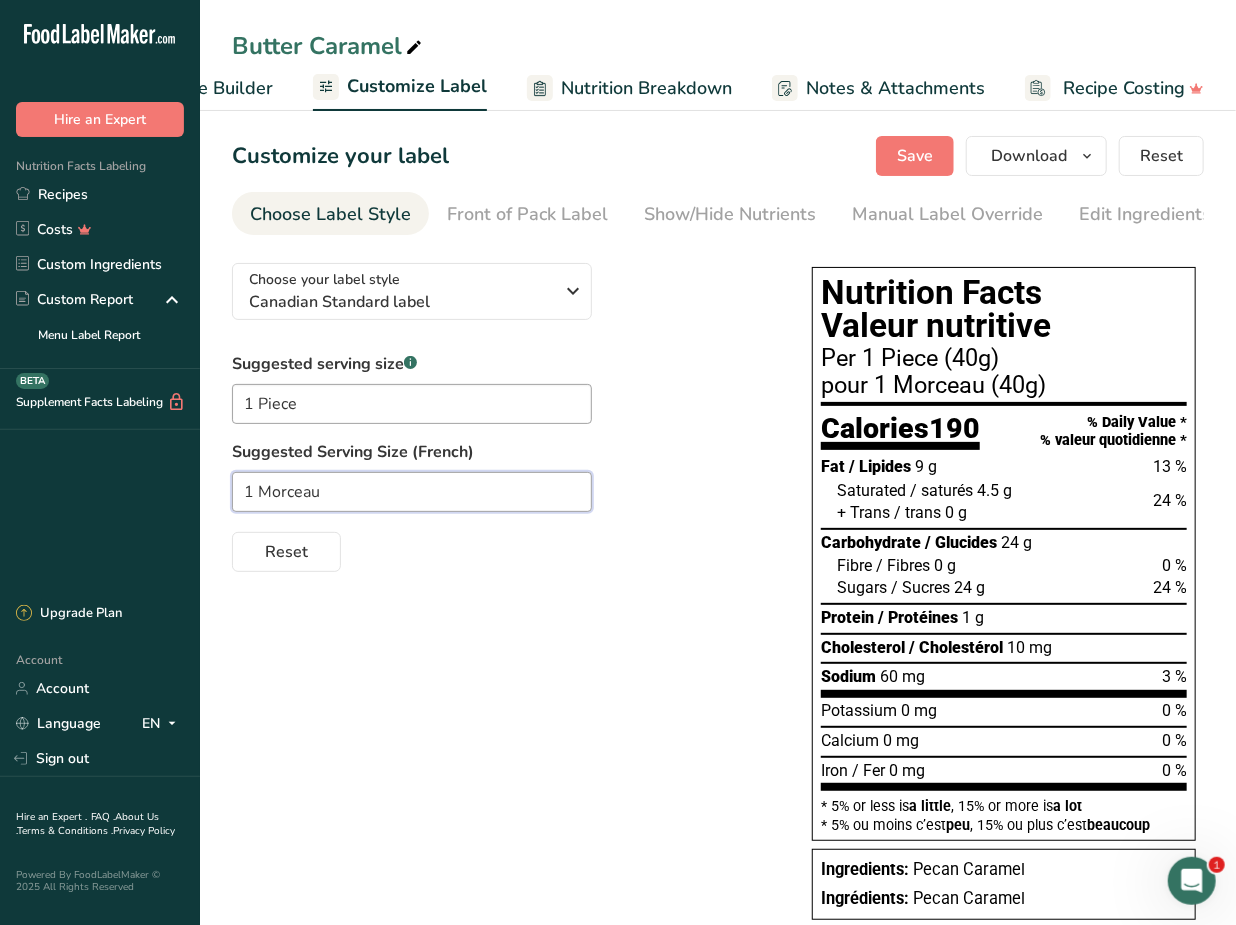type on "1 Morceau" 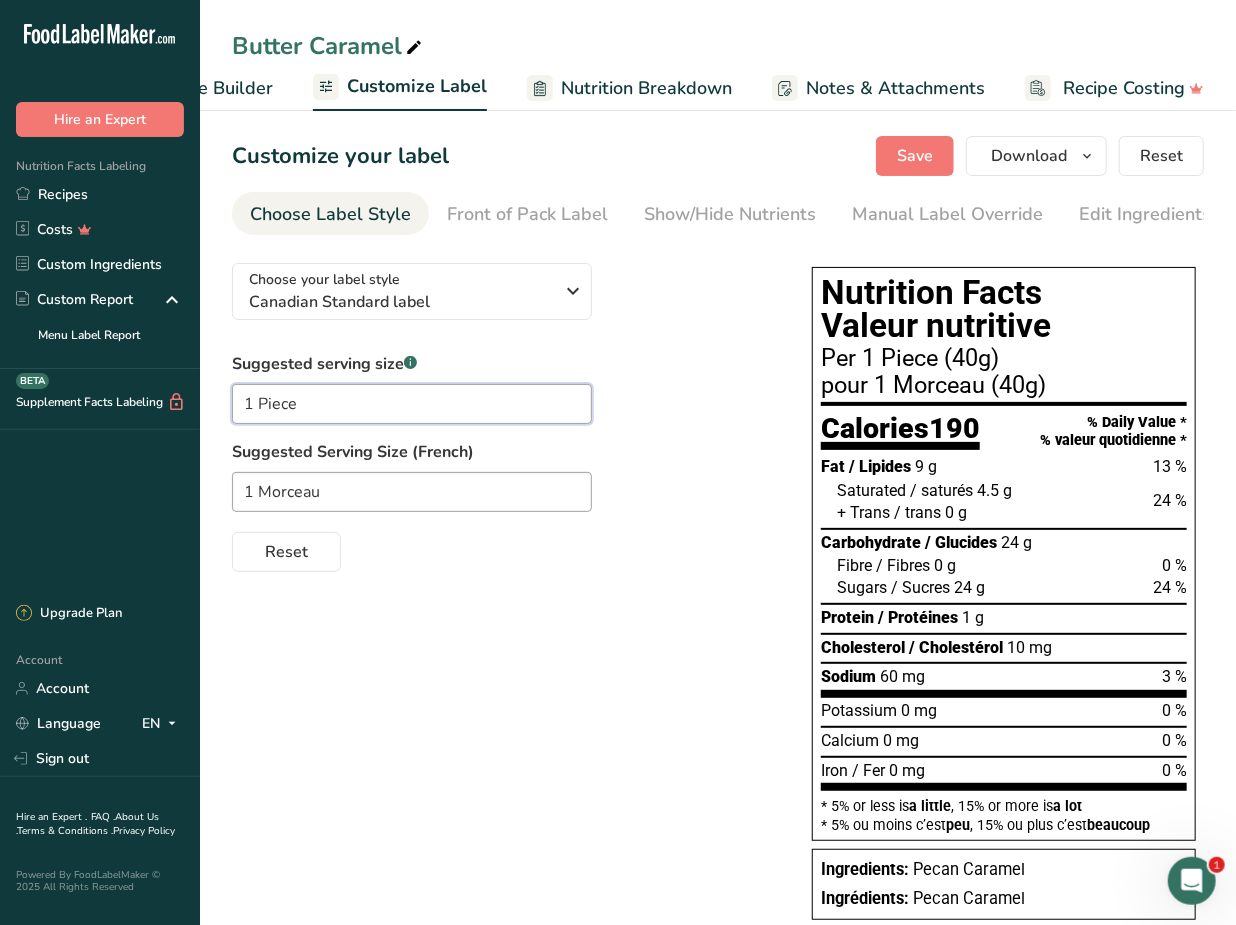 drag, startPoint x: 253, startPoint y: 404, endPoint x: 244, endPoint y: 411, distance: 11.401754 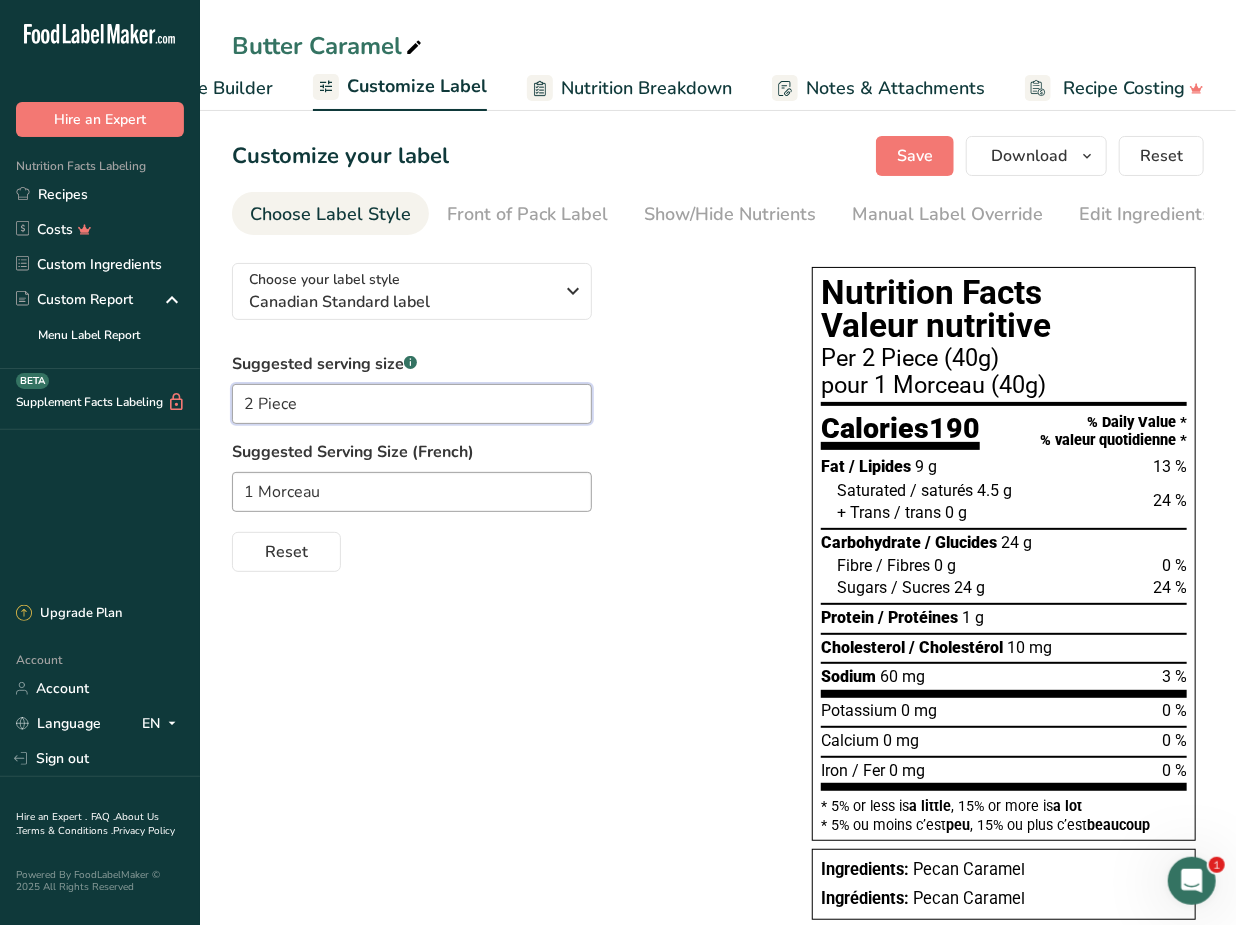 type on "2 Piece" 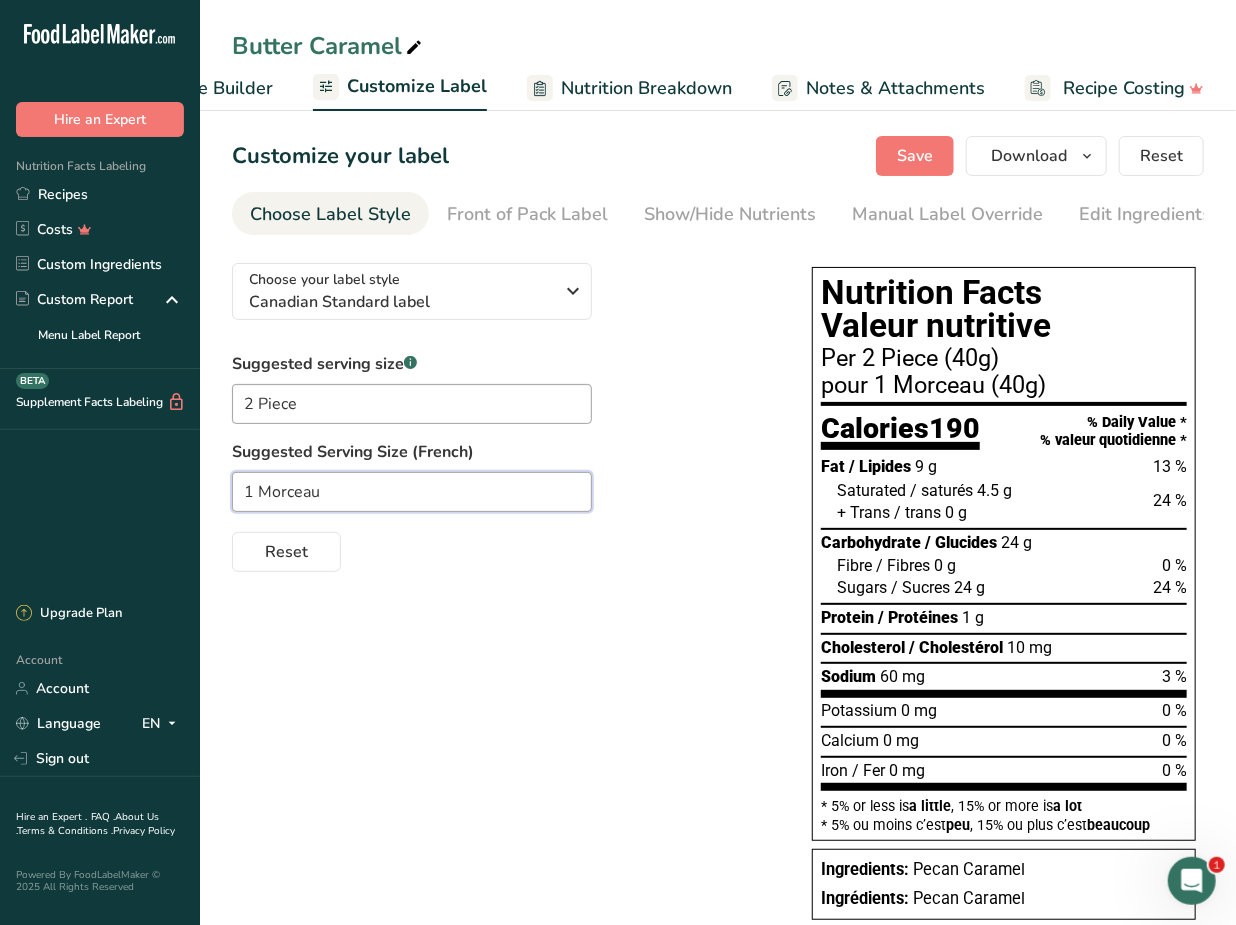 drag, startPoint x: 250, startPoint y: 496, endPoint x: 238, endPoint y: 497, distance: 12.0415945 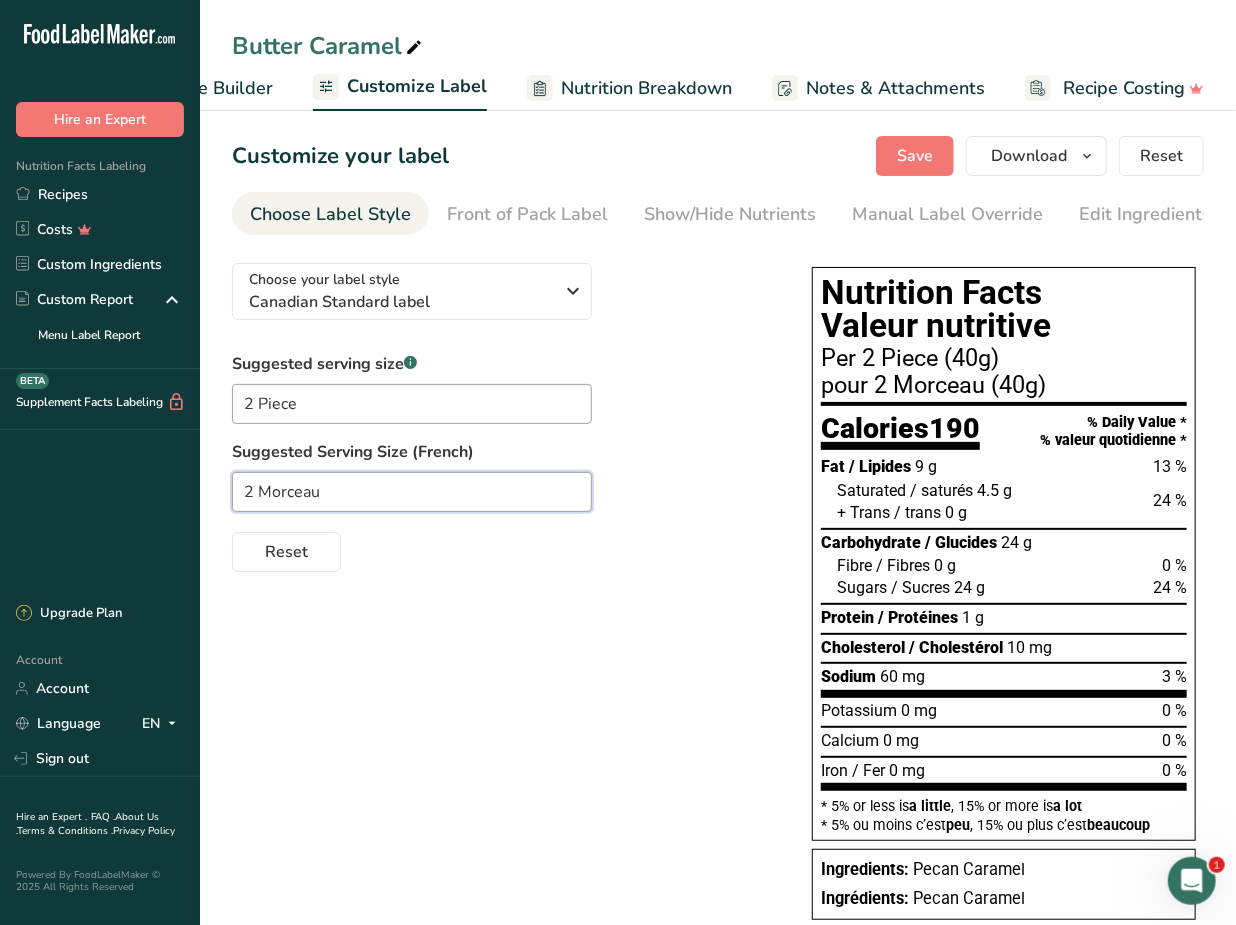 type on "2 Morceau" 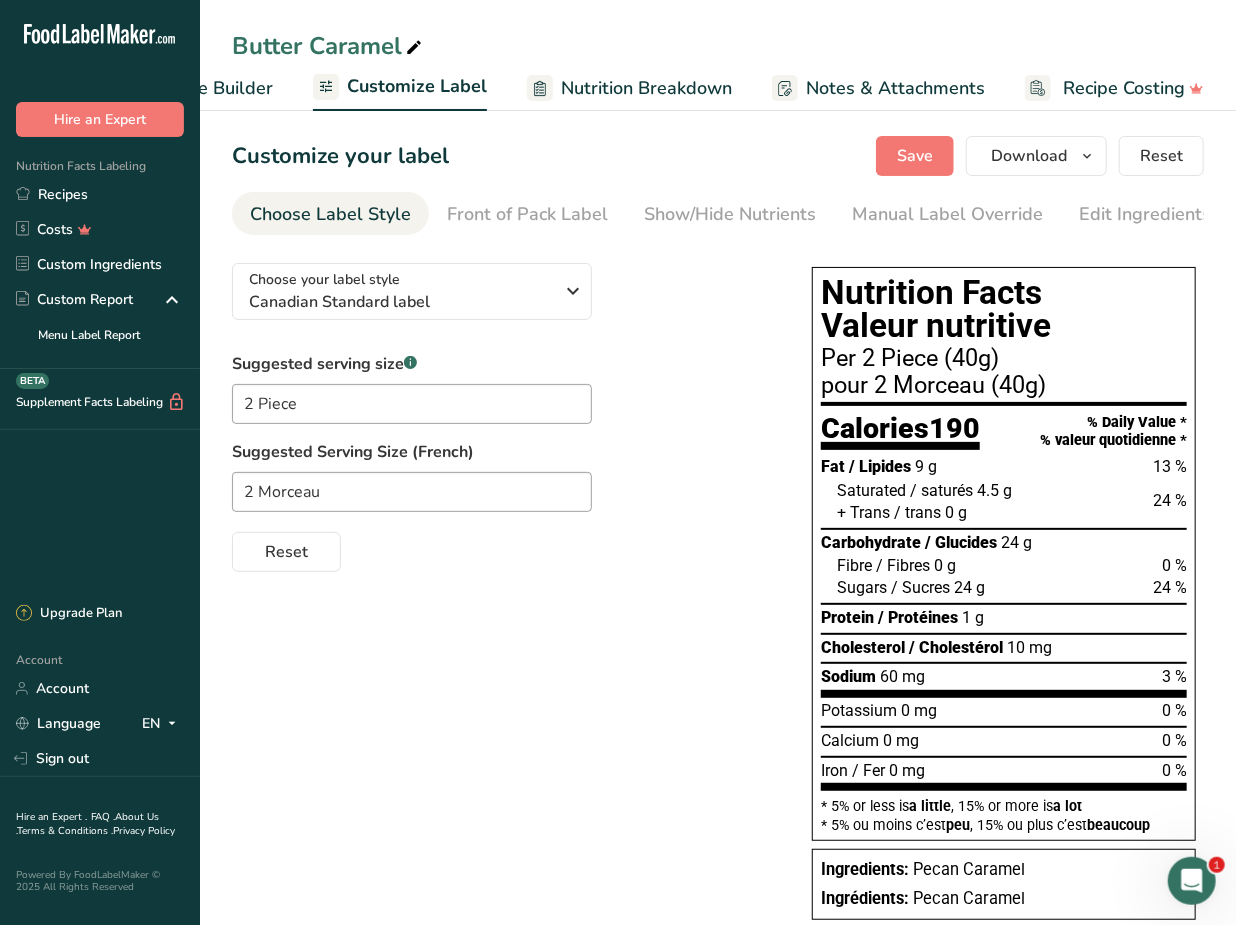 click on "Choose your label style
Canadian Standard label
USA (FDA)
Standard FDA label
Tabular FDA label
Linear FDA label
Simplified FDA label
Dual Column FDA label (Per Serving/Per Container)
Dual Column FDA label (As Sold/As Prepared)
Aggregate Standard FDA label
Standard FDA label with Micronutrients listed side-by-side
UK (FSA)
UK Mandatory Label "Back of Pack"
UK Traffic Light Label  "Front of Pack"
Canadian (CFIA)
Canadian Standard label
Canadian Dual Column label" at bounding box center (718, 593) 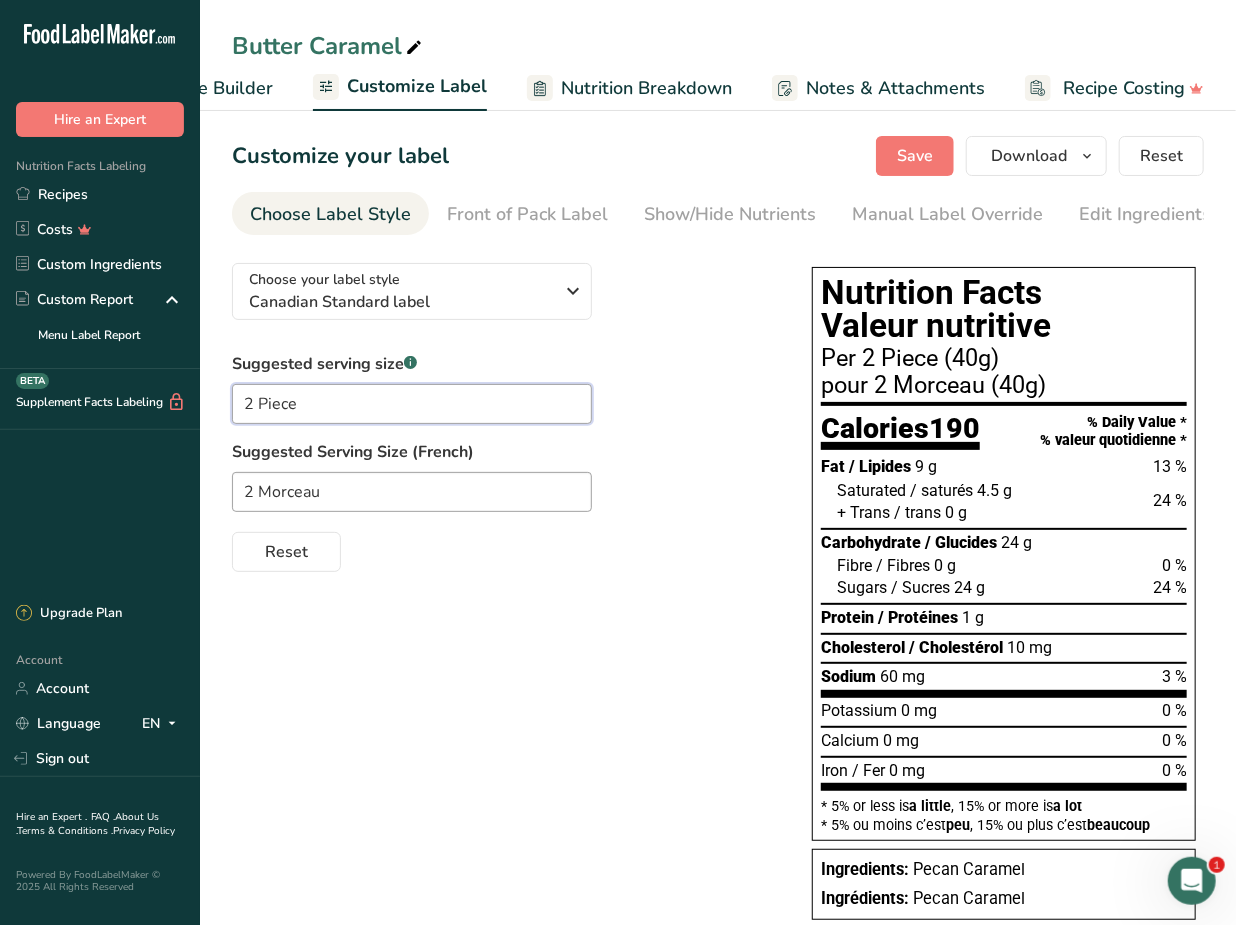 click on "2 Piece" at bounding box center (412, 404) 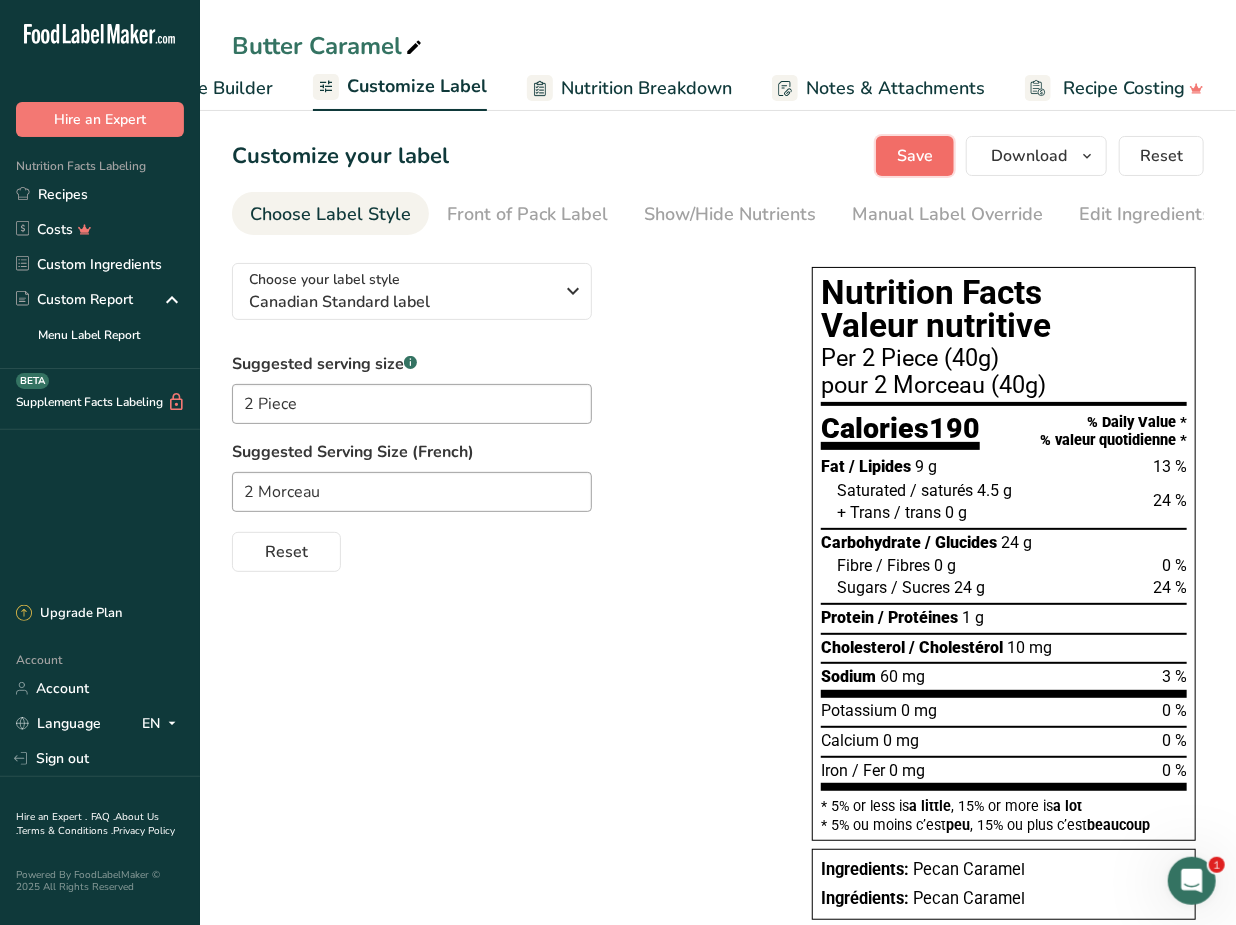 click on "Save" at bounding box center (915, 156) 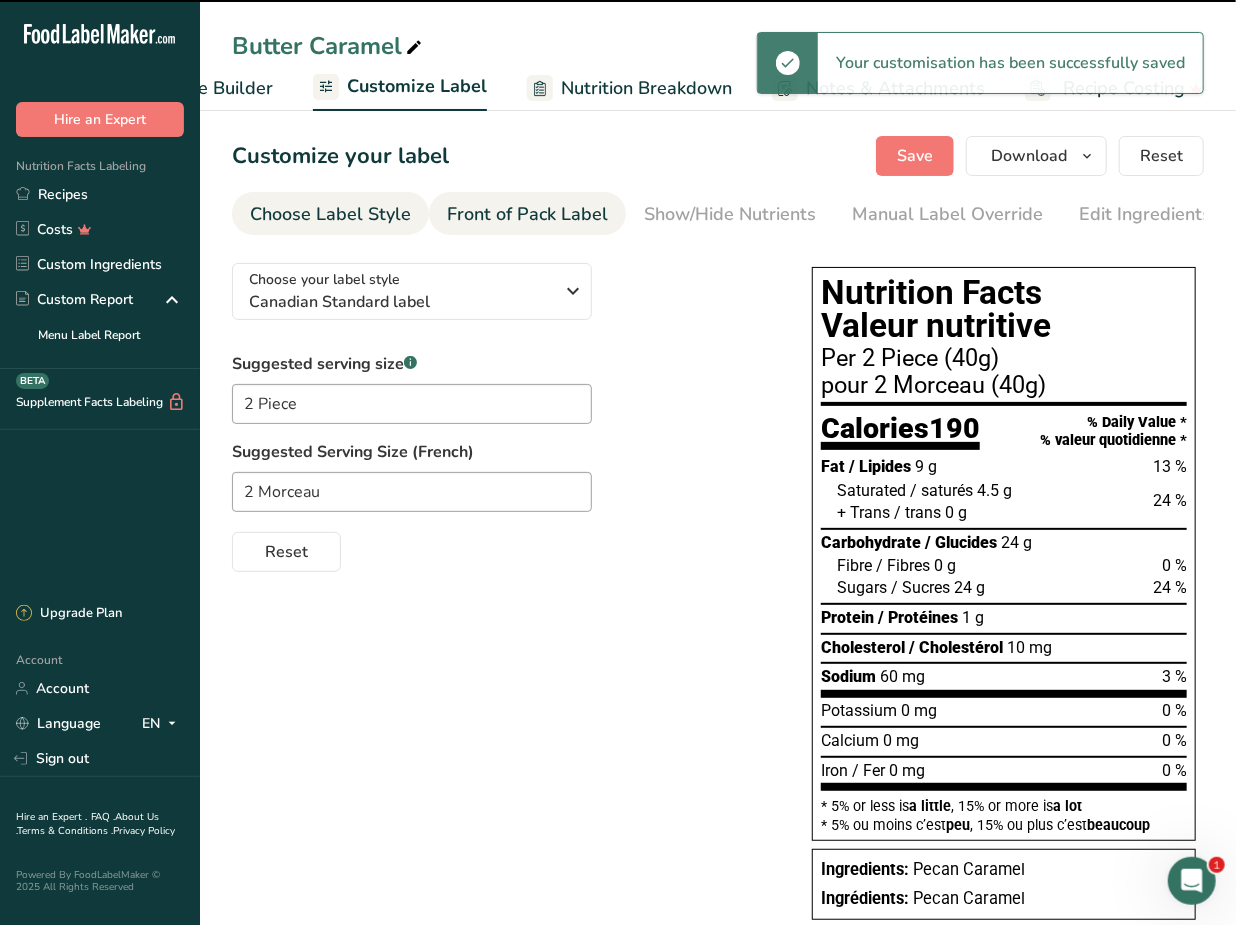 click on "Front of Pack Label" at bounding box center [527, 214] 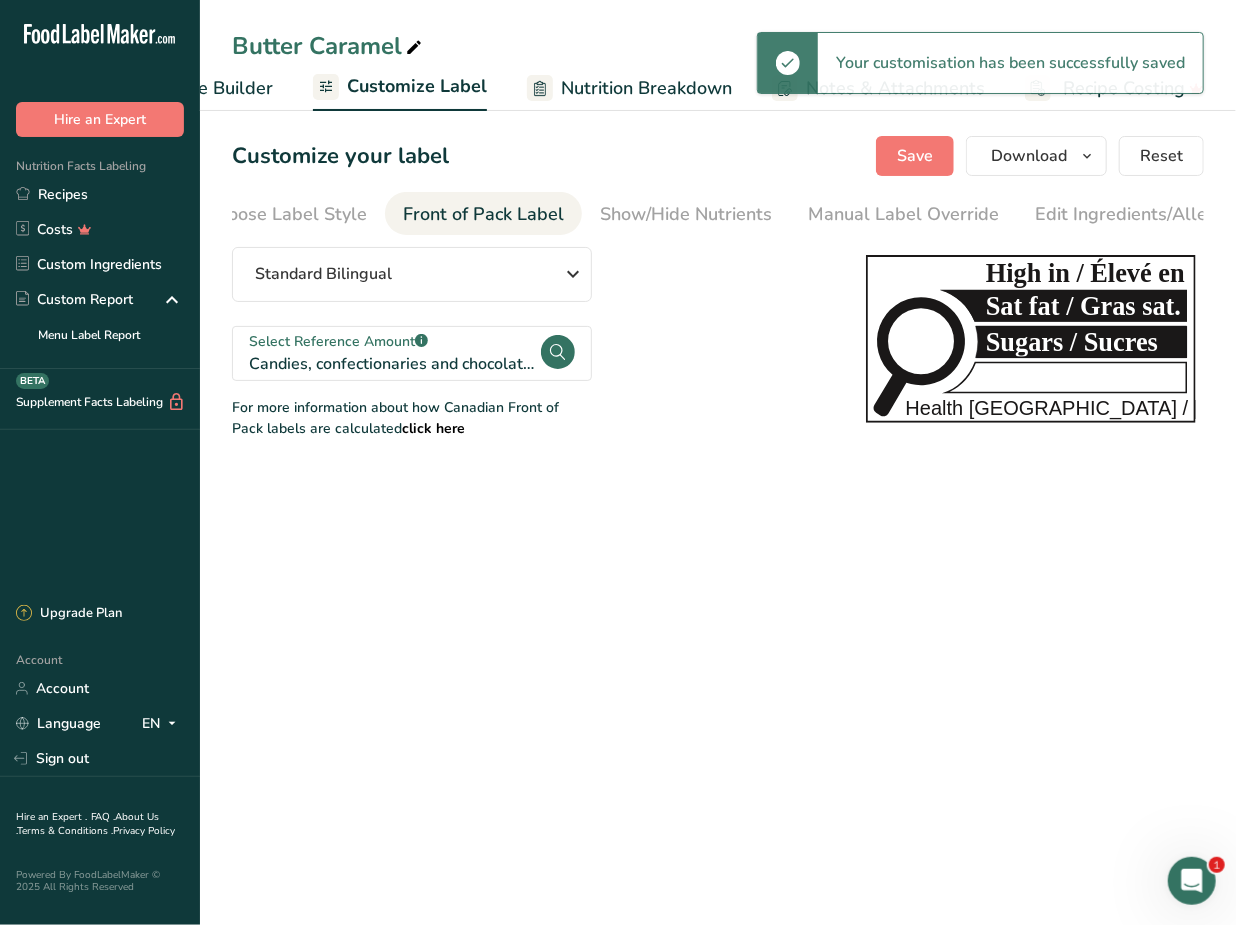 scroll, scrollTop: 0, scrollLeft: 194, axis: horizontal 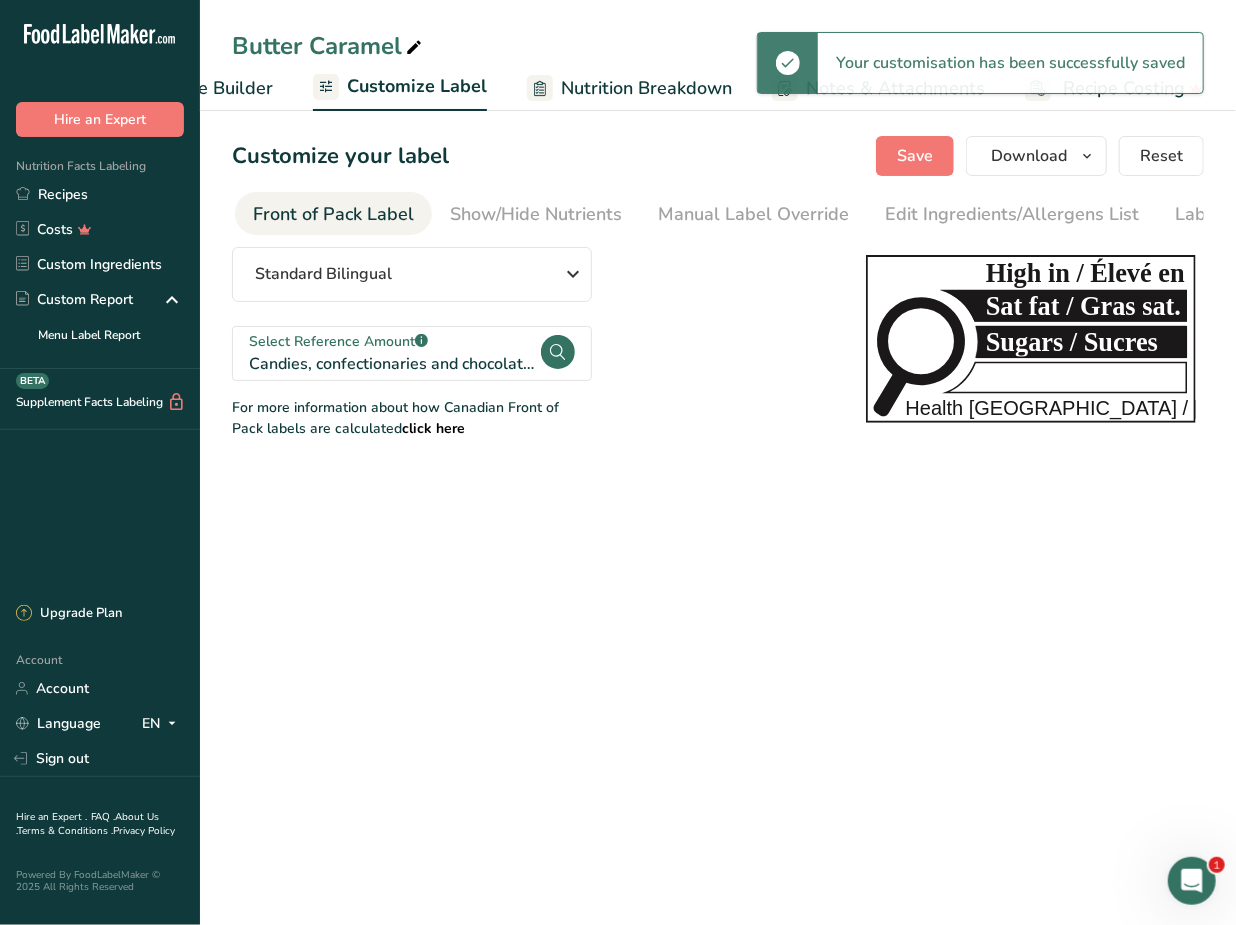 click on "Recipe Builder" at bounding box center (213, 88) 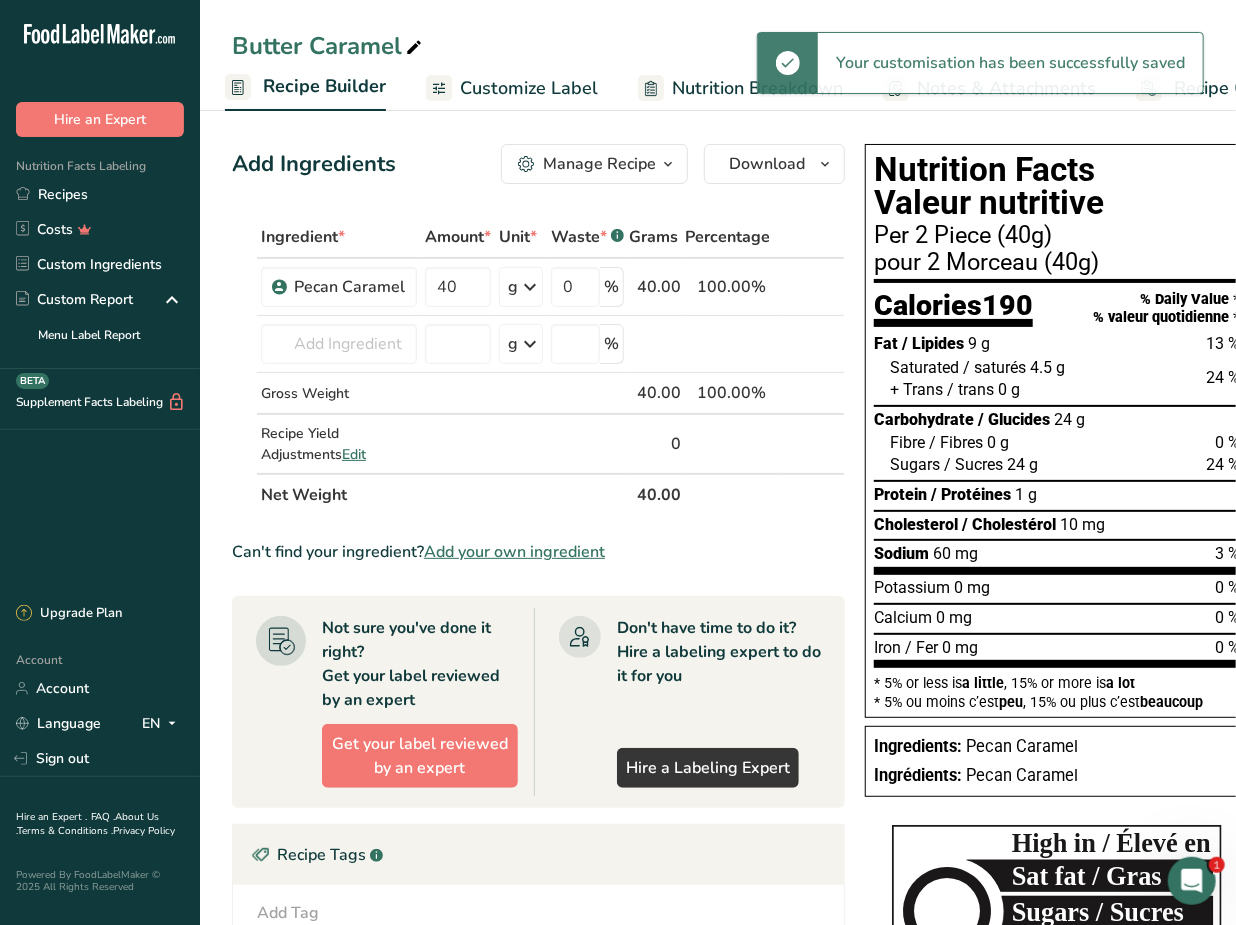 scroll, scrollTop: 0, scrollLeft: 192, axis: horizontal 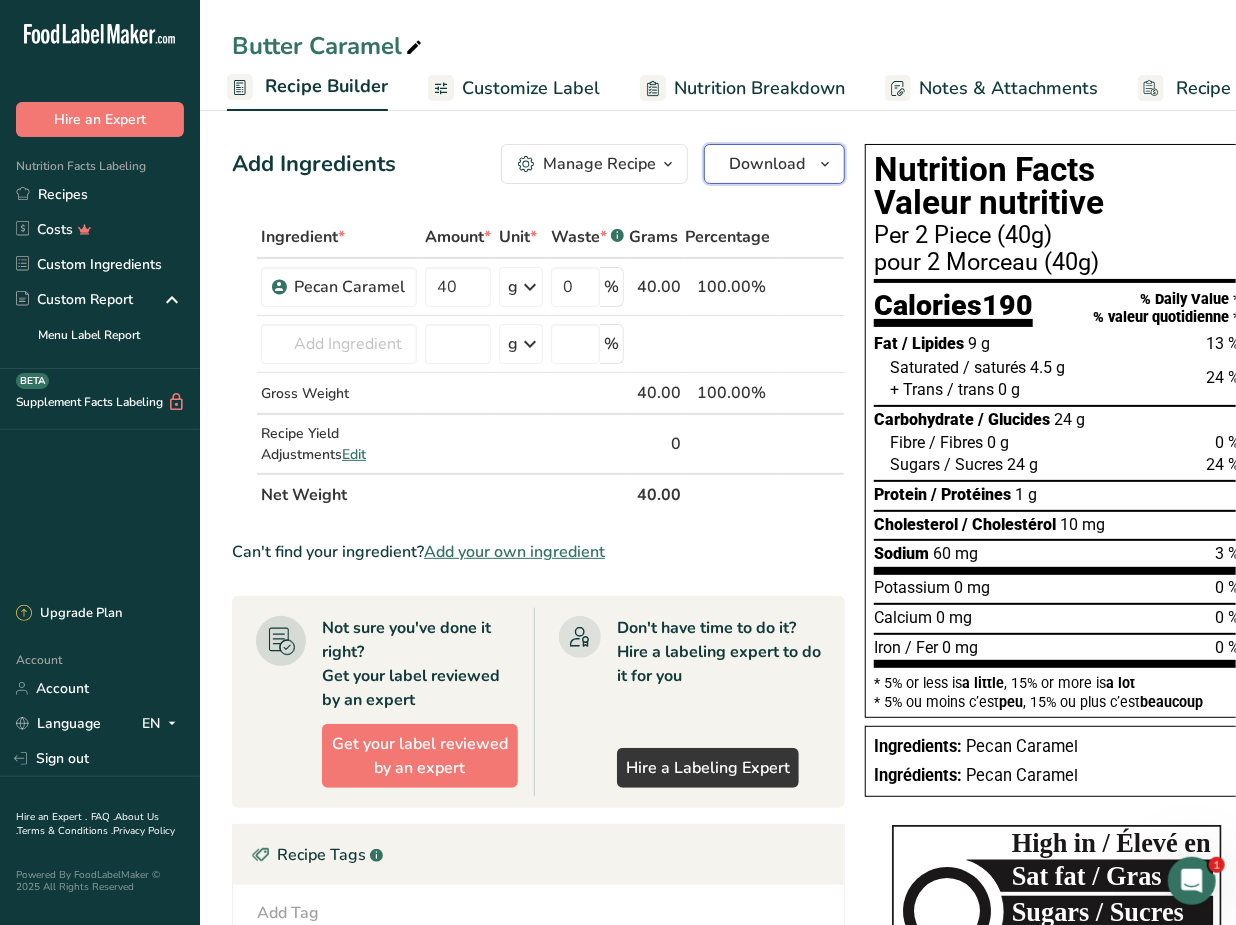 click on "Download" at bounding box center (774, 164) 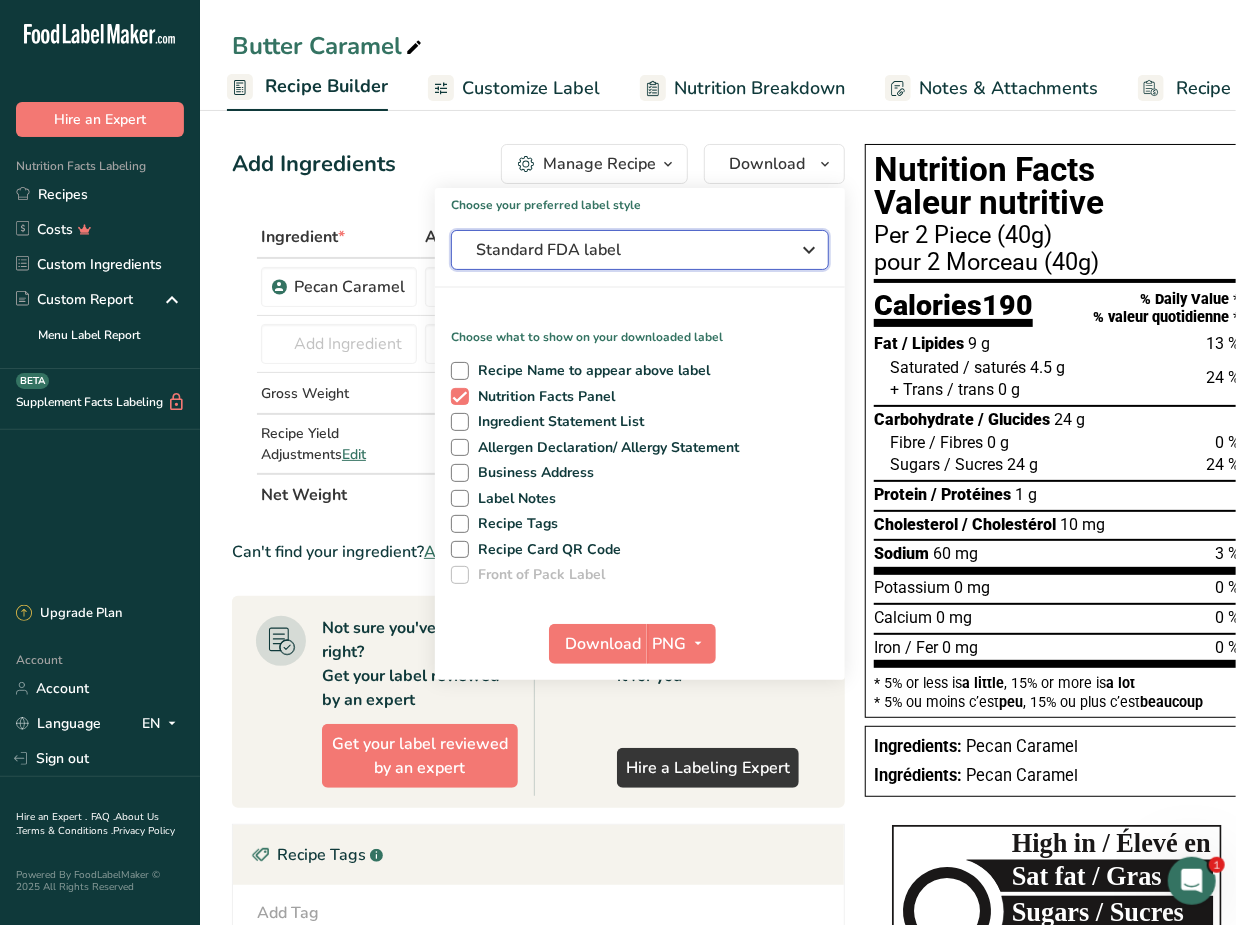 click on "Standard FDA label" at bounding box center [626, 250] 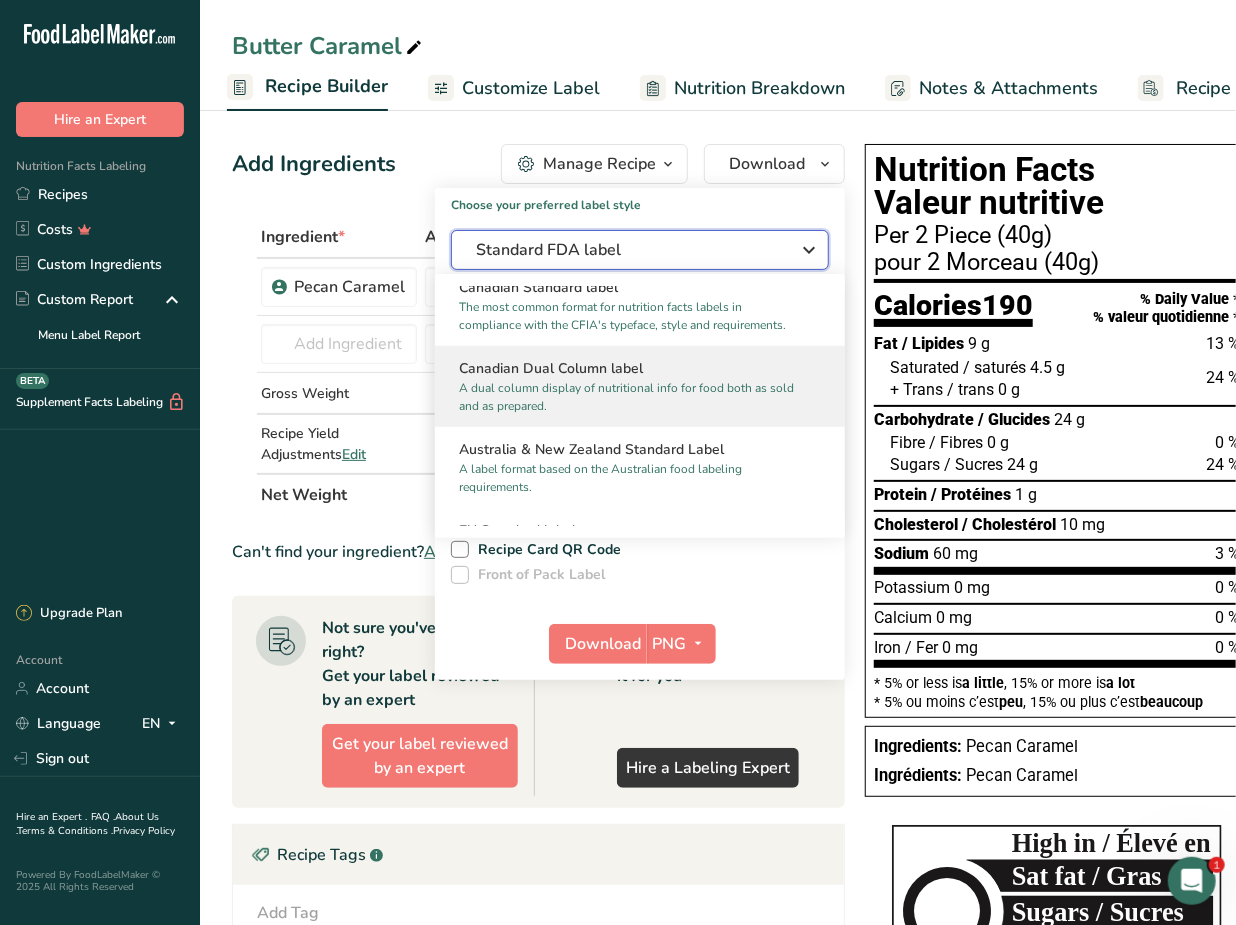 scroll, scrollTop: 818, scrollLeft: 0, axis: vertical 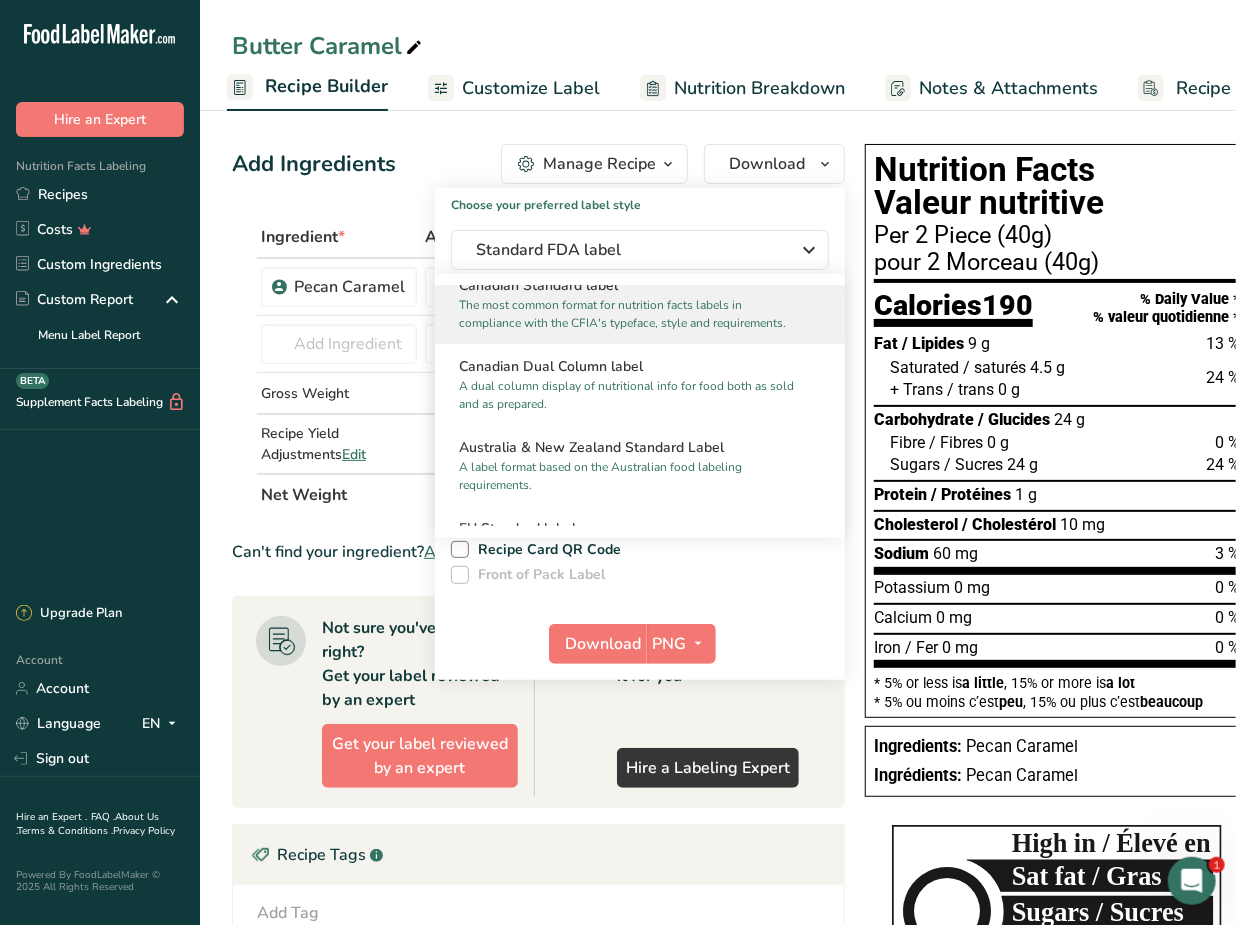 click on "The most common format for nutrition facts labels in compliance with the CFIA's typeface, style and requirements." at bounding box center [631, 314] 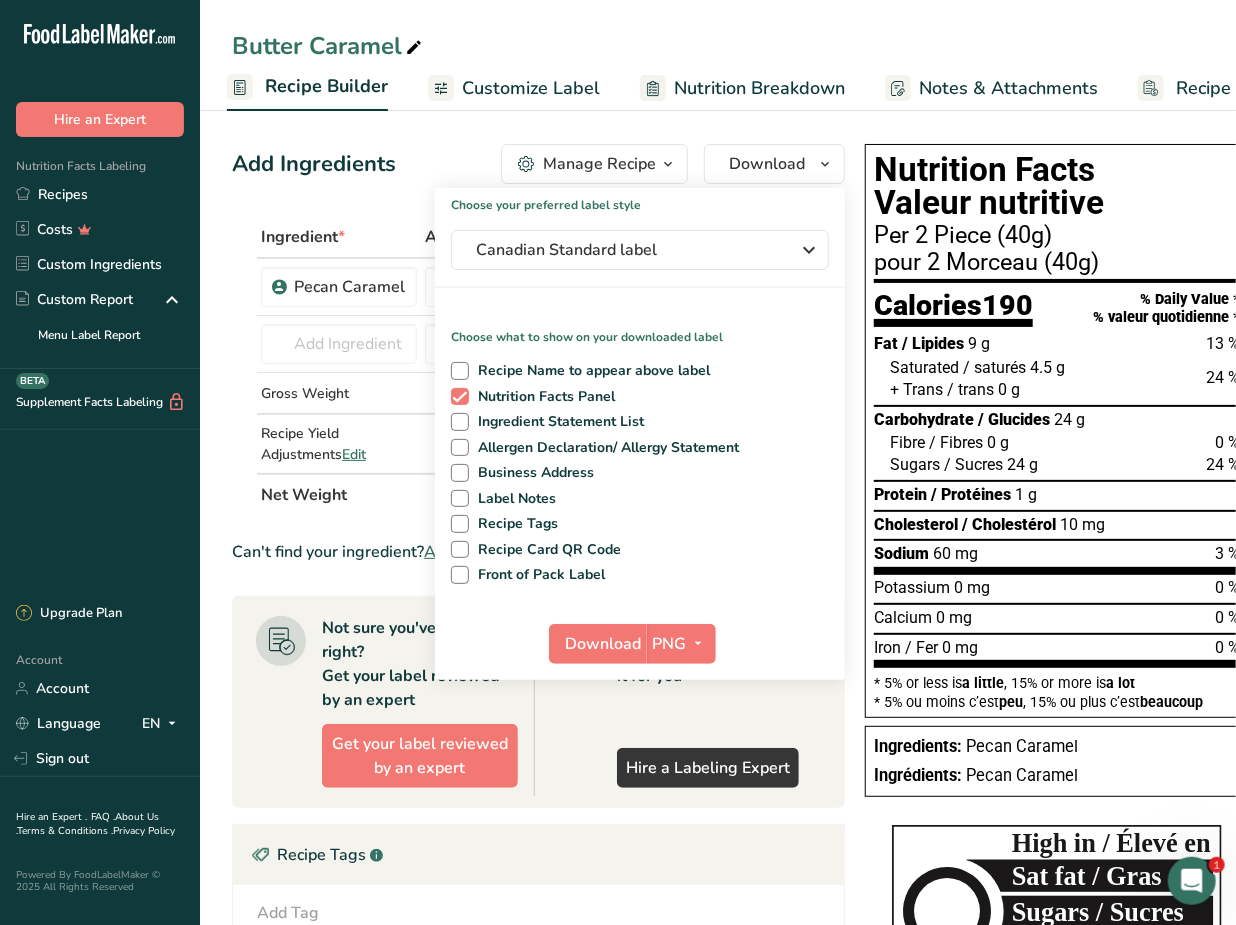 drag, startPoint x: 548, startPoint y: 570, endPoint x: 571, endPoint y: 611, distance: 47.010635 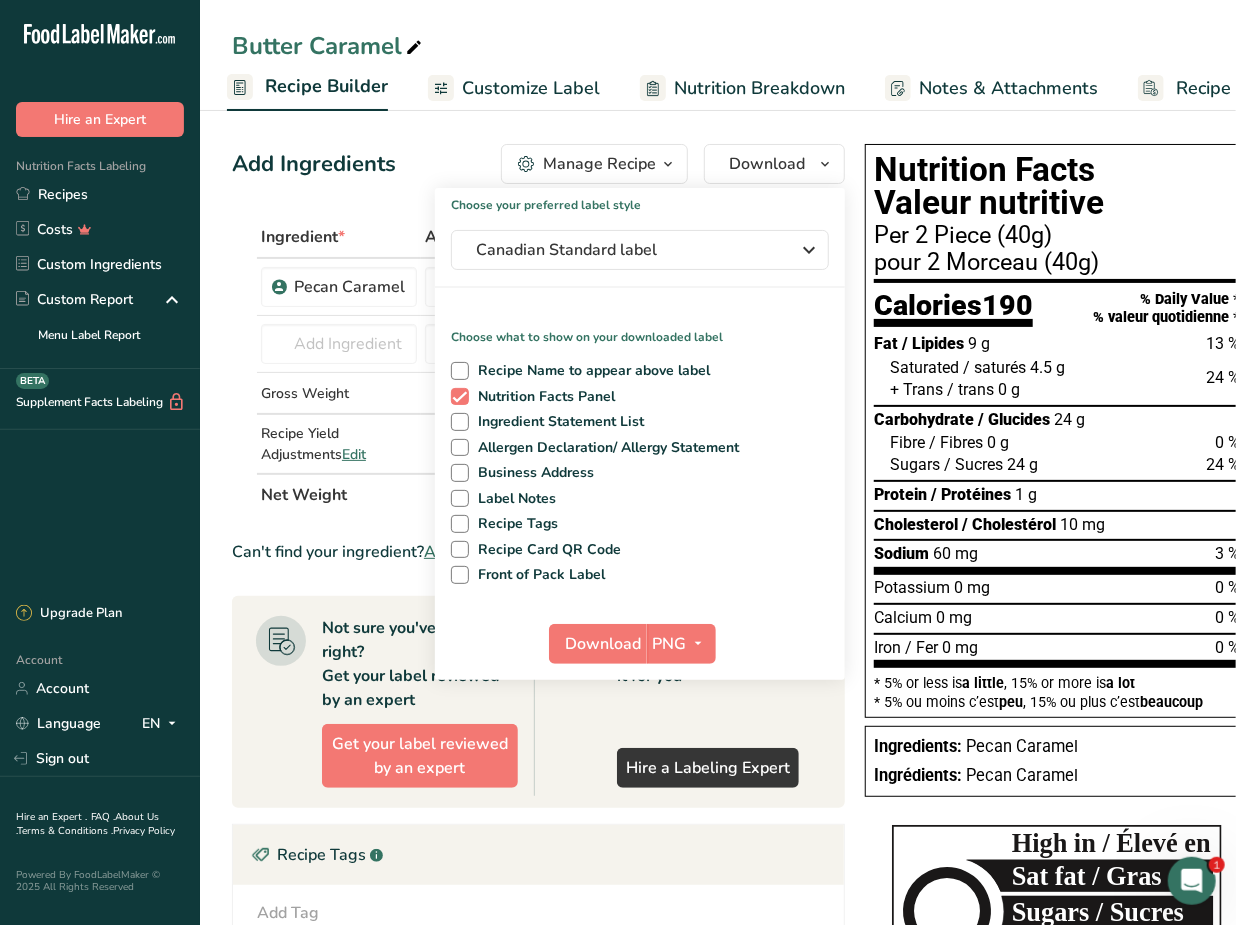 click on "Front of Pack Label" at bounding box center (537, 575) 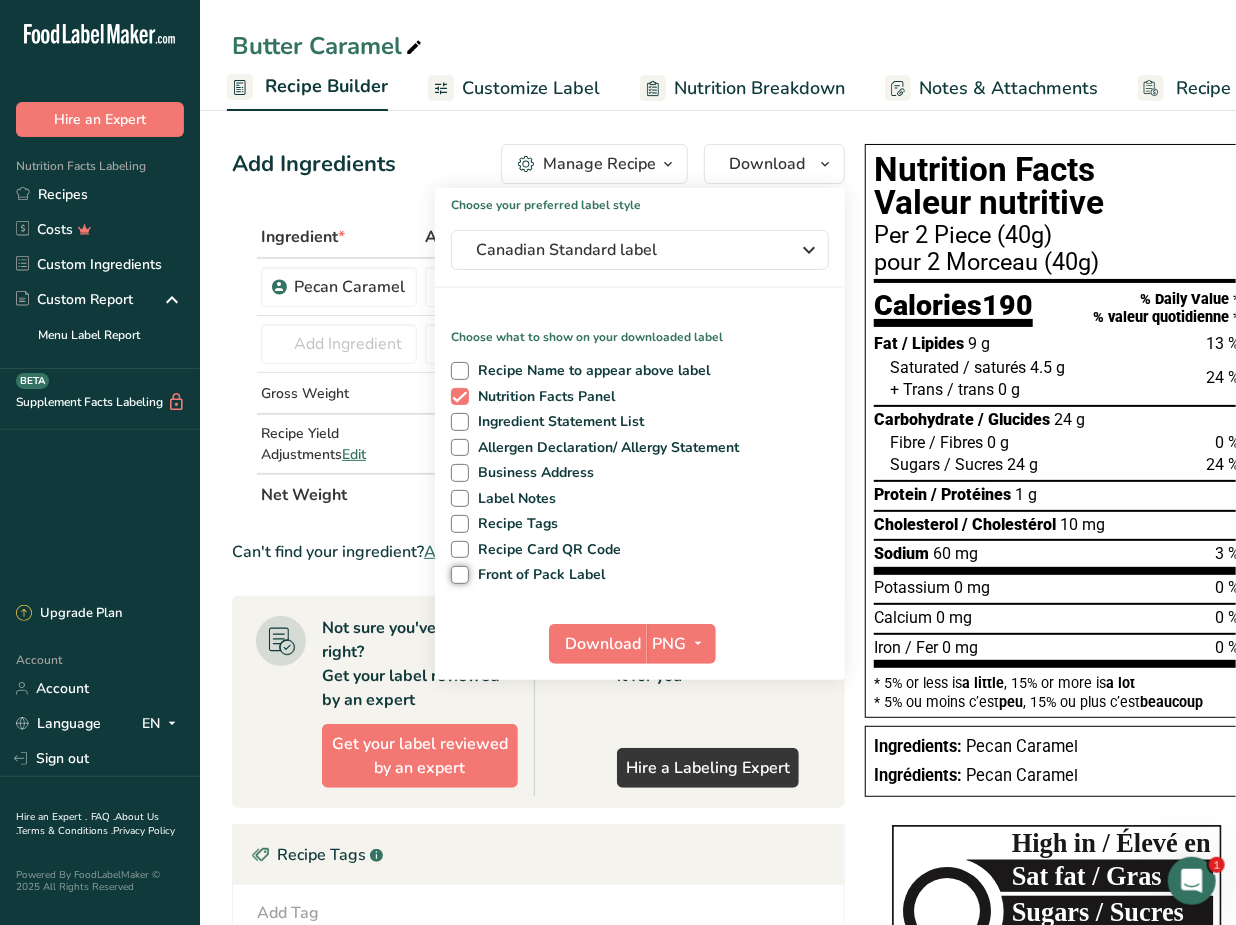click on "Front of Pack Label" at bounding box center [457, 574] 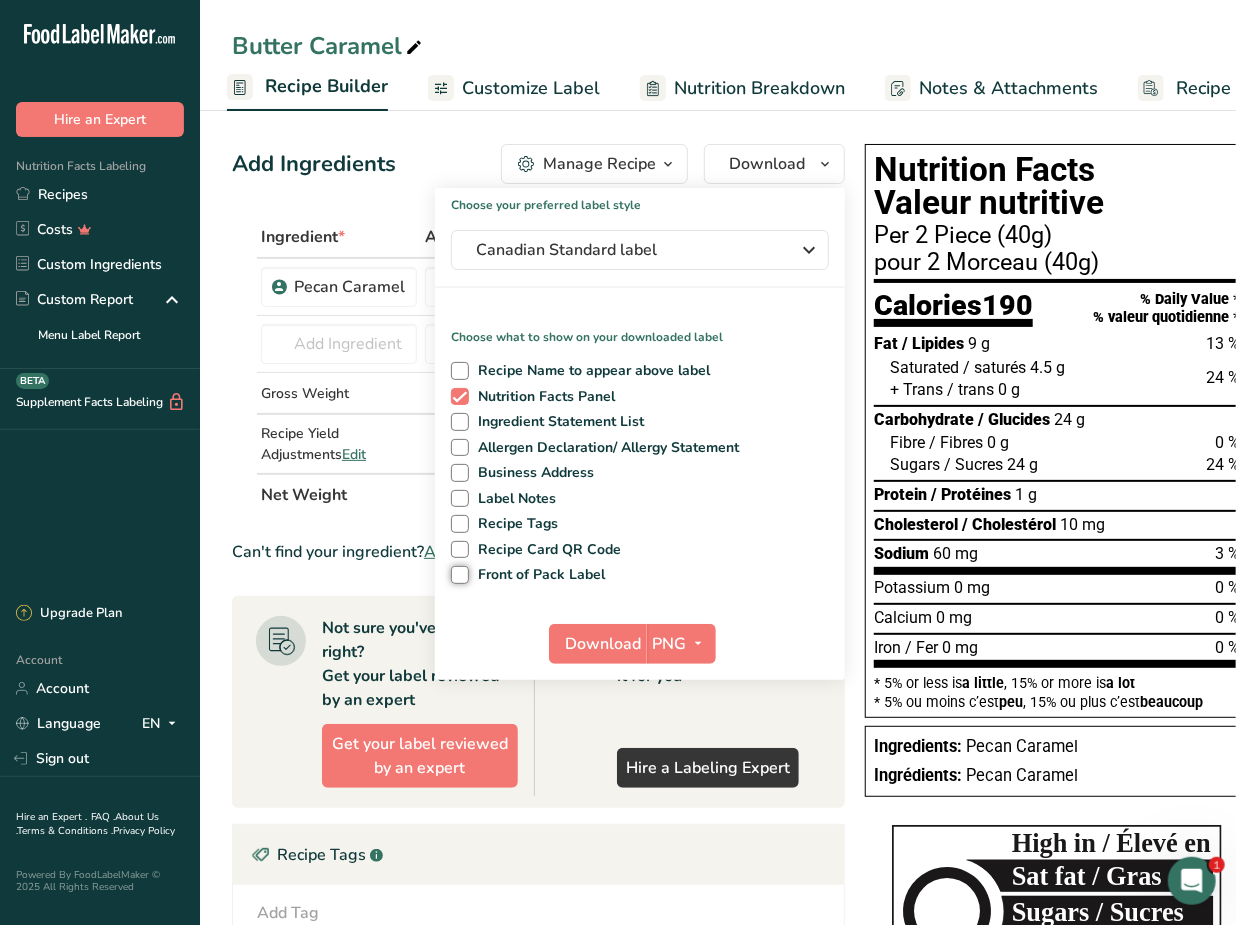checkbox on "true" 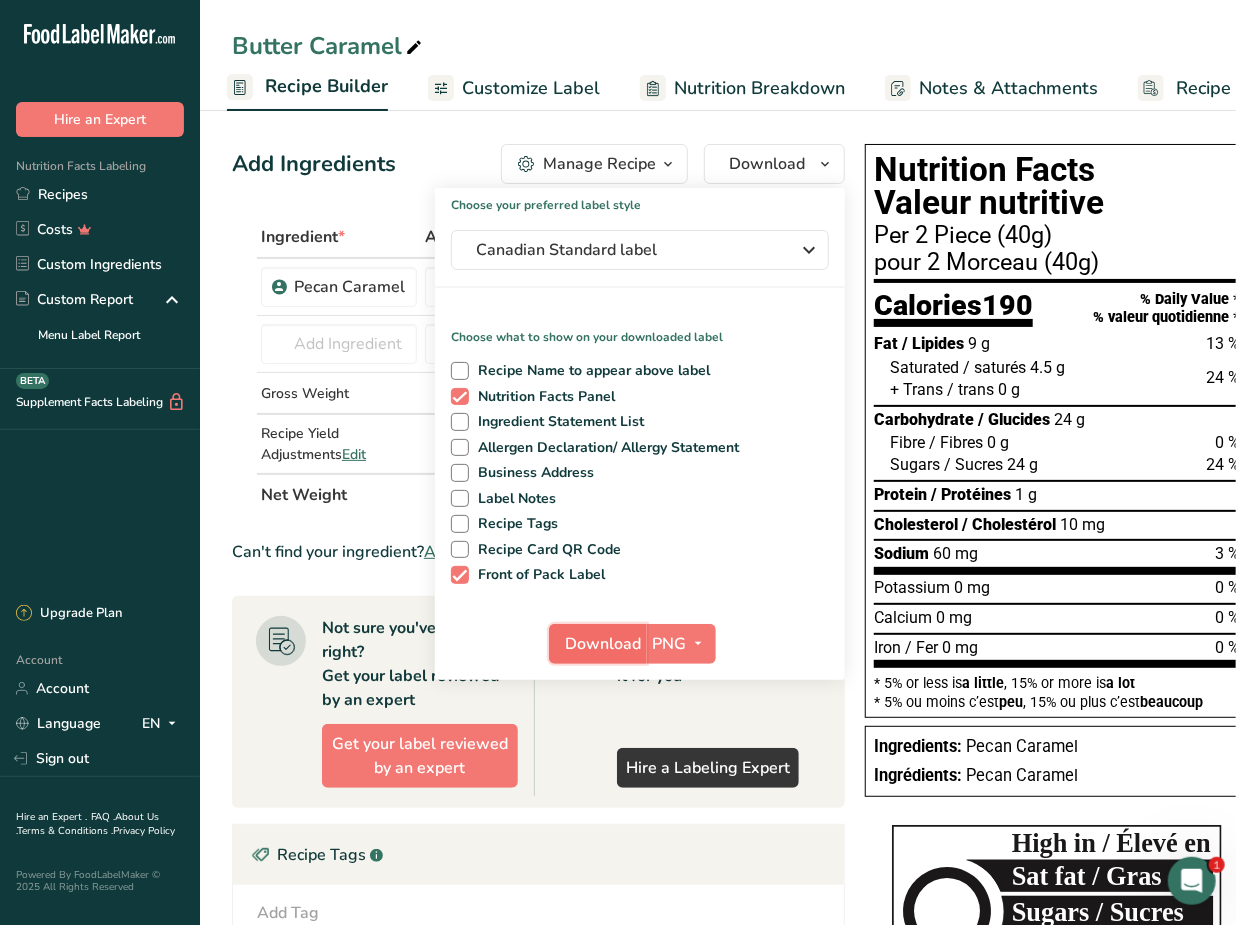 click on "Download" at bounding box center (604, 644) 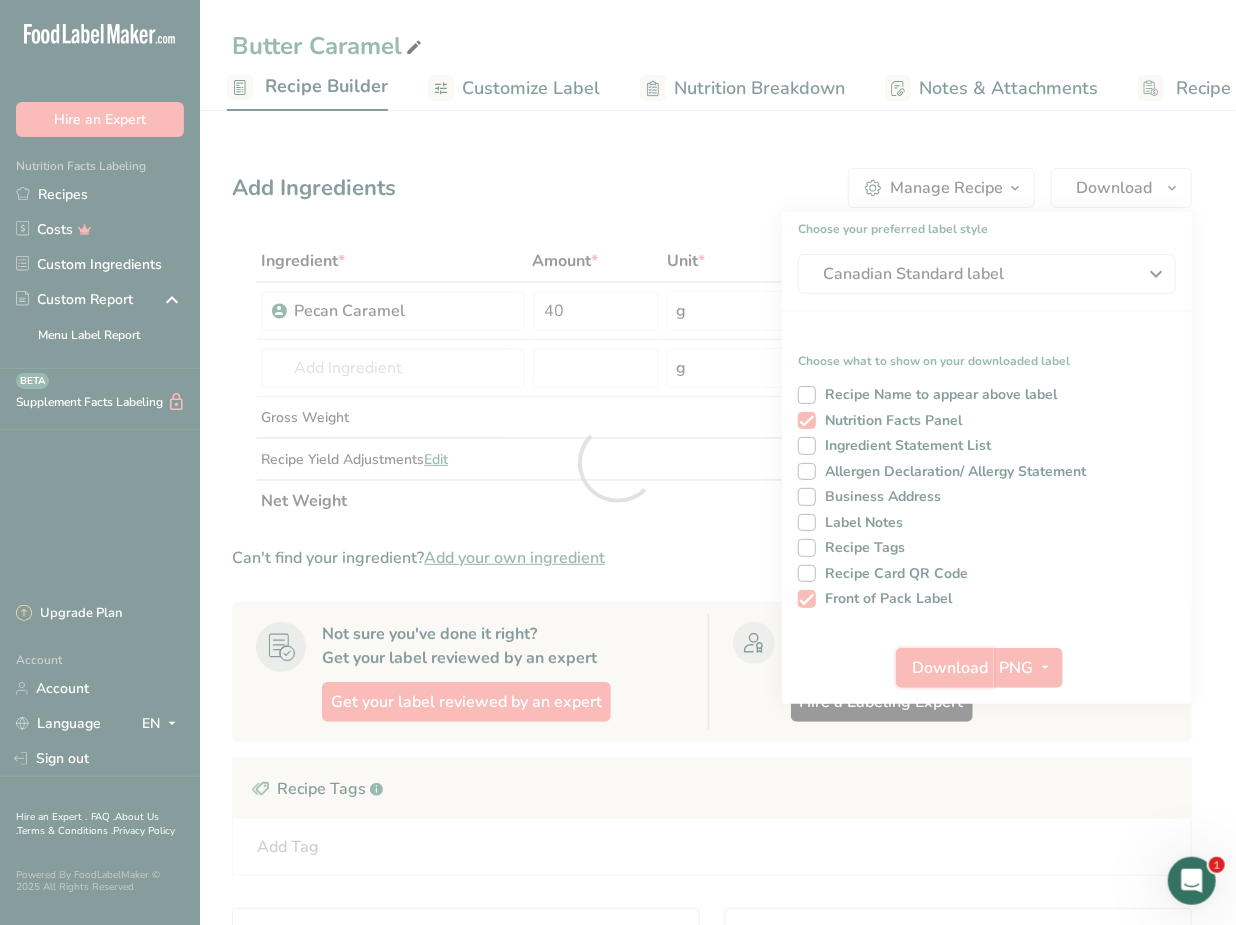scroll, scrollTop: 0, scrollLeft: 0, axis: both 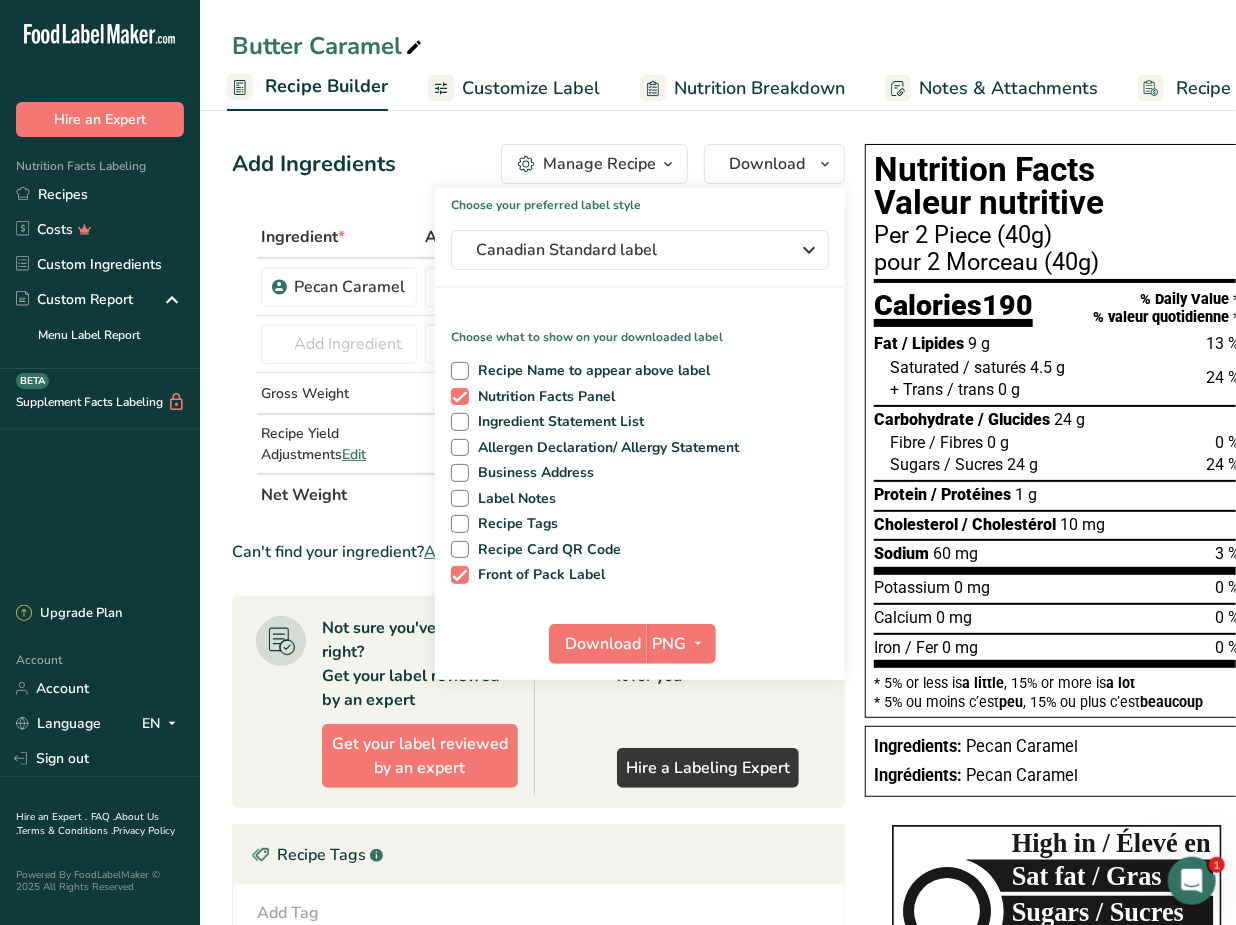drag, startPoint x: 326, startPoint y: 184, endPoint x: 312, endPoint y: 190, distance: 15.231546 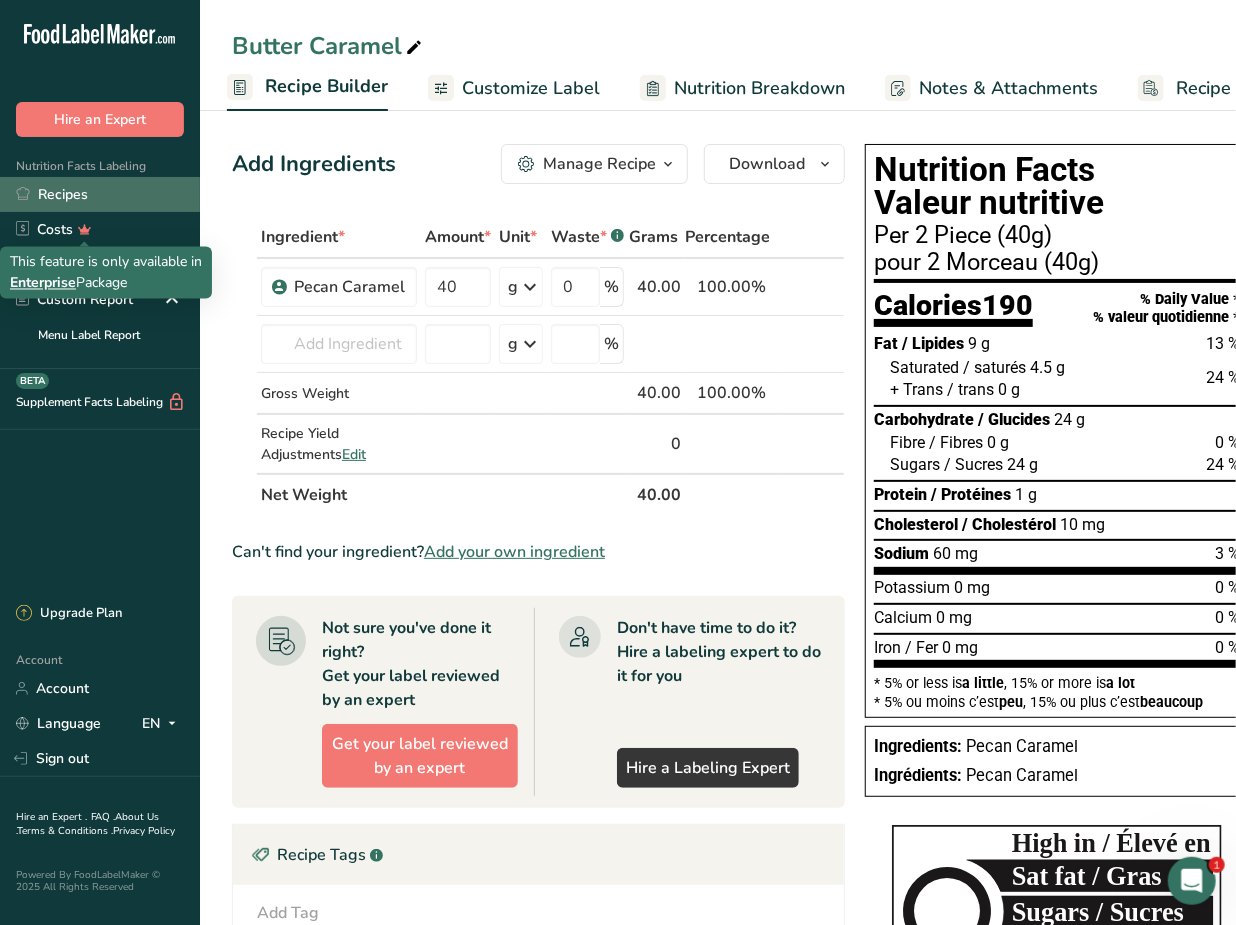 click on "Recipes" at bounding box center [100, 194] 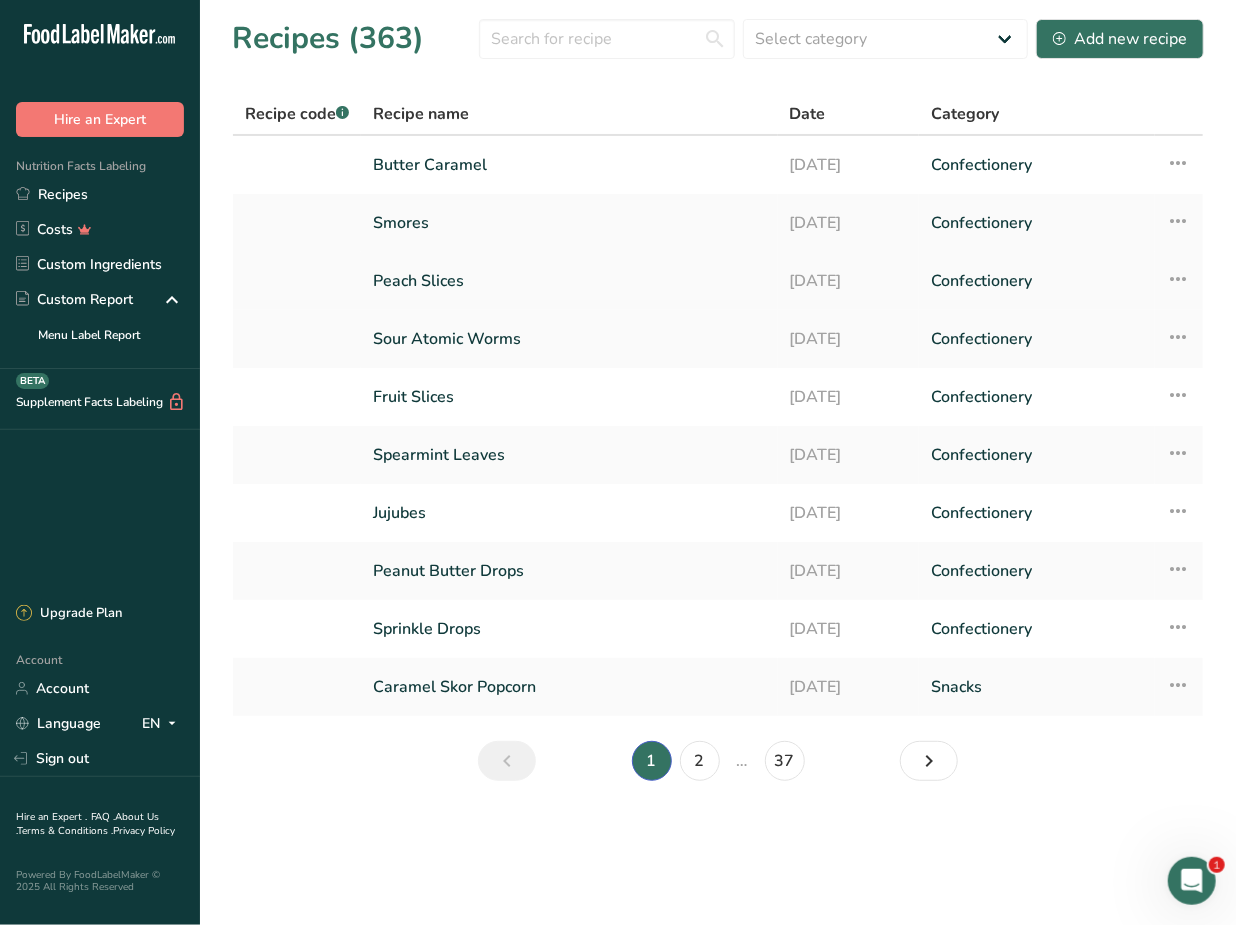 drag, startPoint x: 504, startPoint y: 279, endPoint x: 541, endPoint y: 279, distance: 37 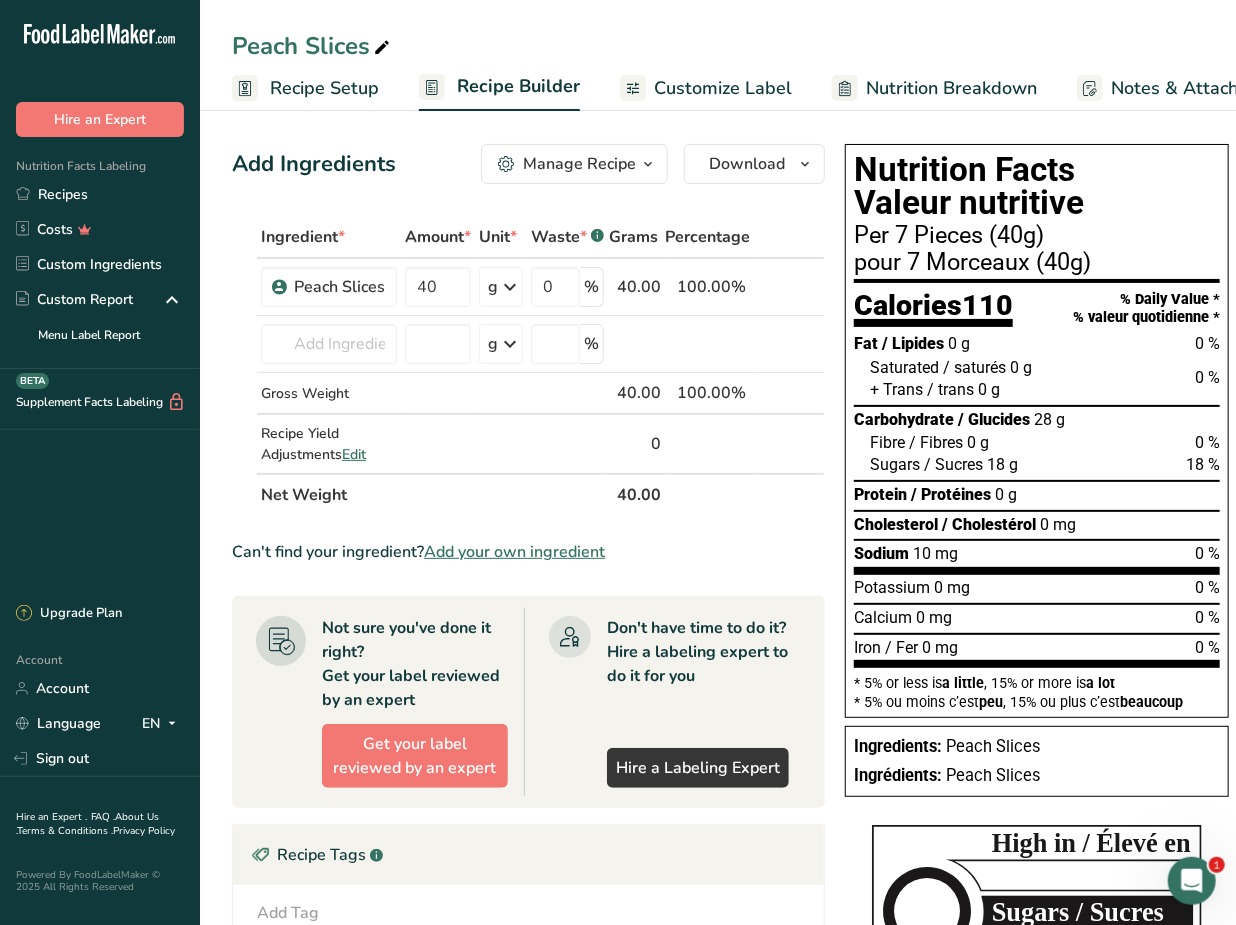 click at bounding box center [648, 164] 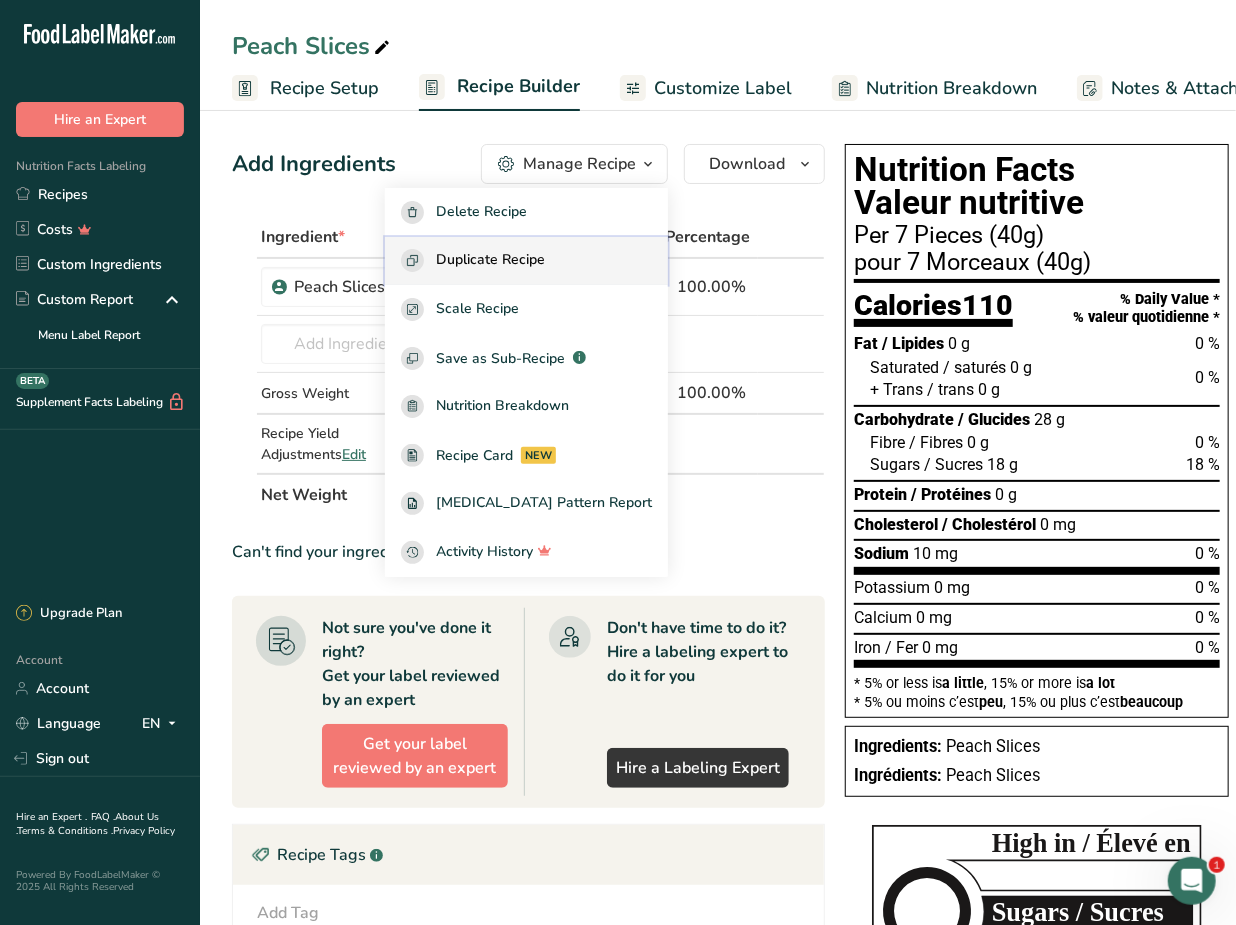 click on "Duplicate Recipe" at bounding box center (490, 260) 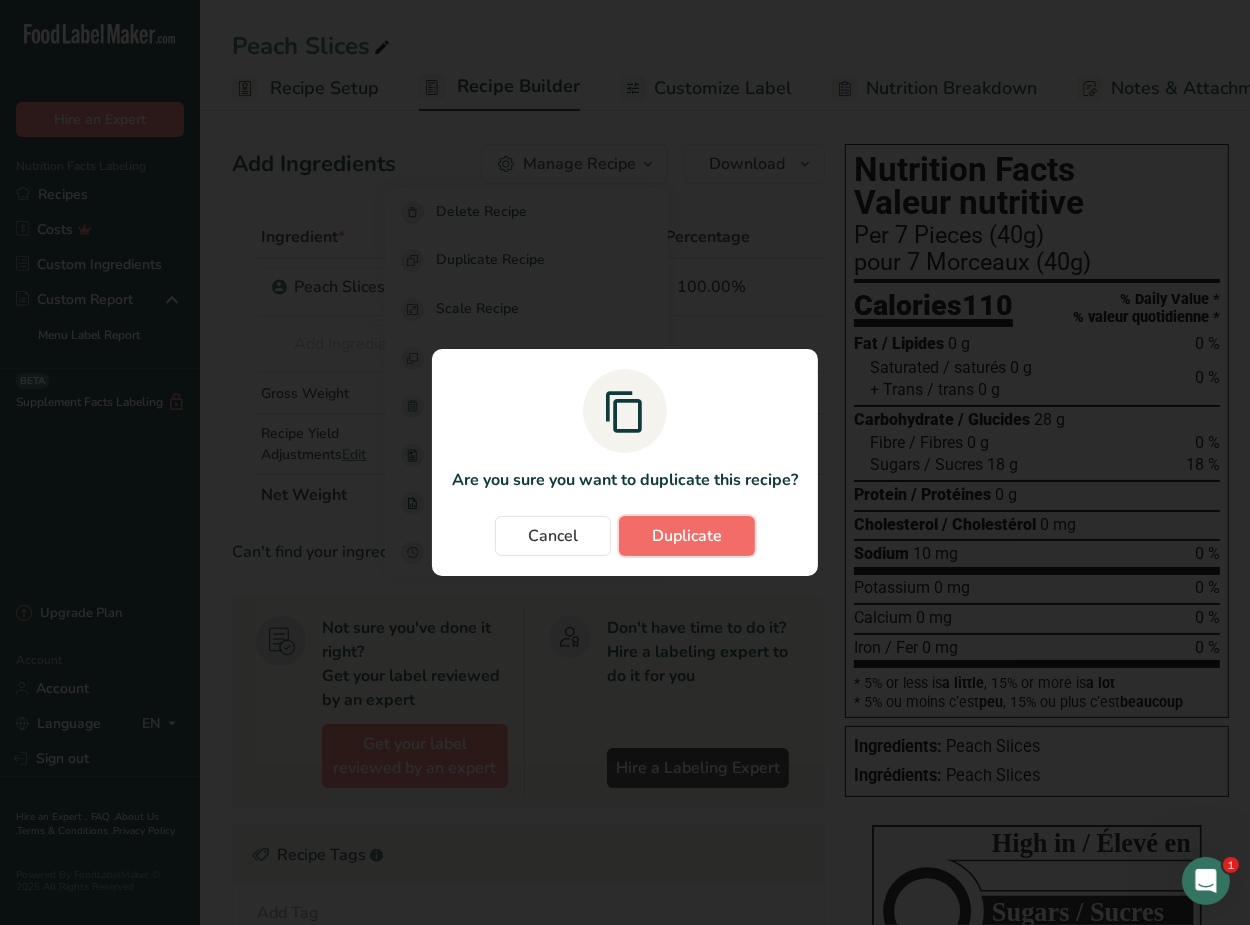 click on "Duplicate" at bounding box center (687, 536) 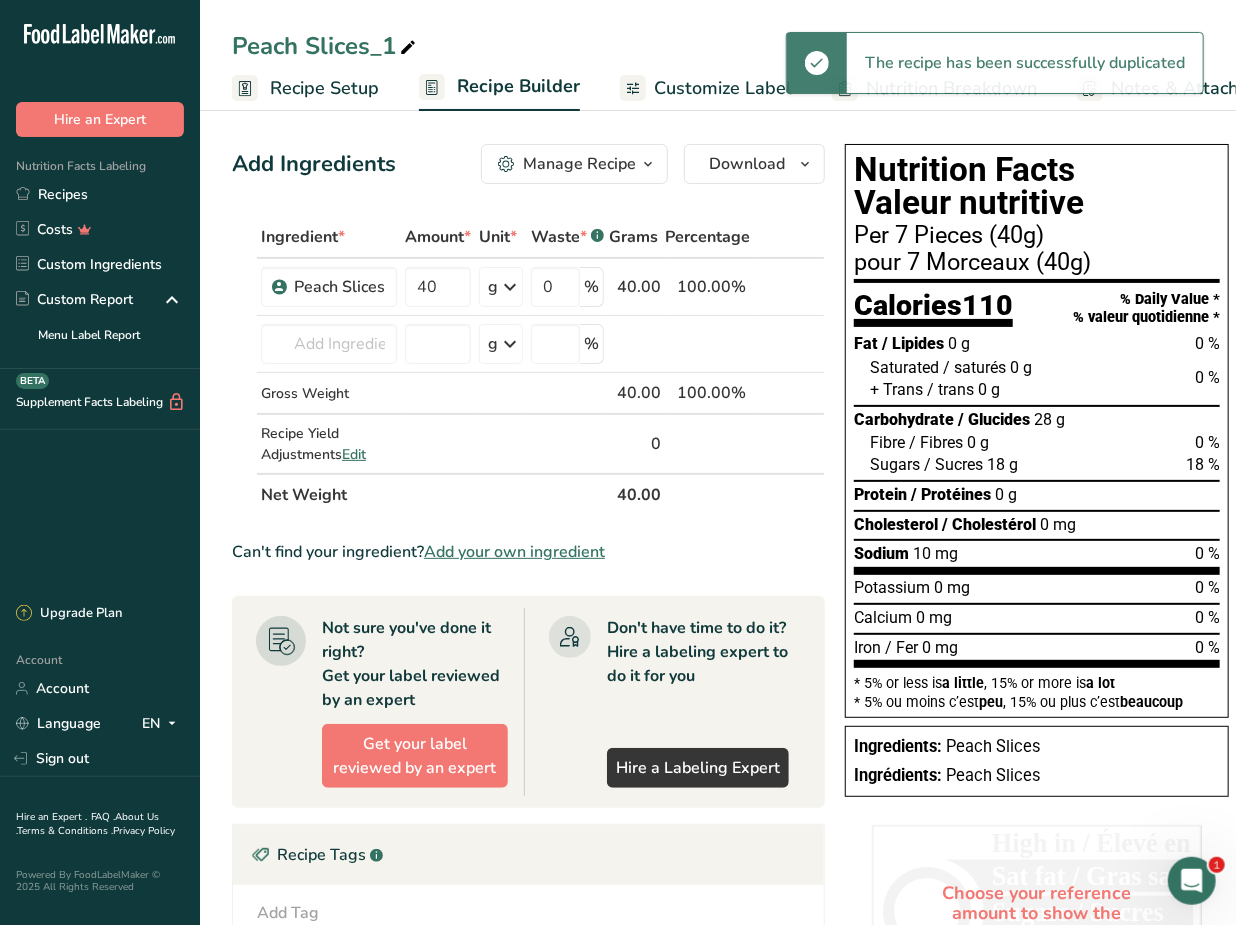 click at bounding box center (408, 48) 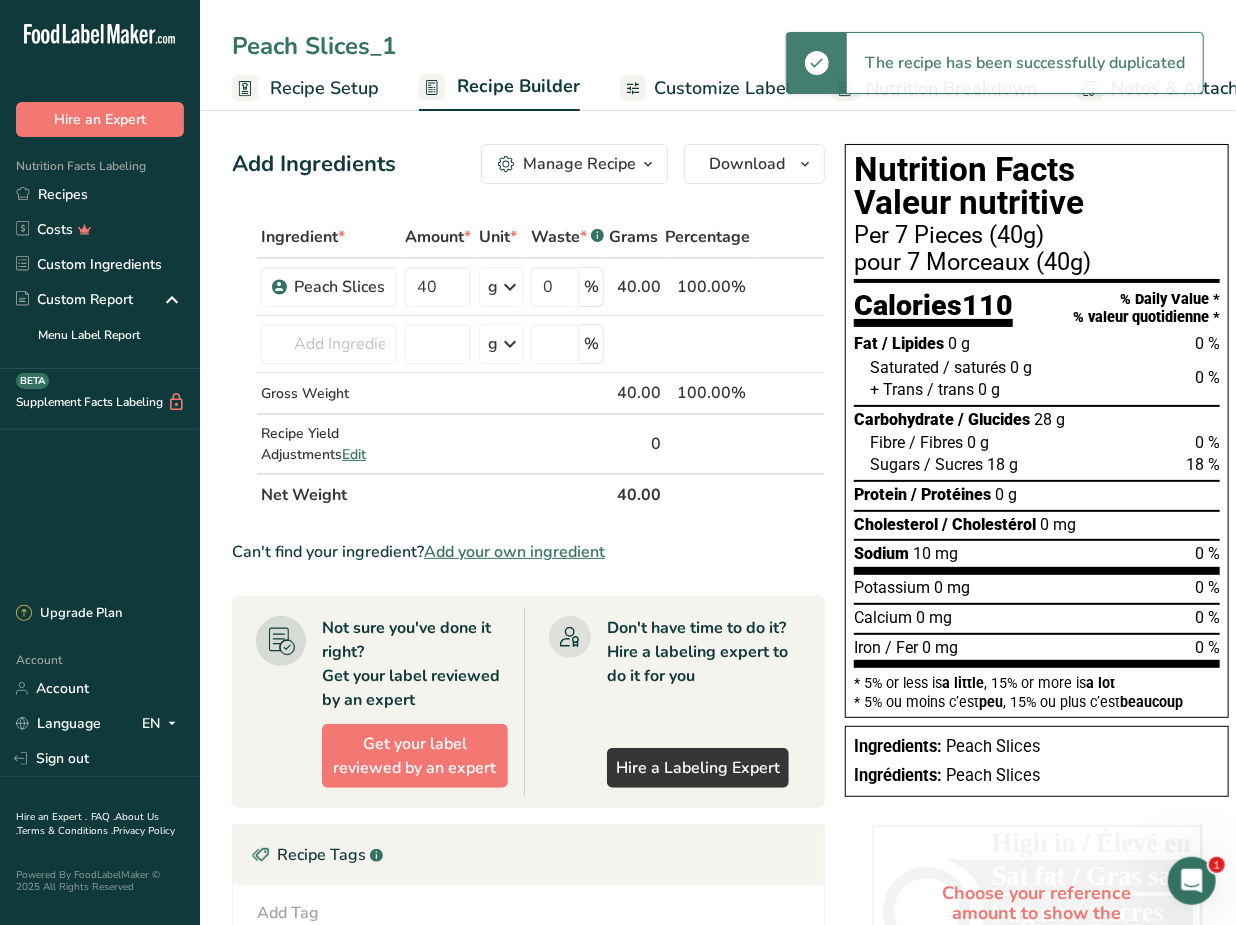 drag, startPoint x: 400, startPoint y: 48, endPoint x: 62, endPoint y: 63, distance: 338.33267 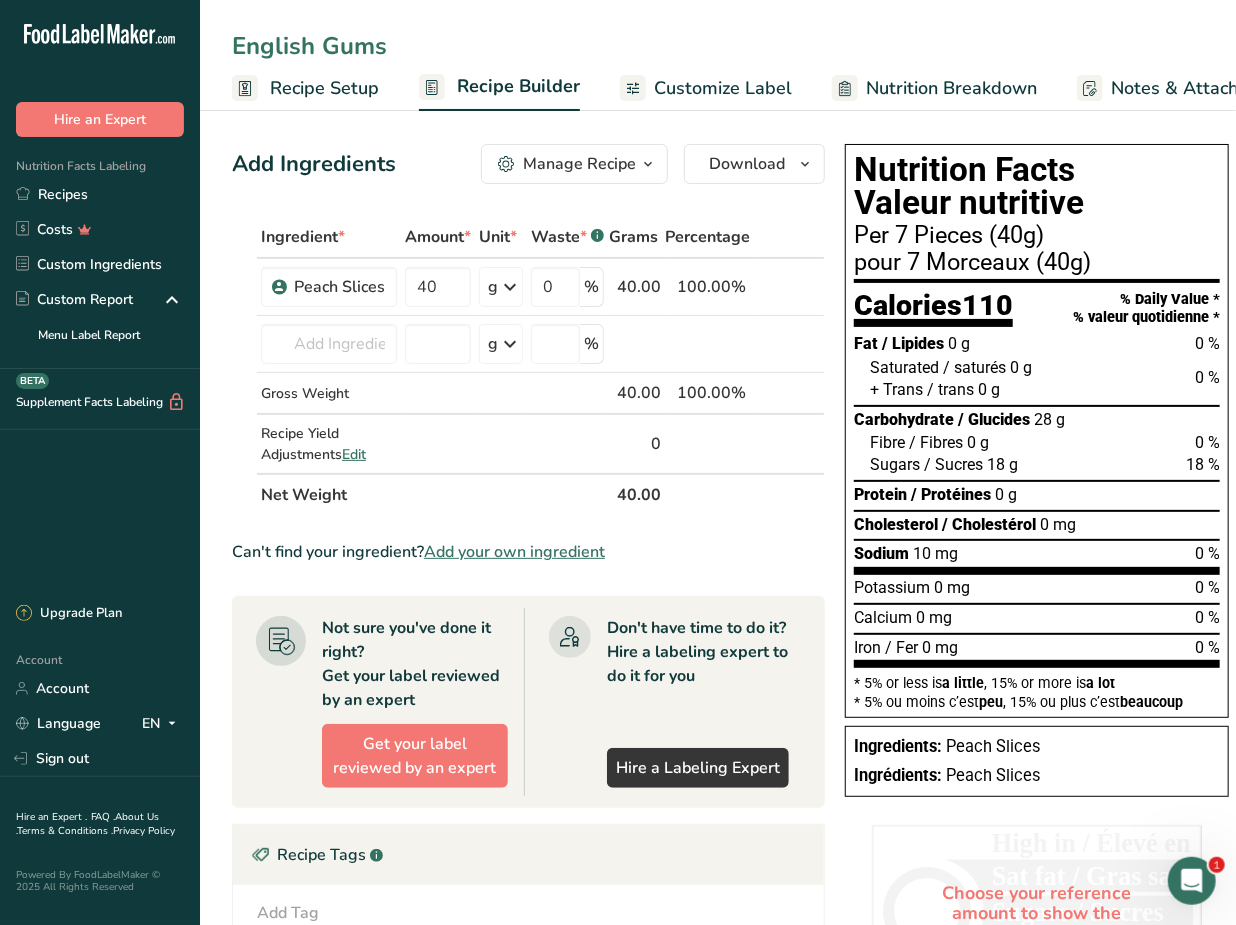 type on "English Gums" 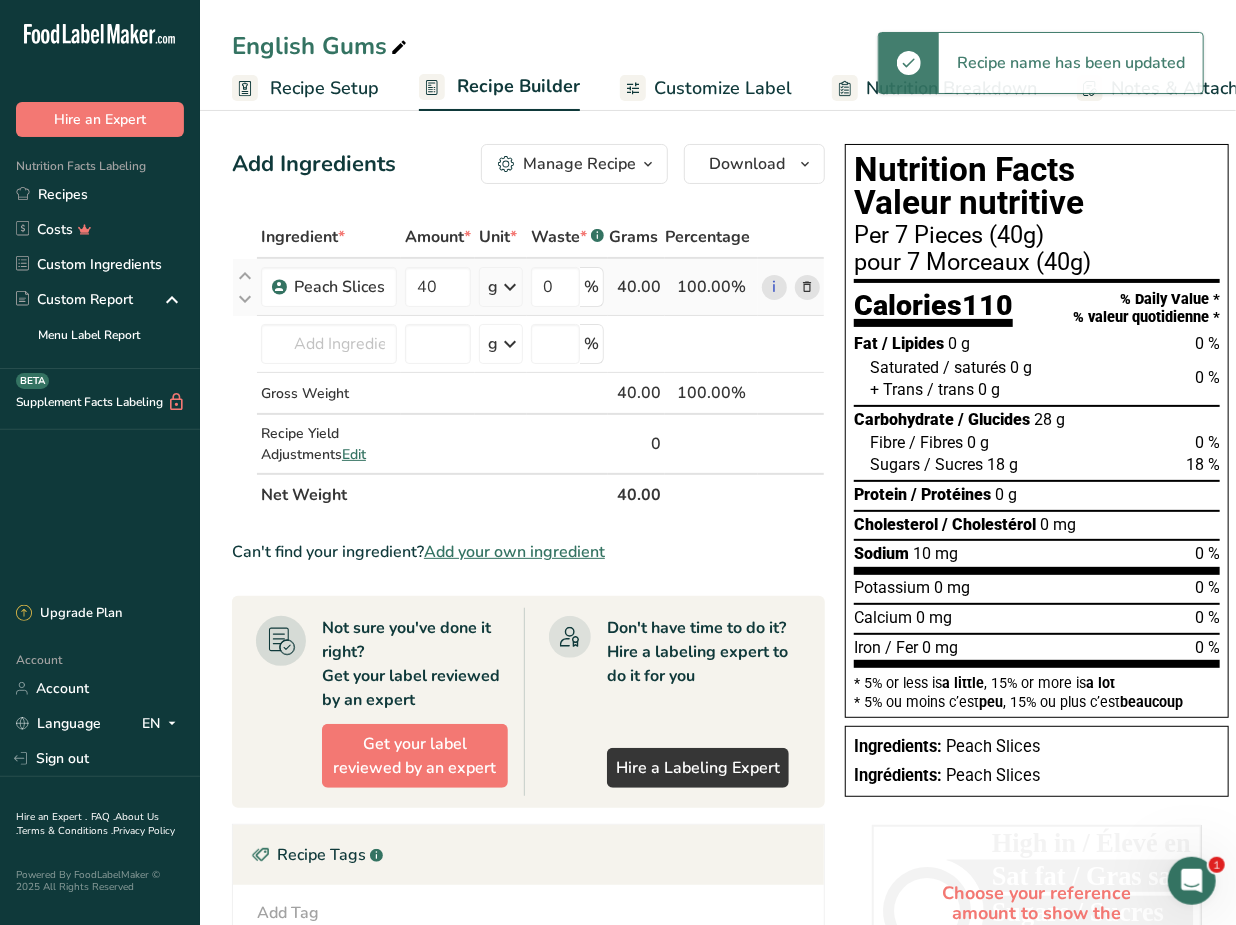 click at bounding box center [808, 287] 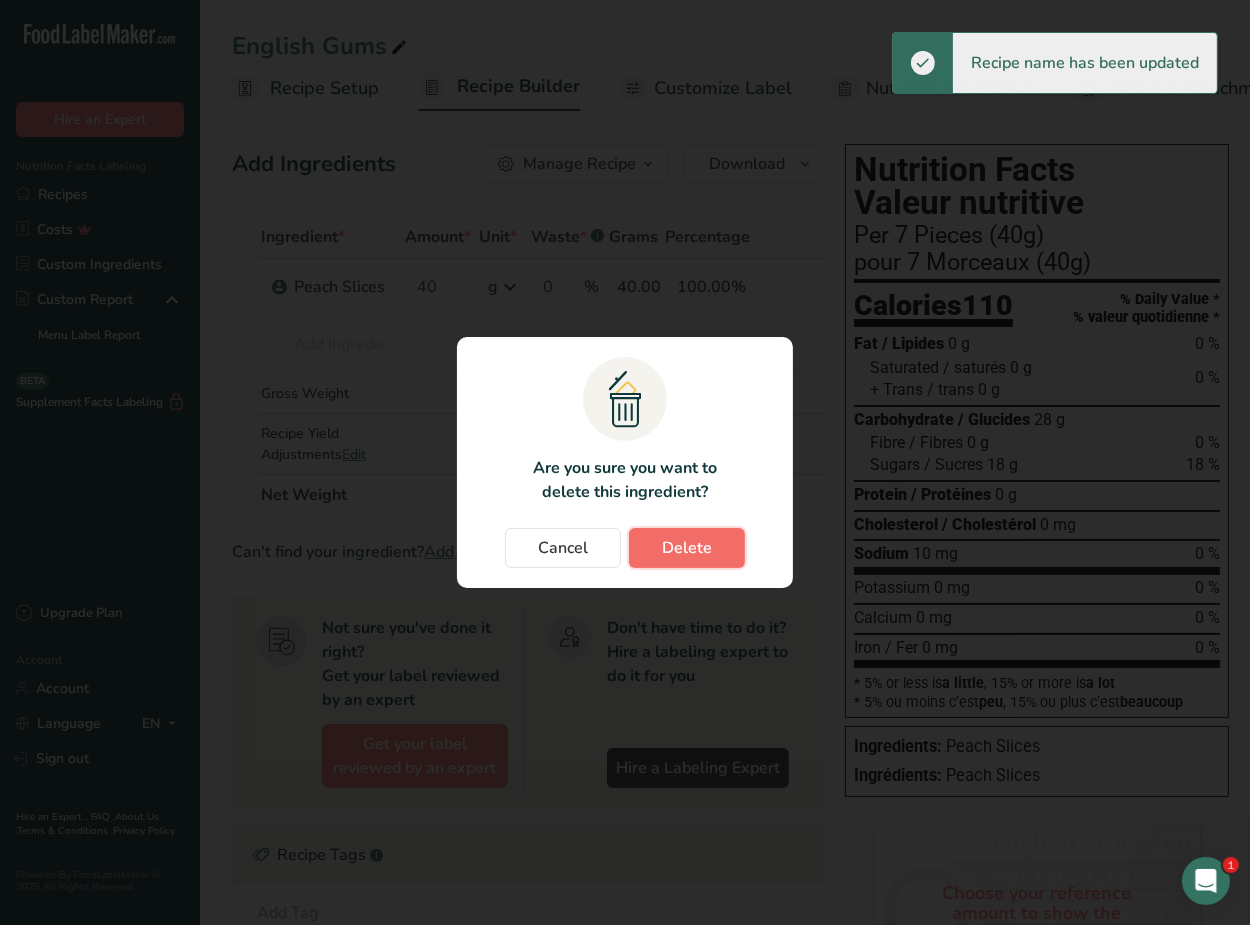 click on "Delete" at bounding box center (687, 548) 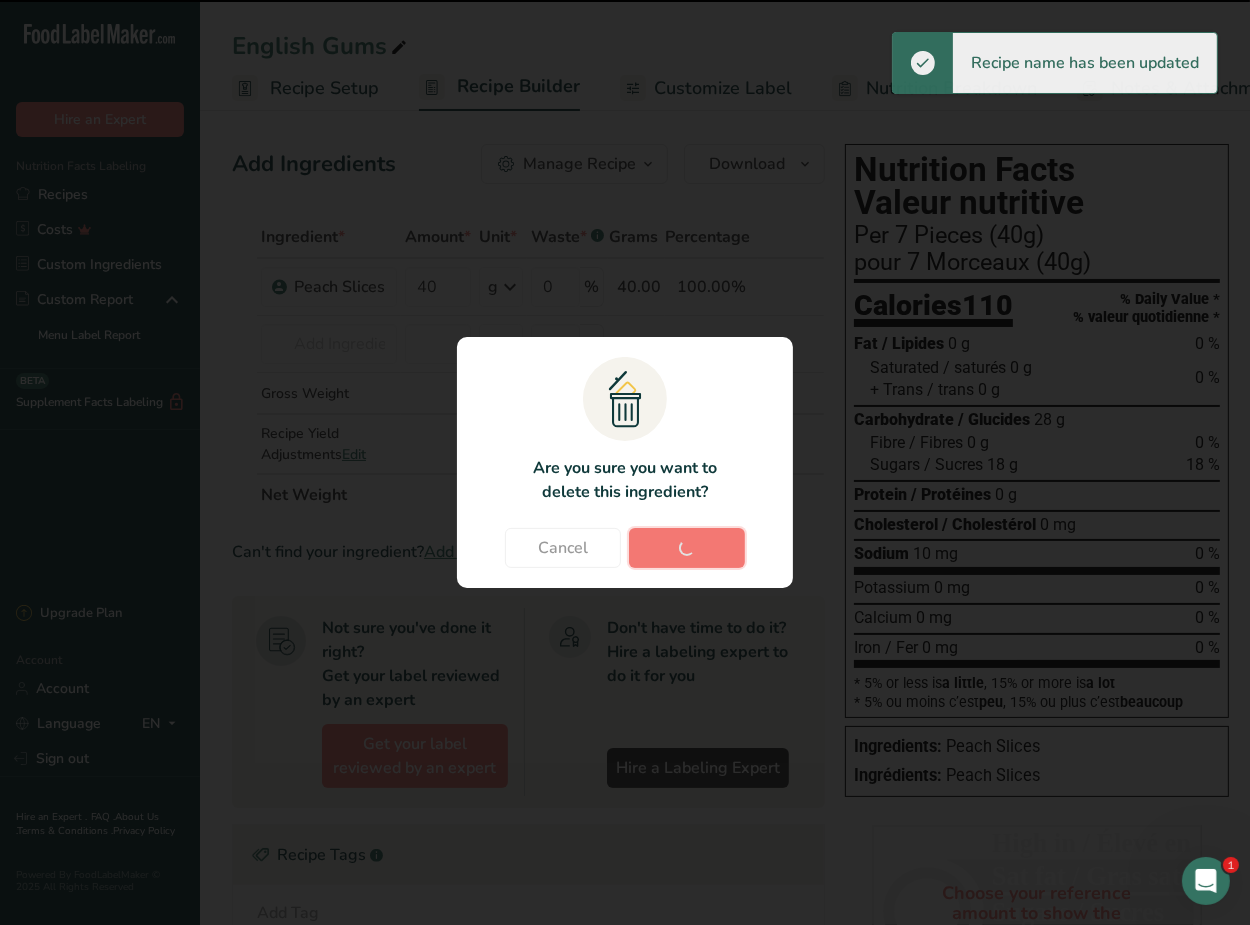 type 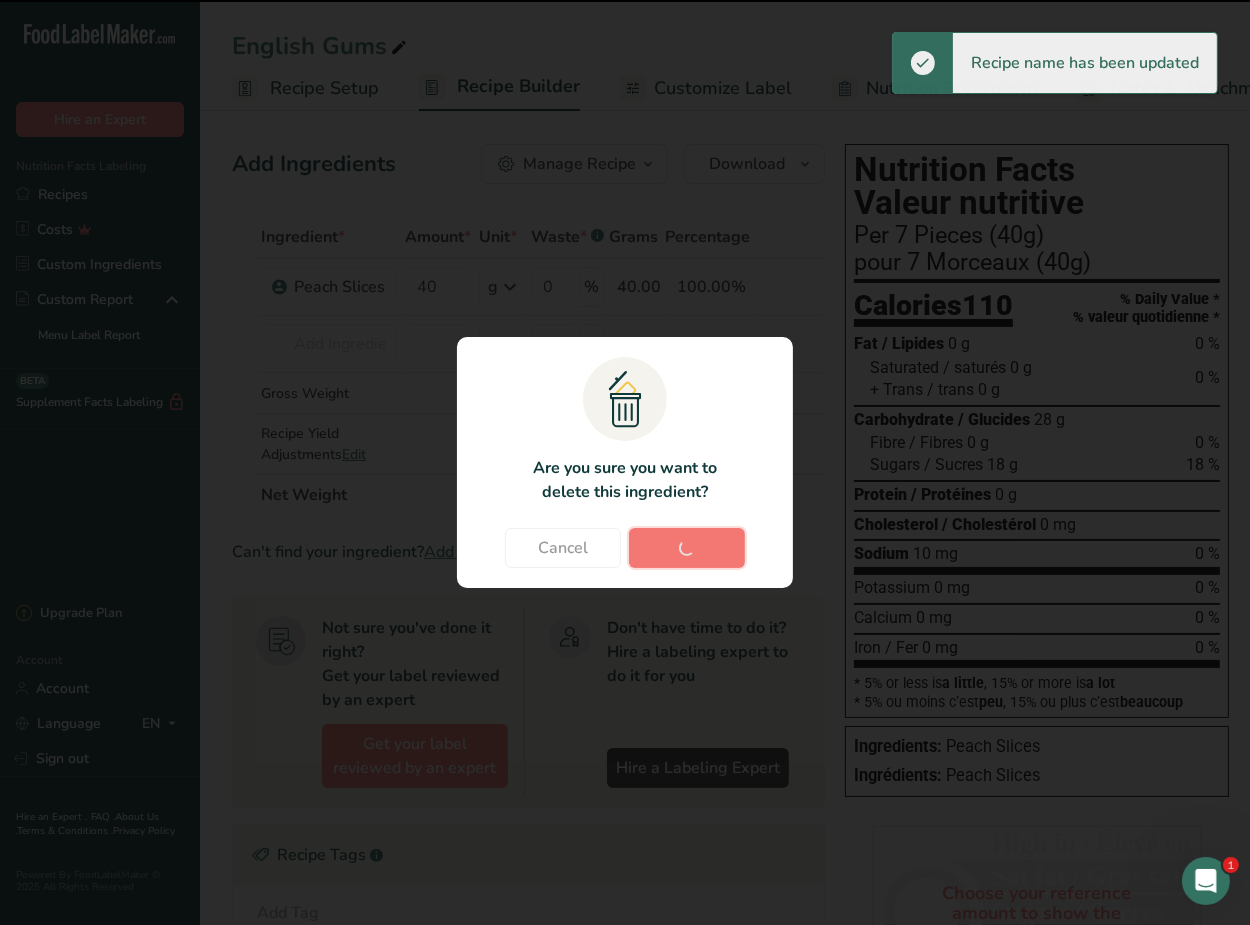 type 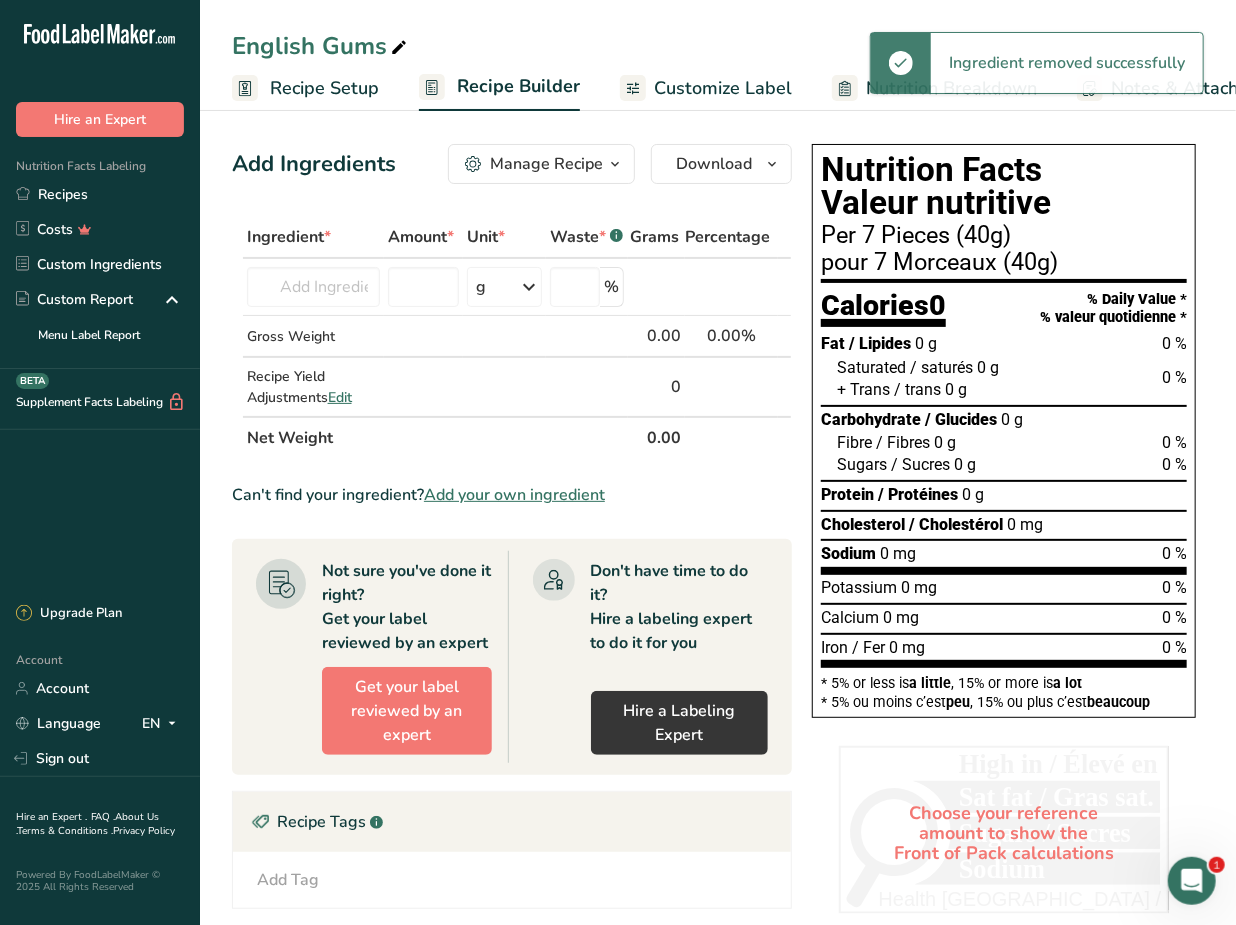 click on "Add your own ingredient" at bounding box center [514, 495] 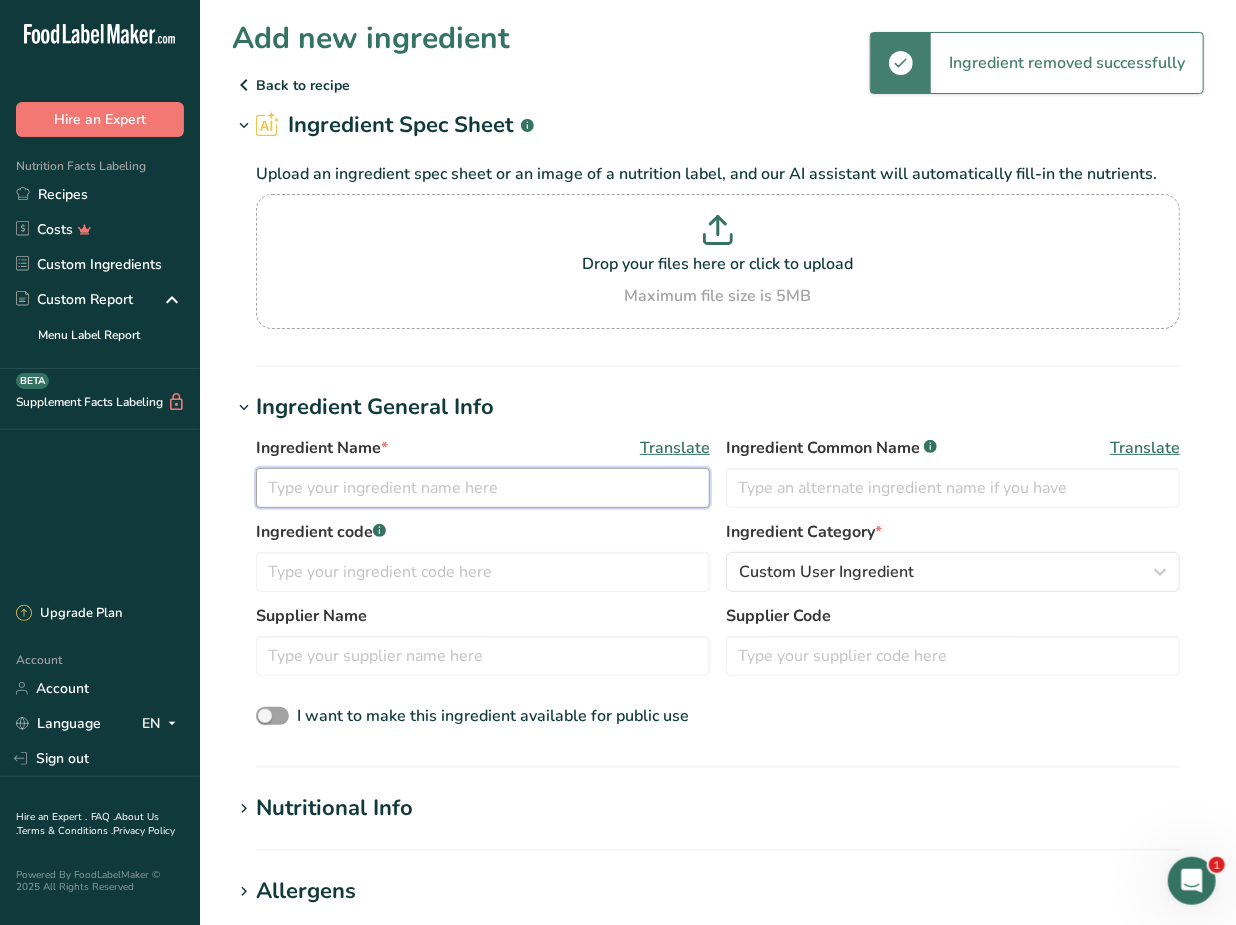 click at bounding box center [483, 488] 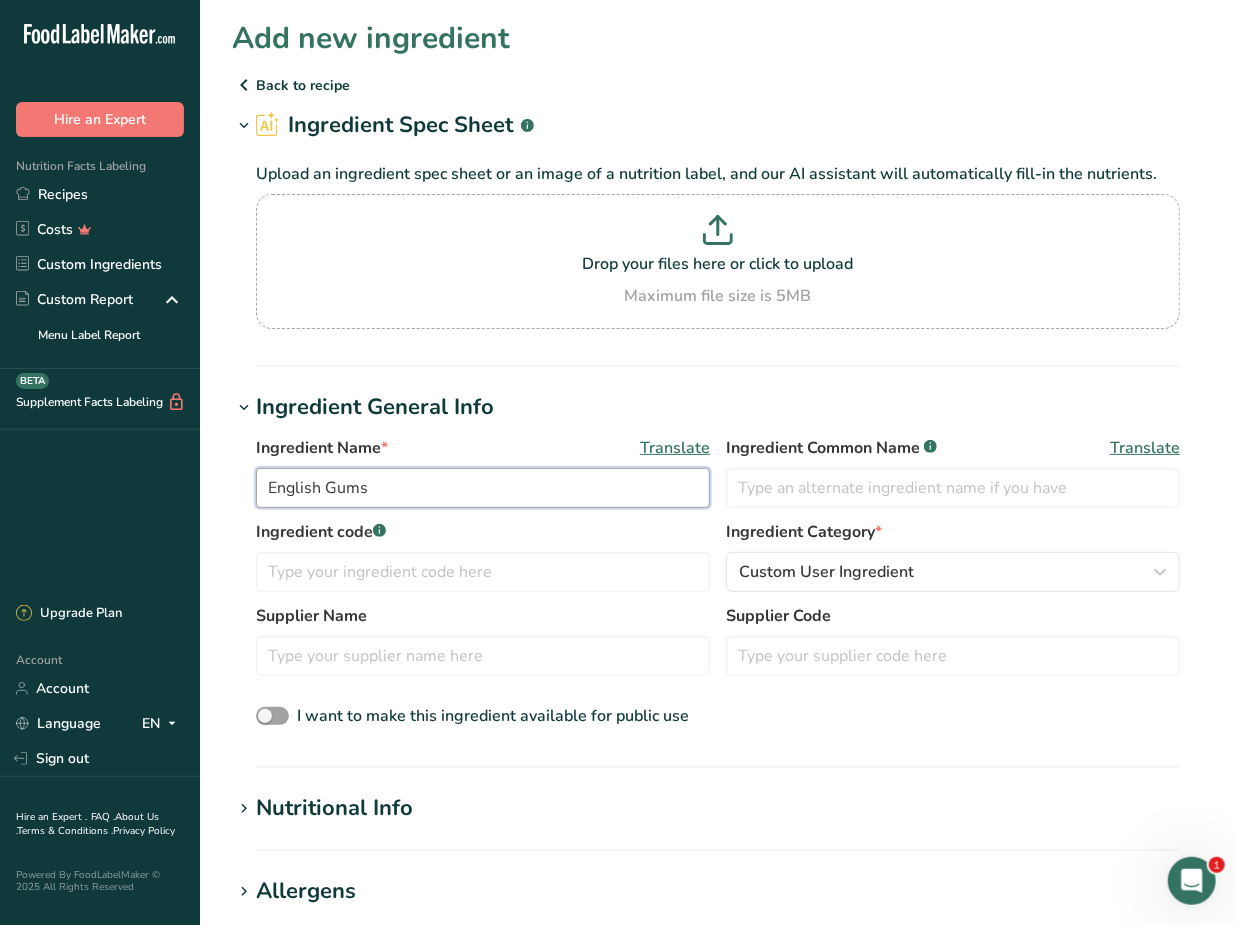type on "English Gums" 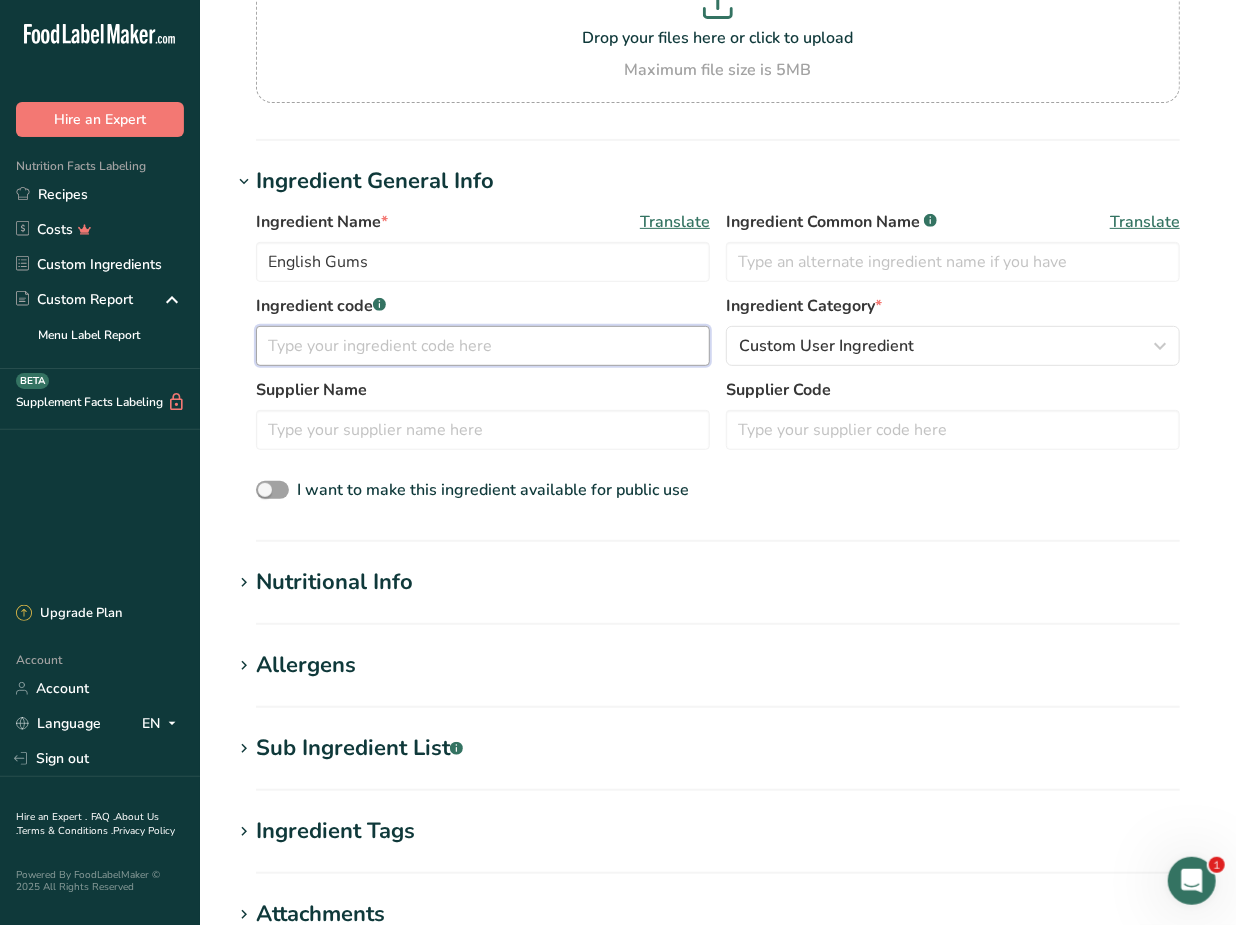 scroll, scrollTop: 272, scrollLeft: 0, axis: vertical 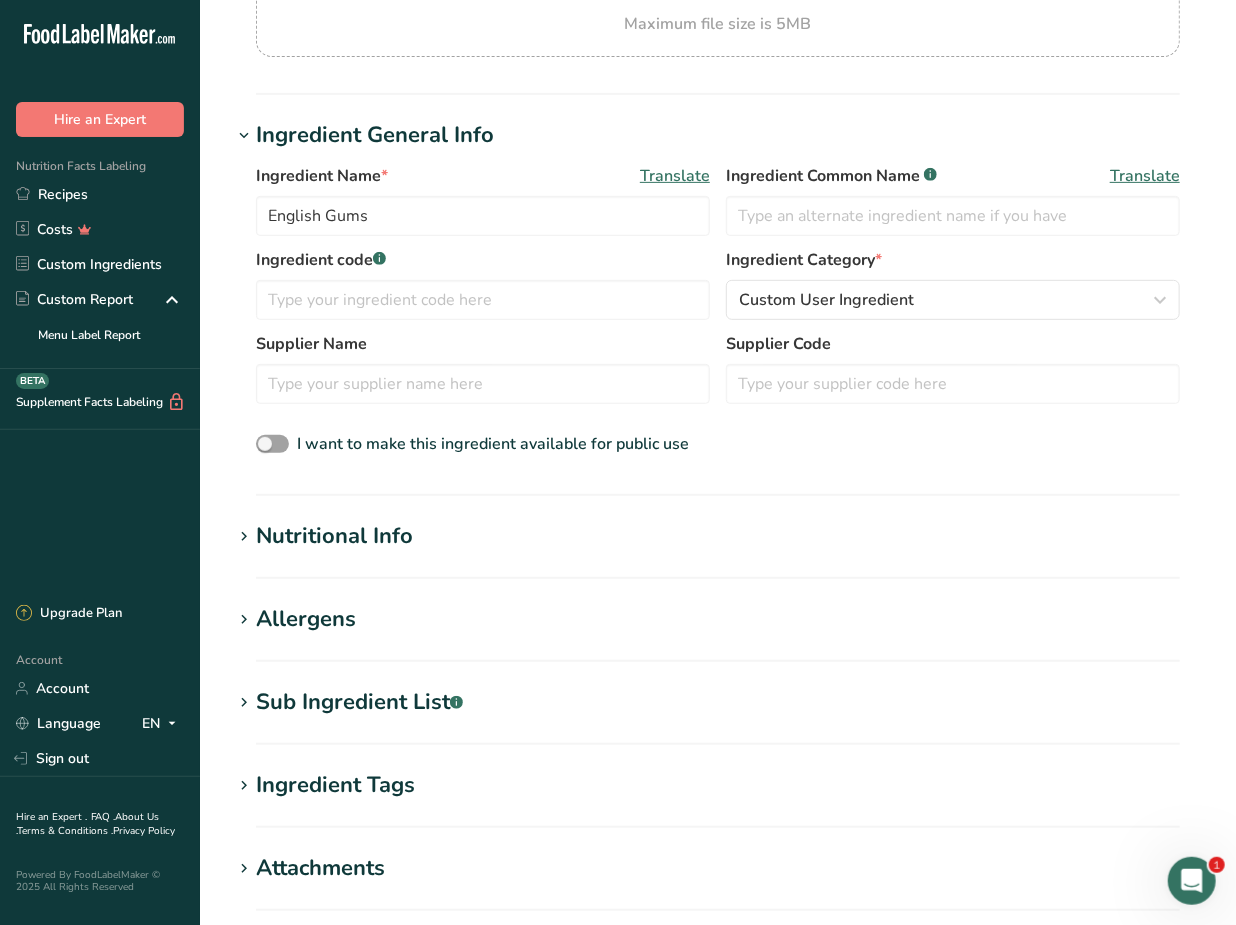 click on "Nutritional Info" at bounding box center [334, 536] 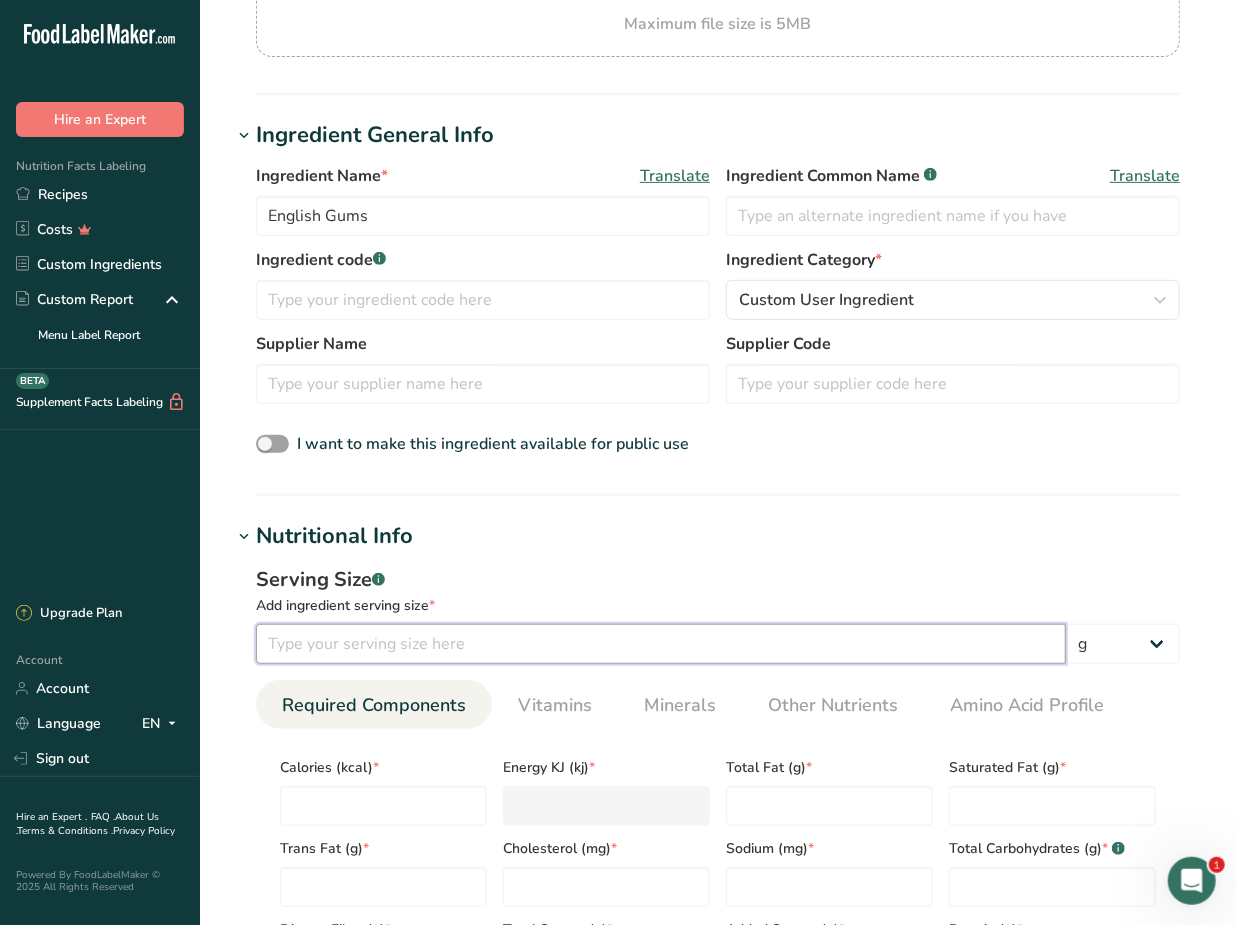 click at bounding box center [661, 644] 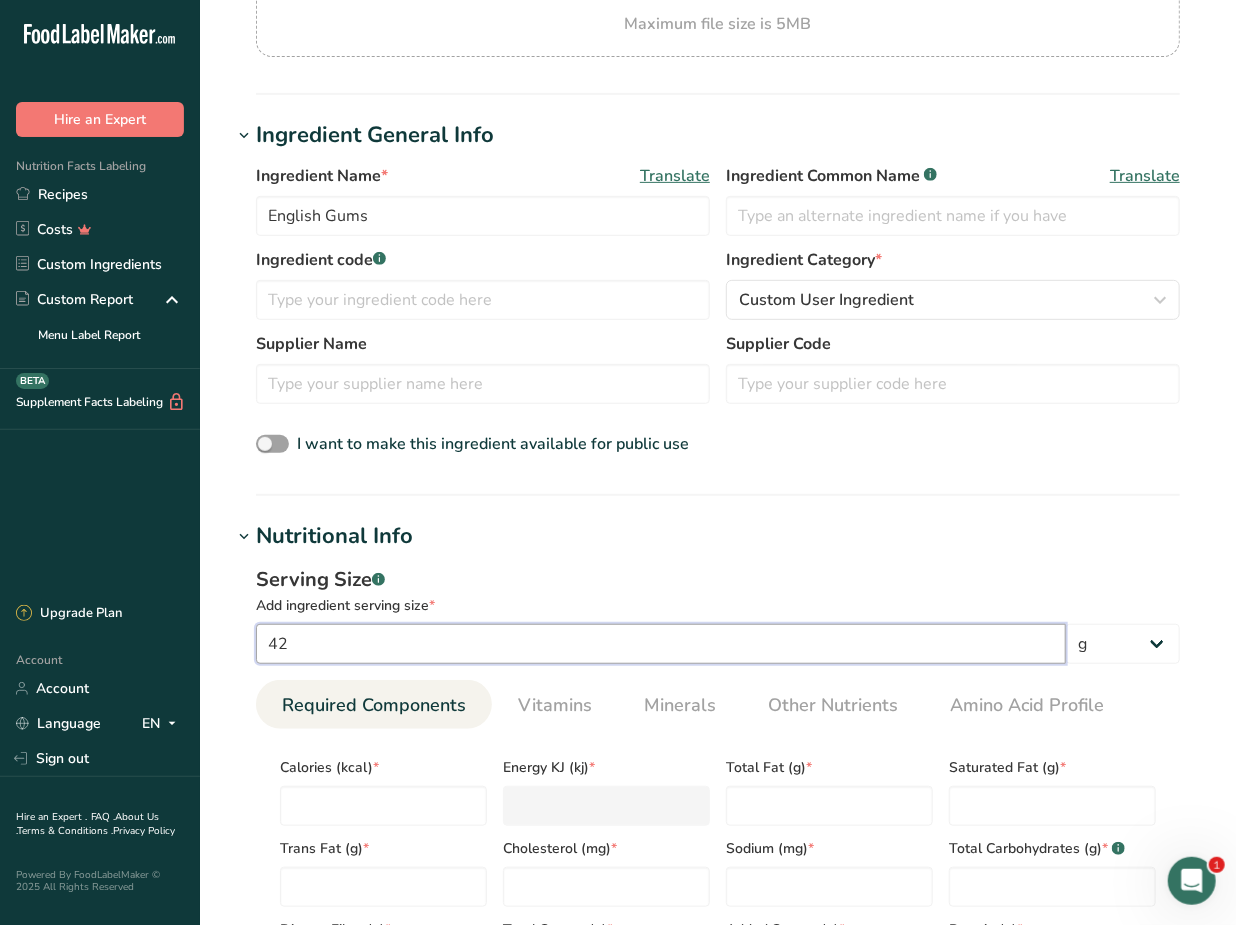 type on "42" 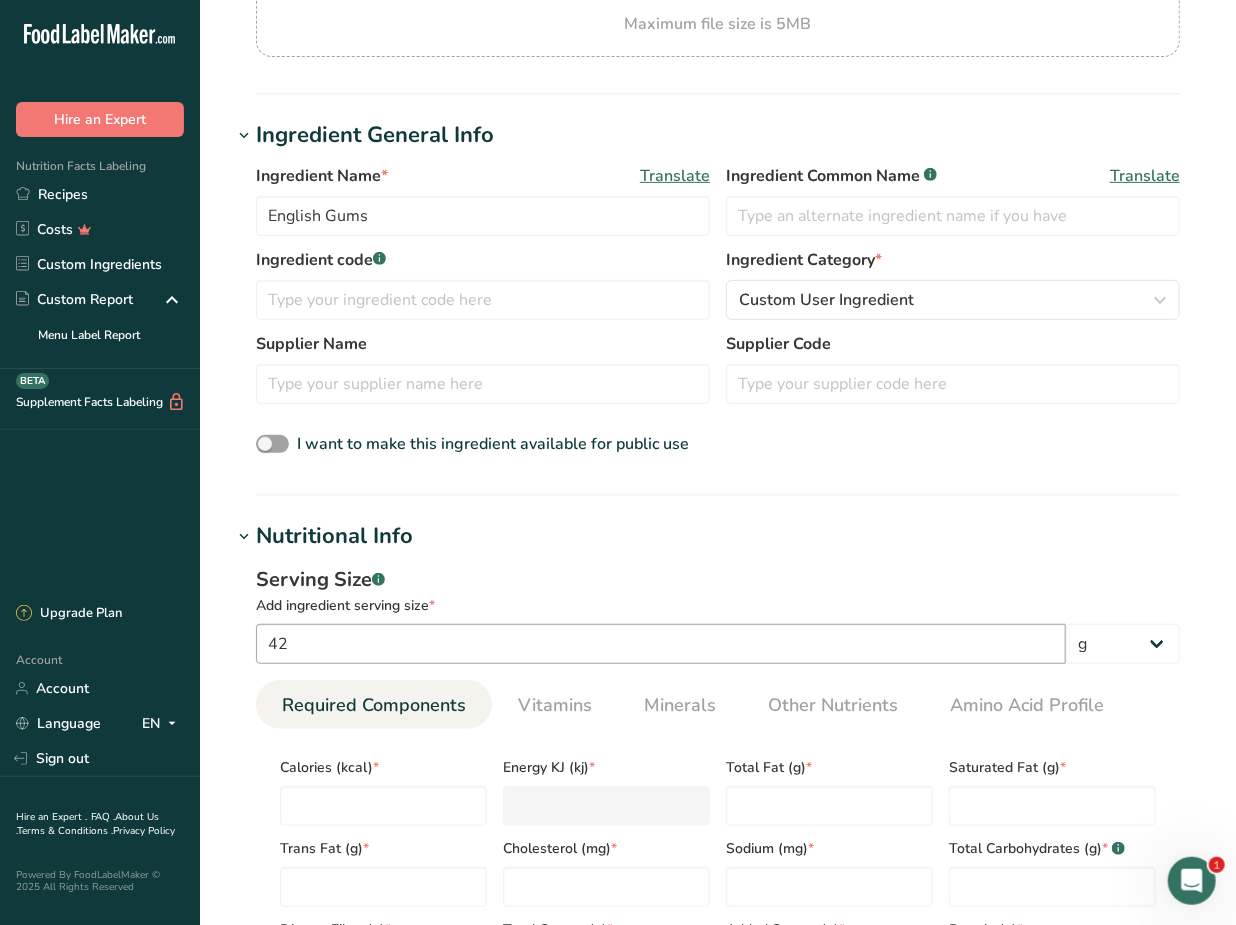 scroll, scrollTop: 335, scrollLeft: 0, axis: vertical 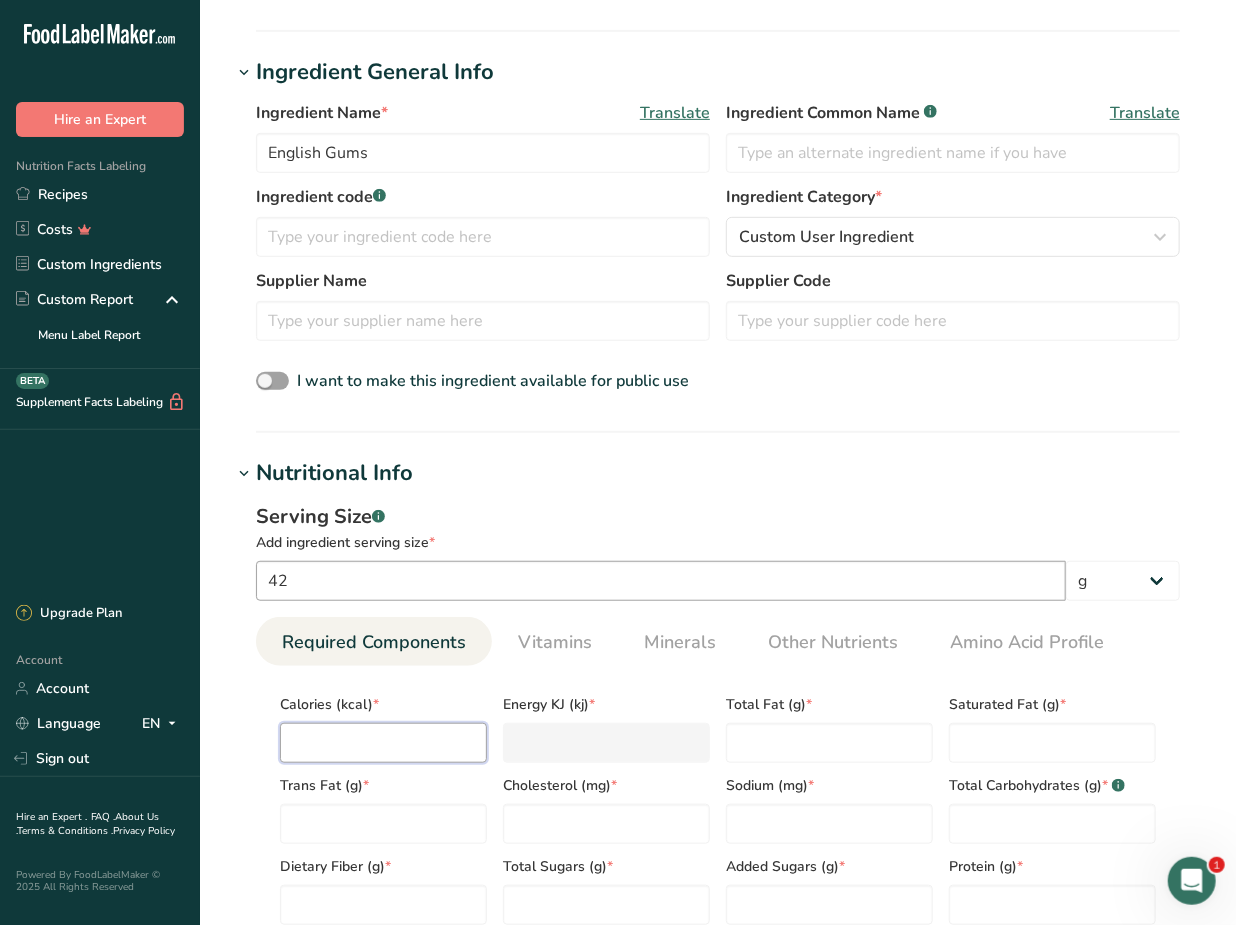 type on "1" 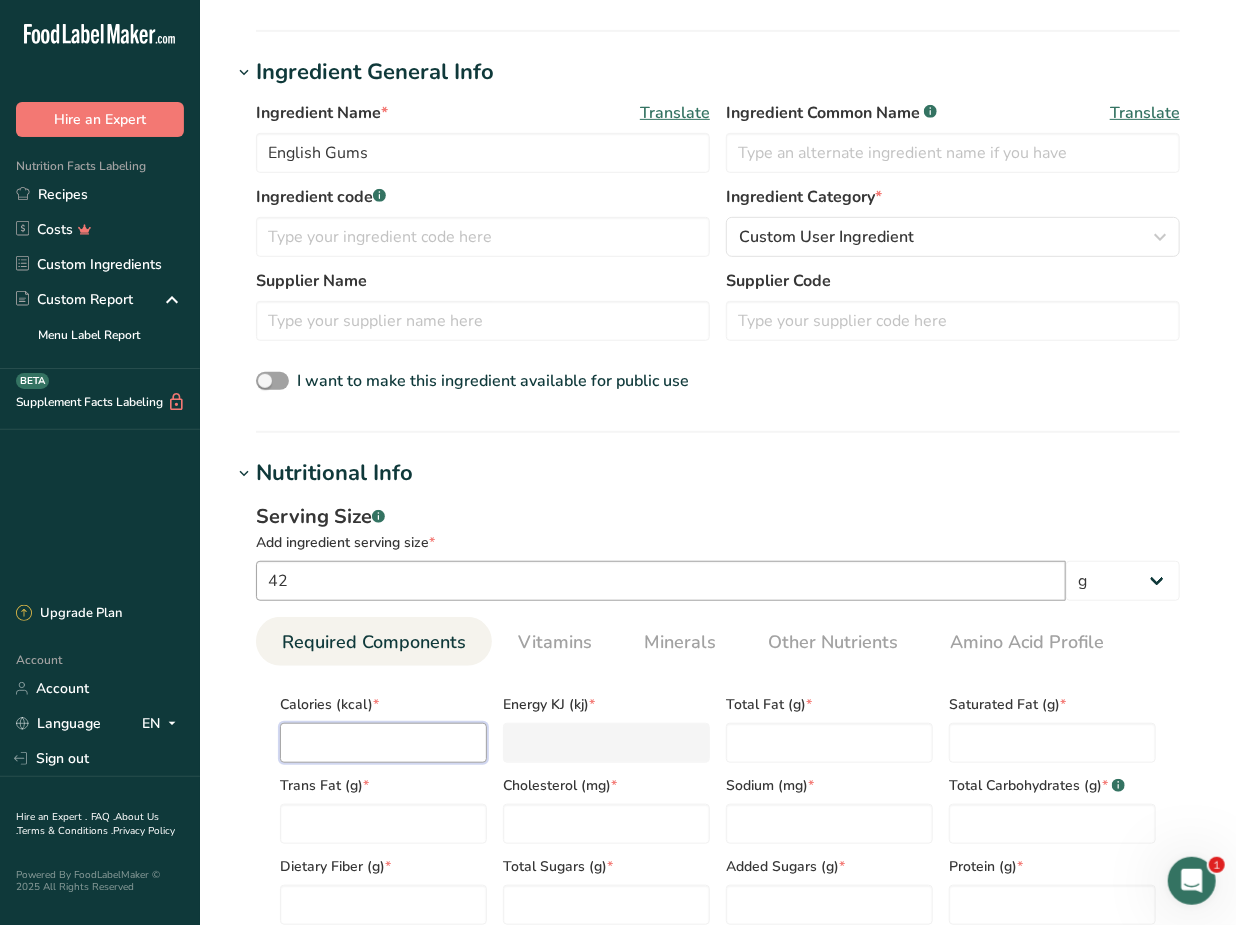 type on "4.2" 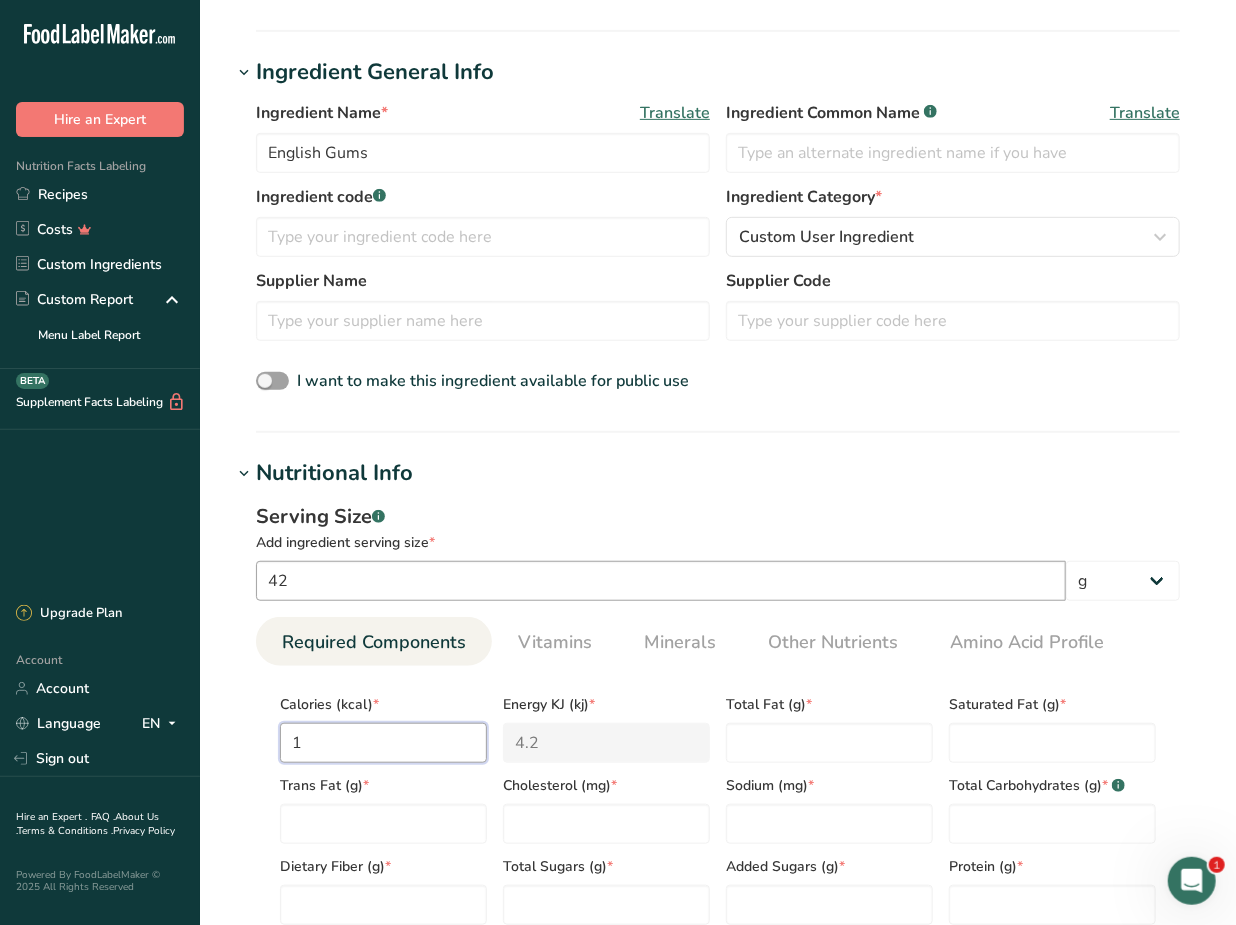 type on "12" 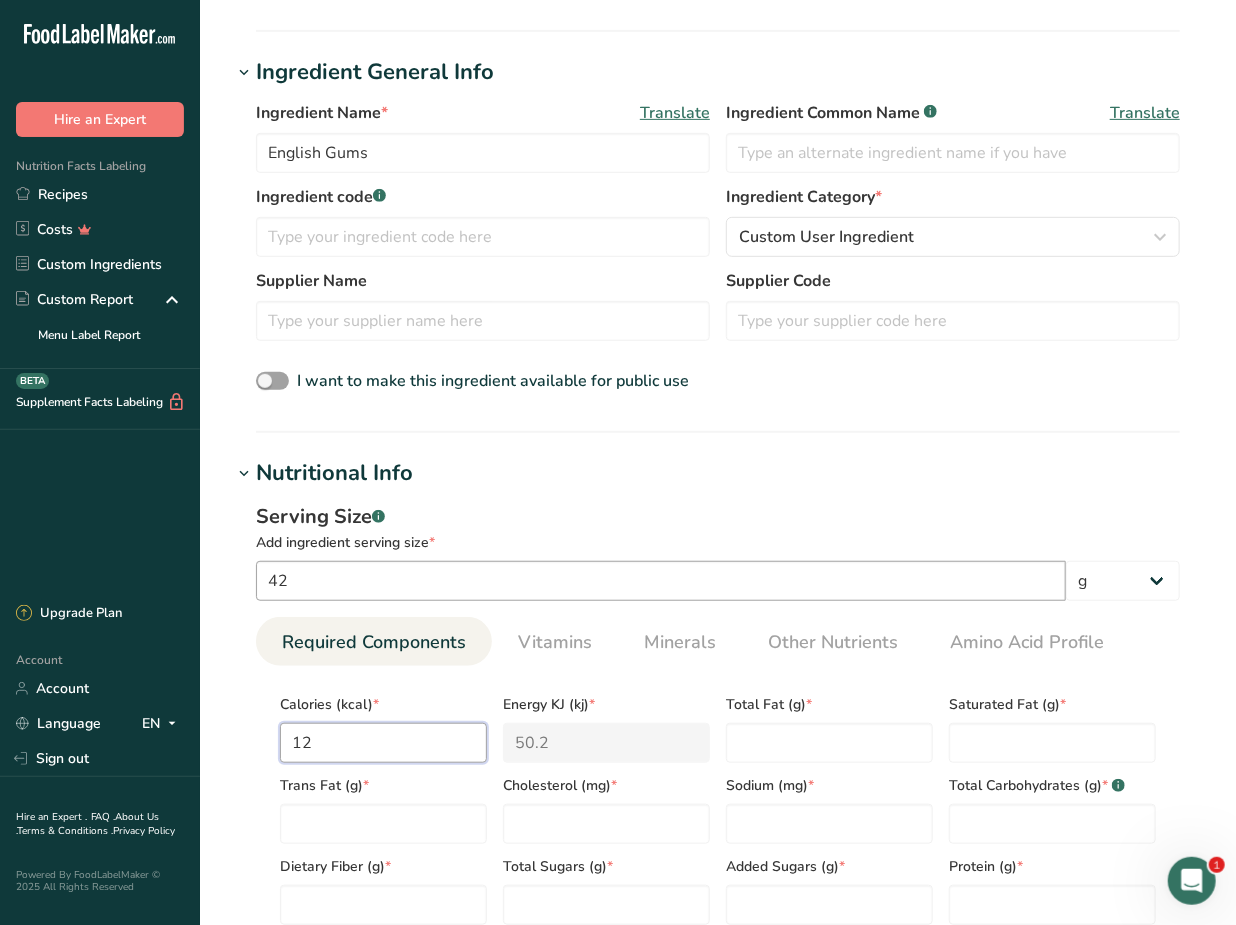 type on "120" 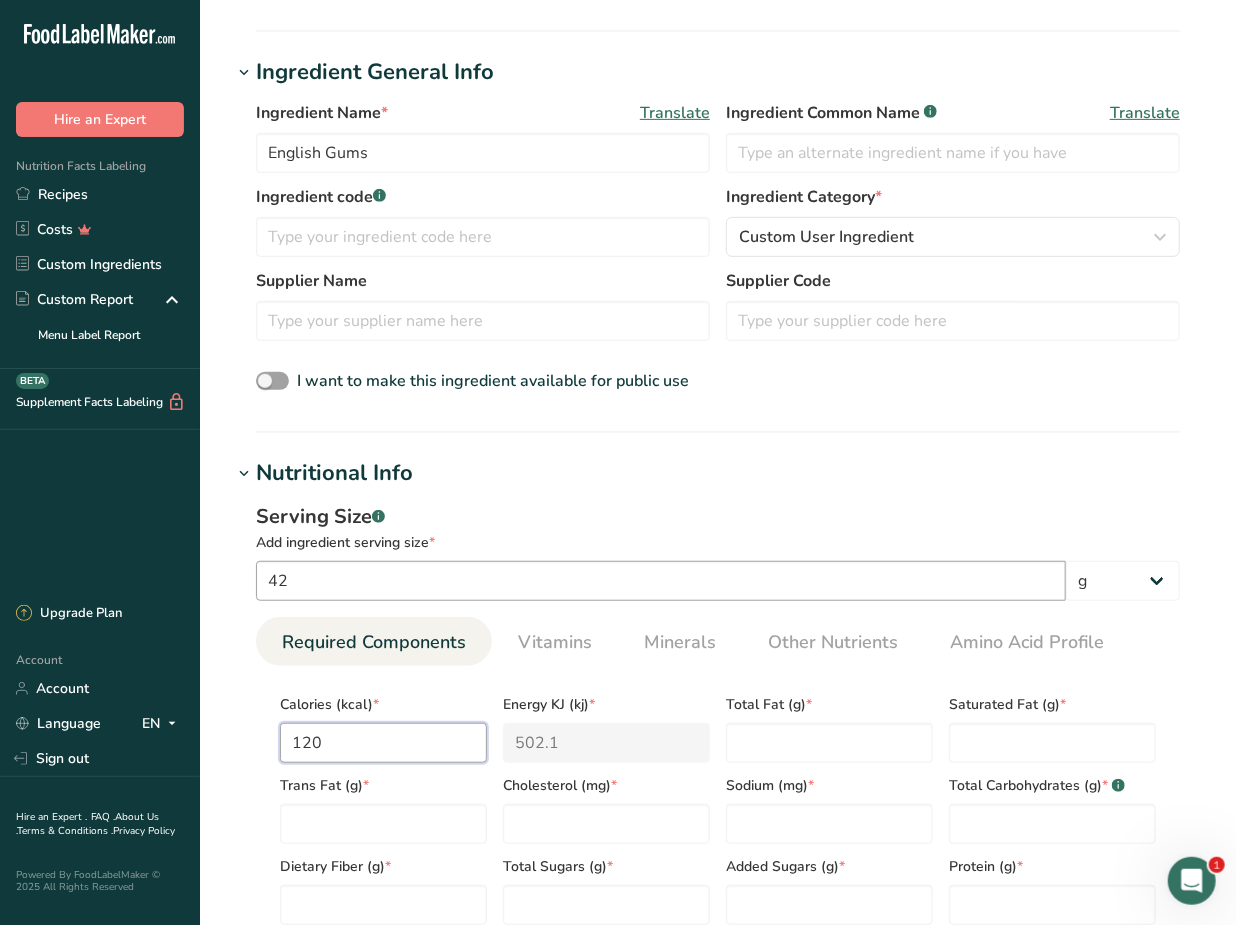 type on "120" 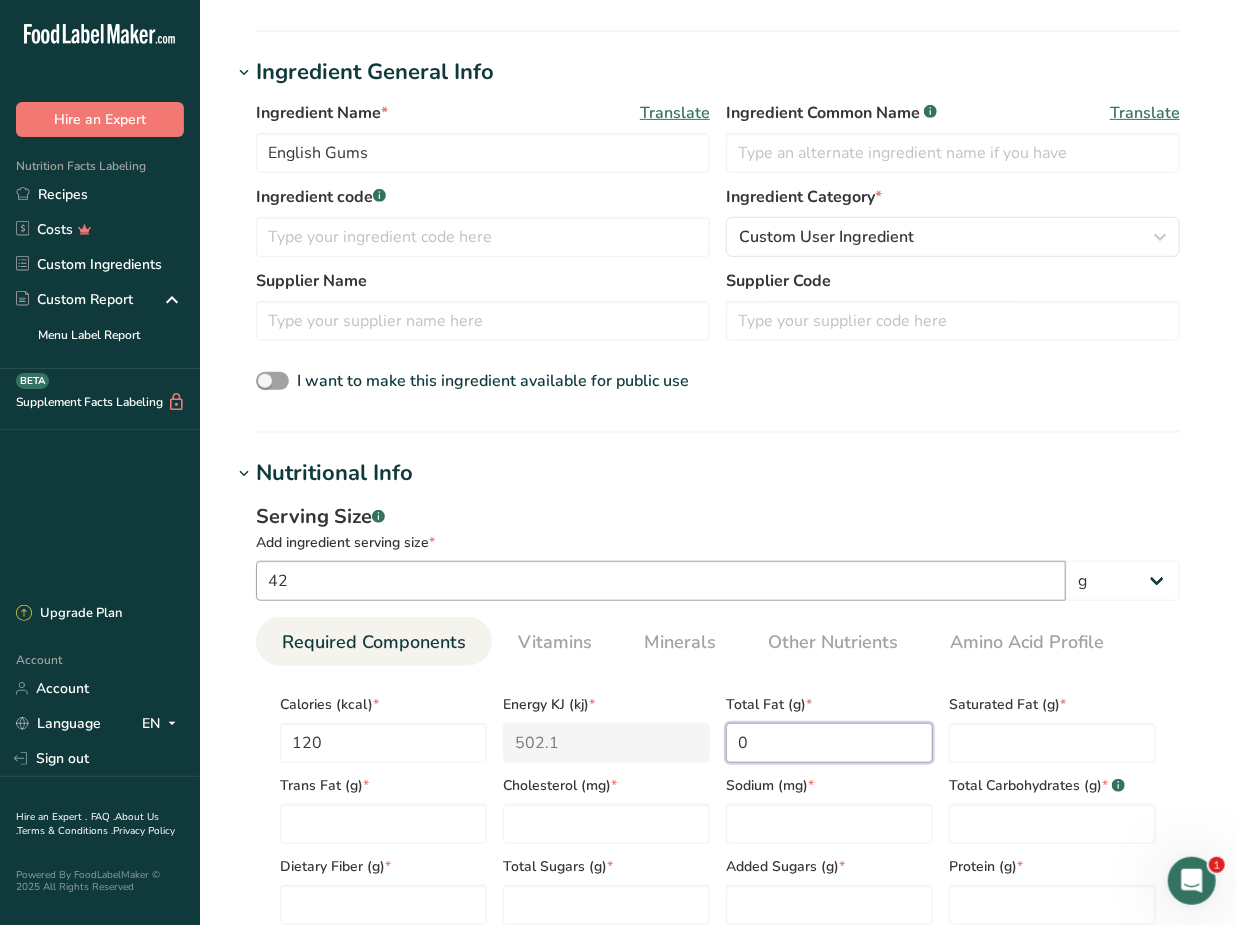 type on "0" 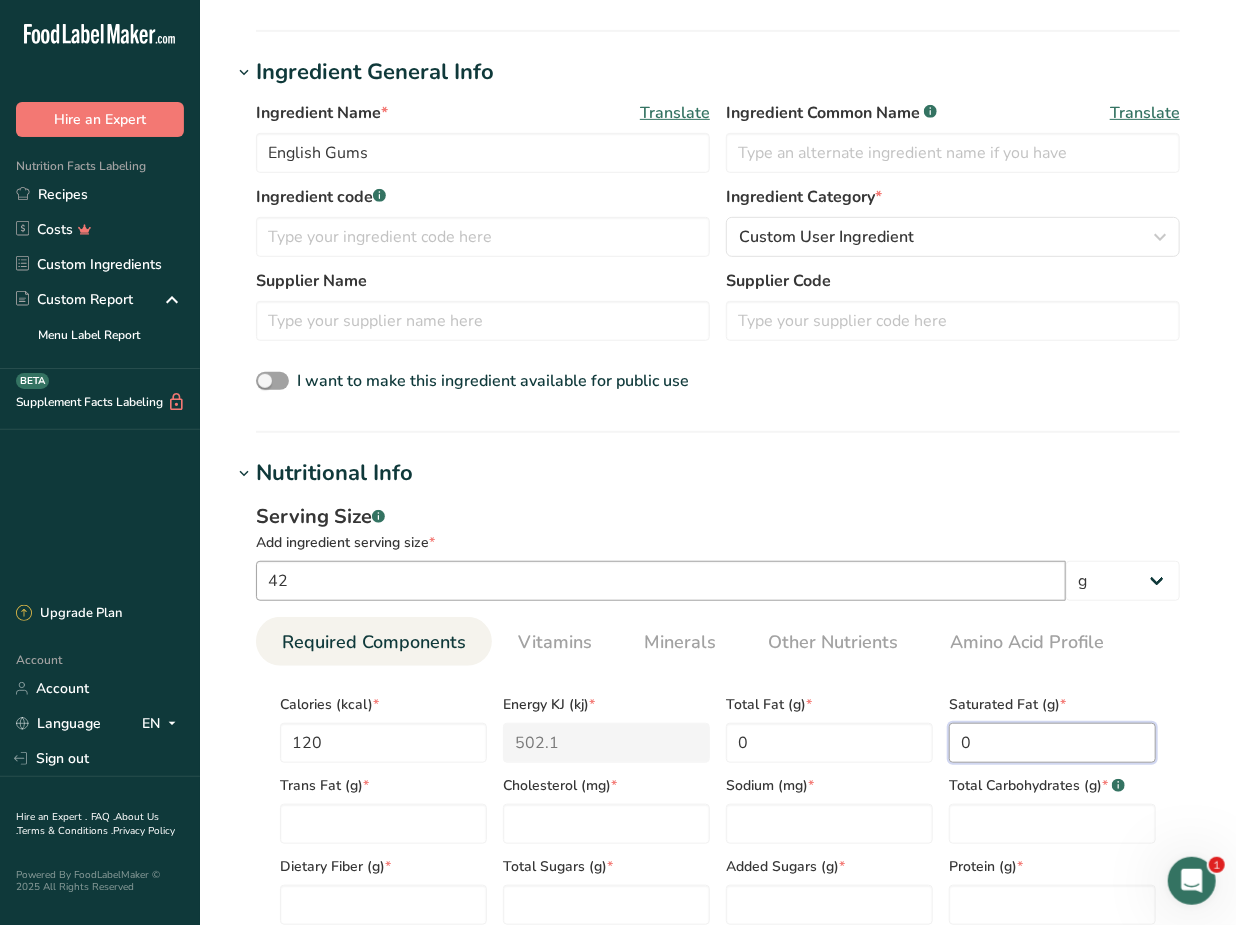 type on "0" 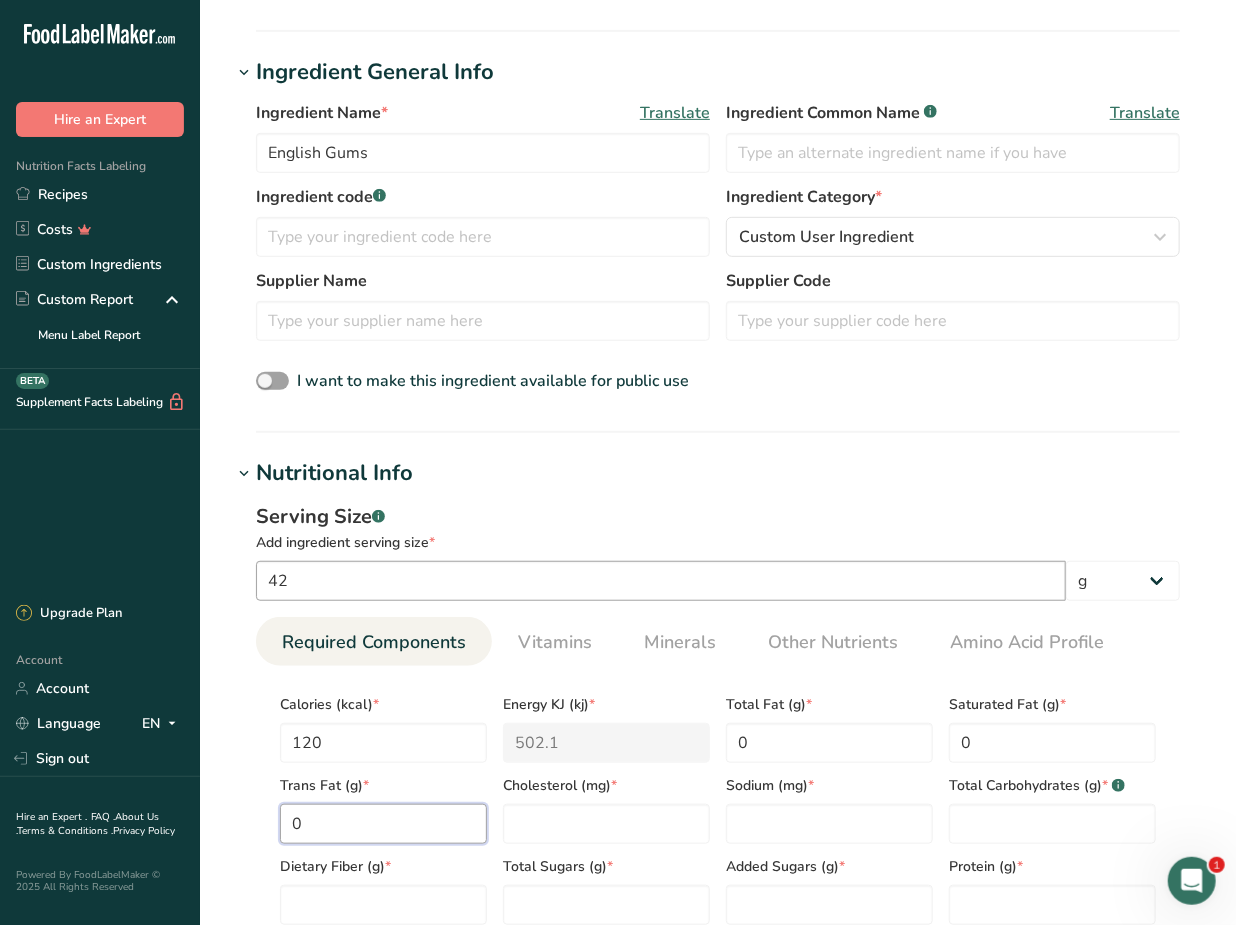type on "0" 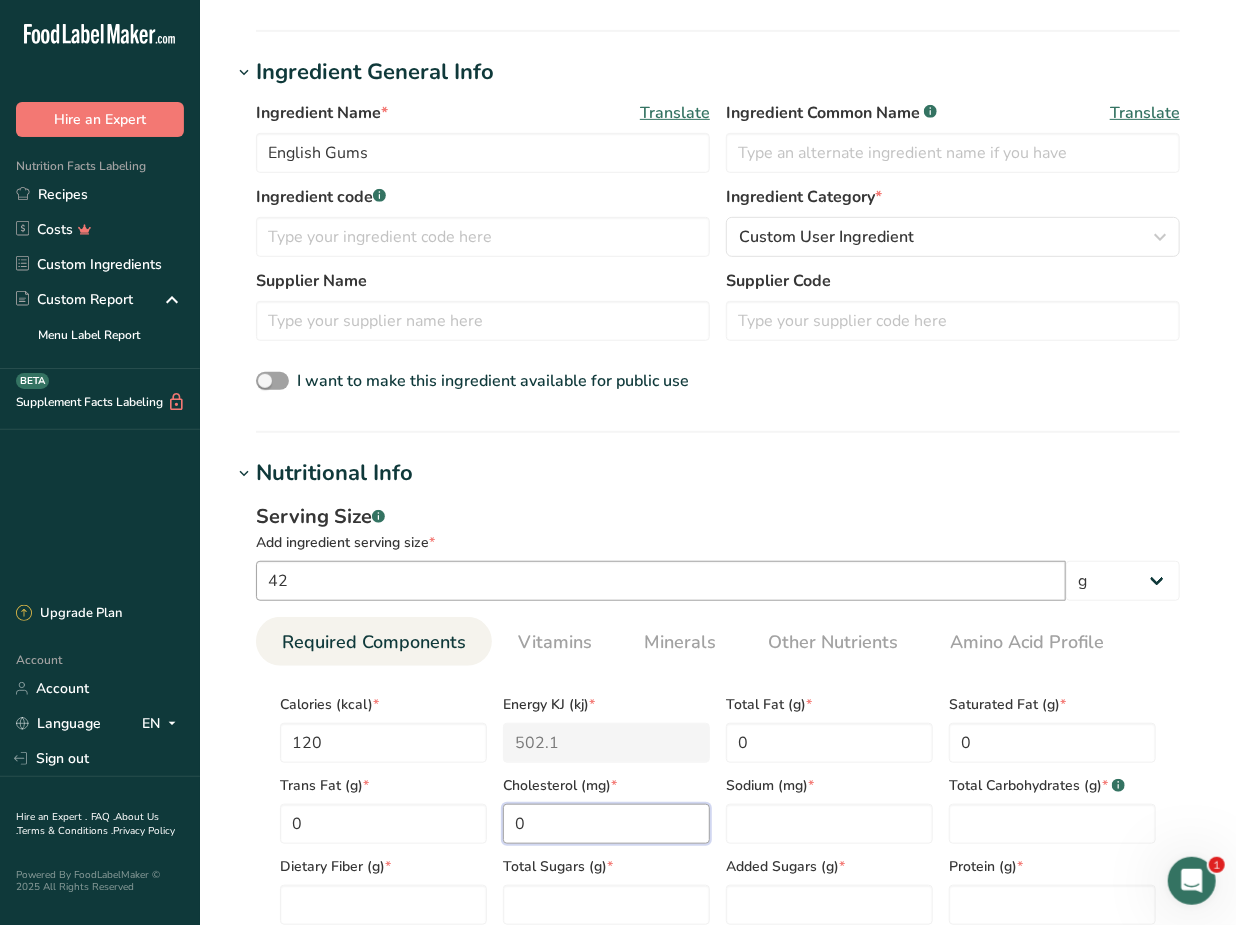 type on "0" 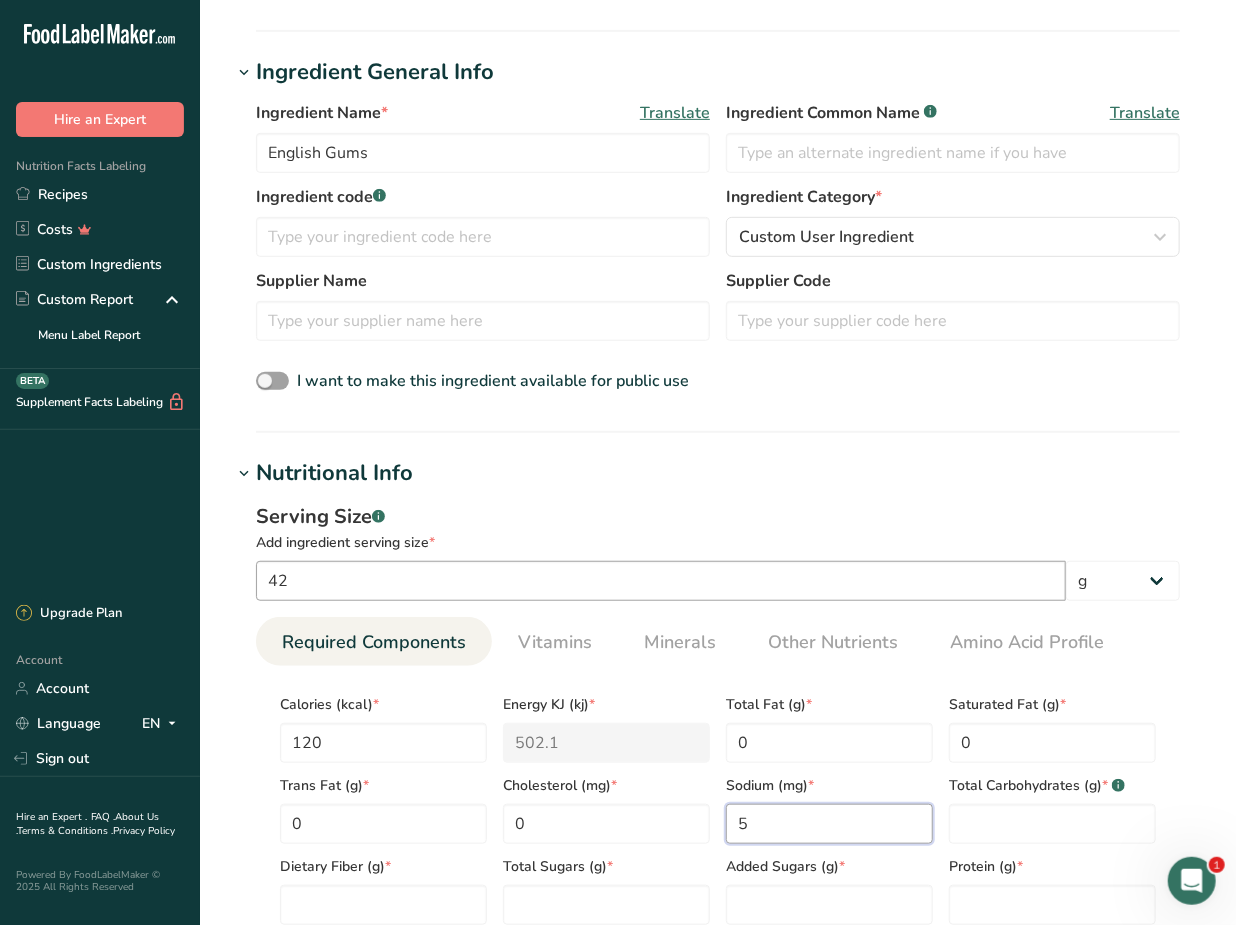 type on "5" 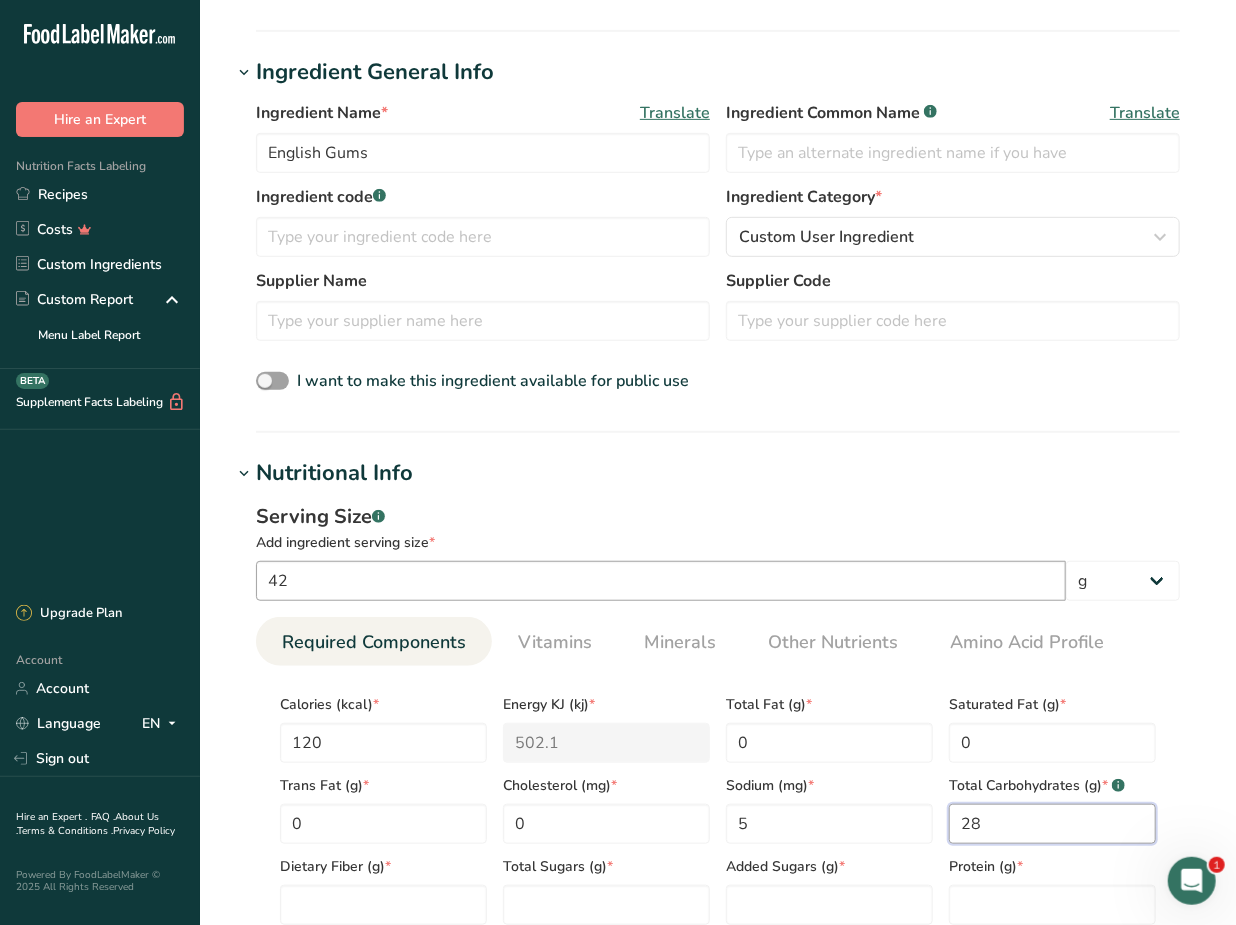 type on "28" 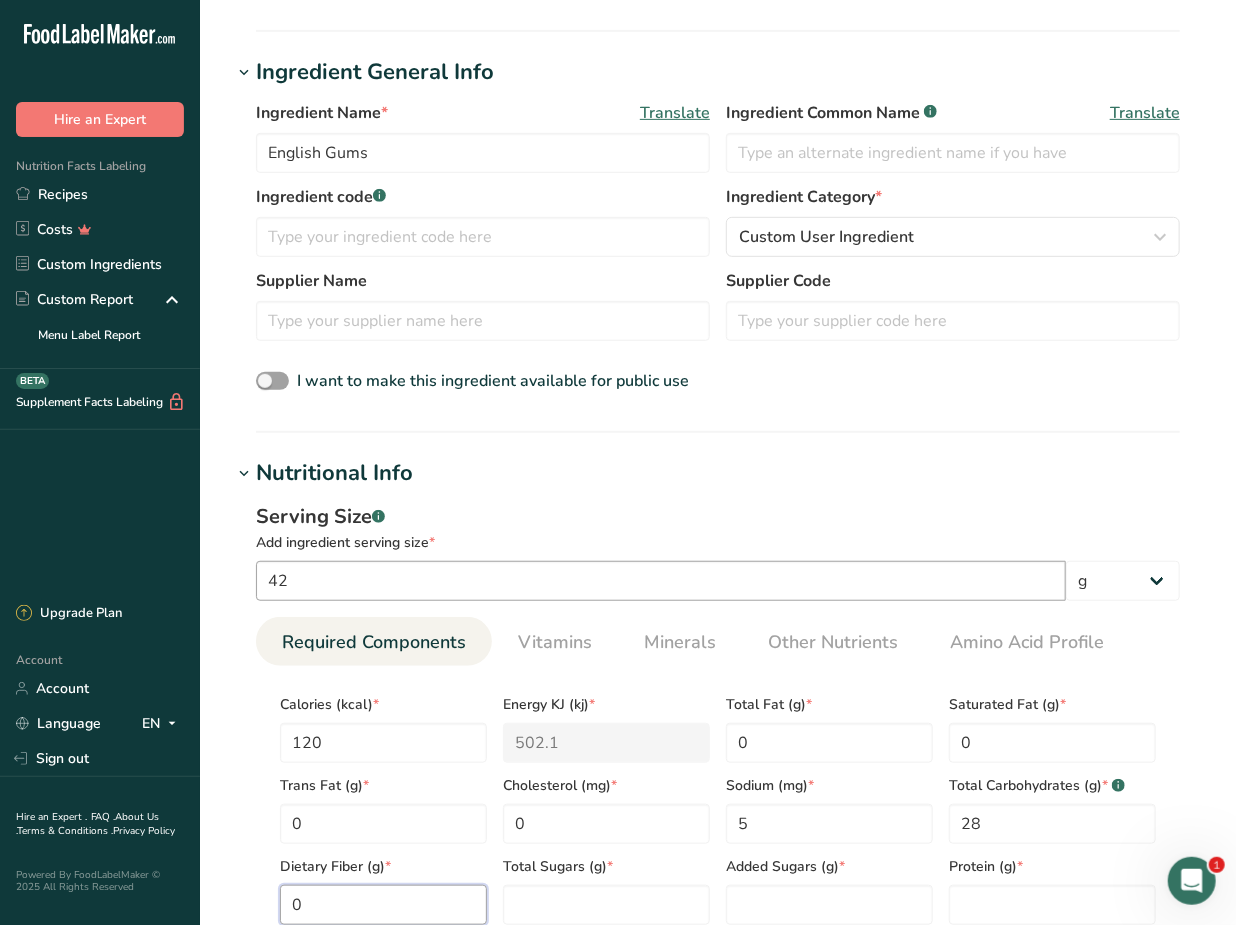 type on "0" 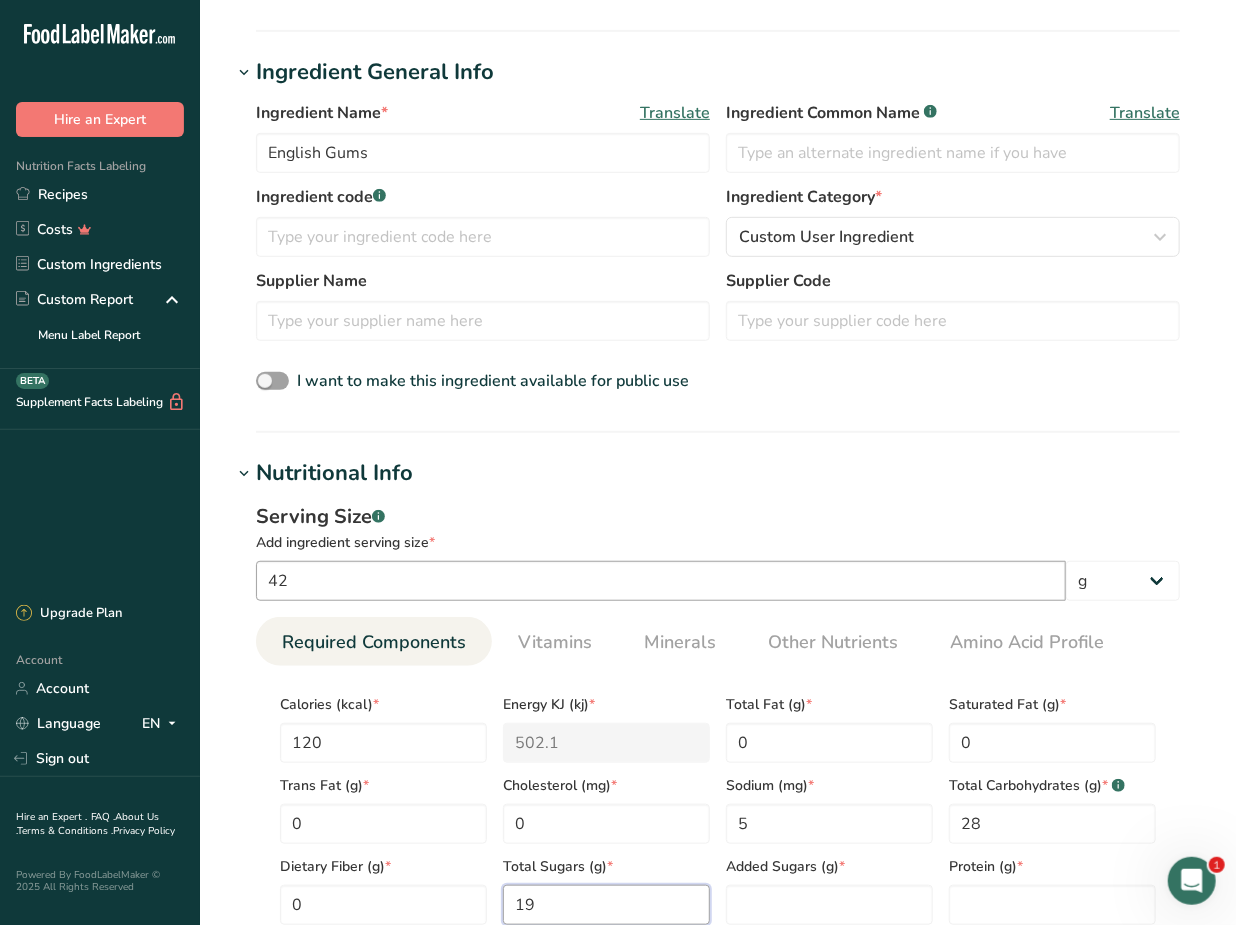 type on "19" 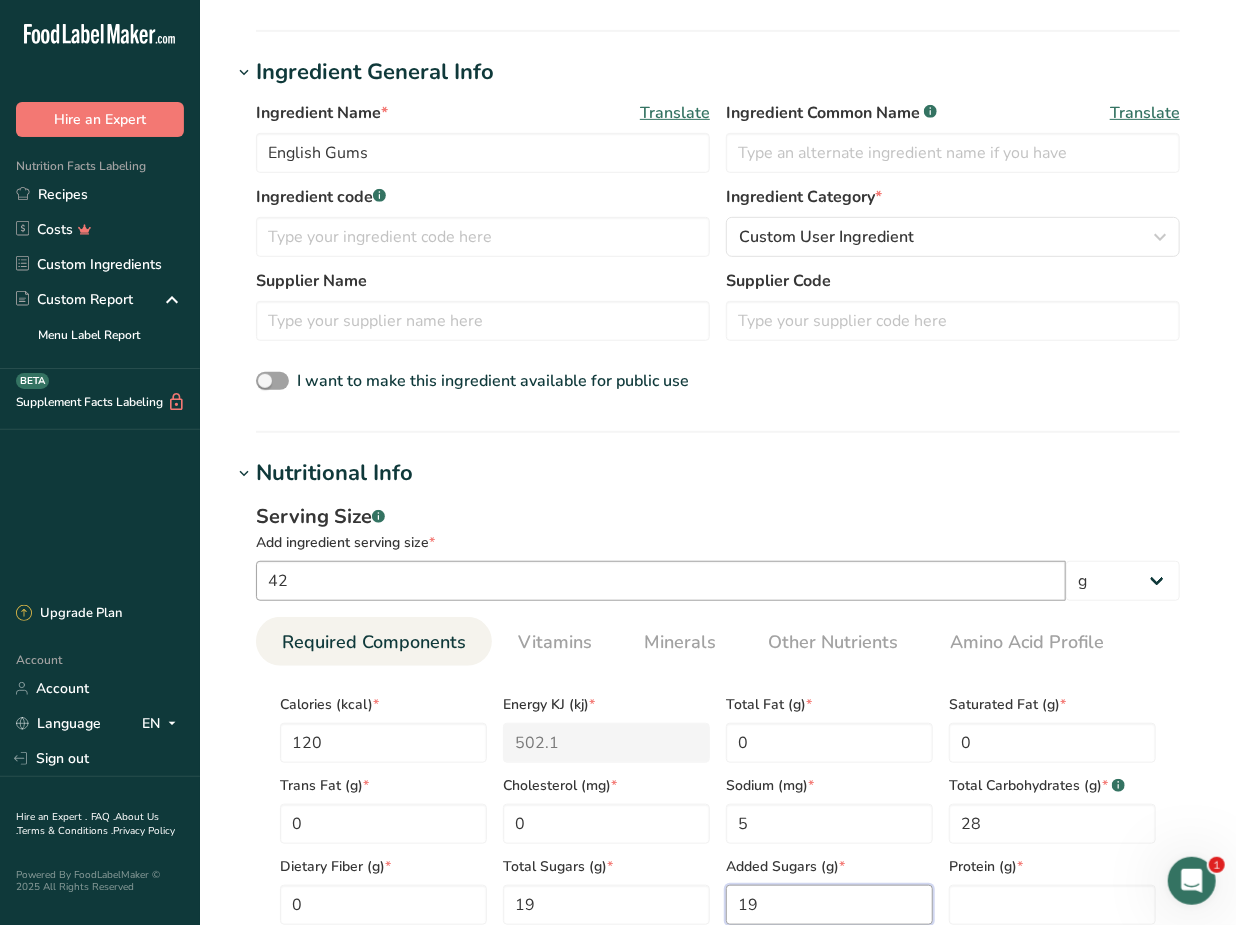 type on "19" 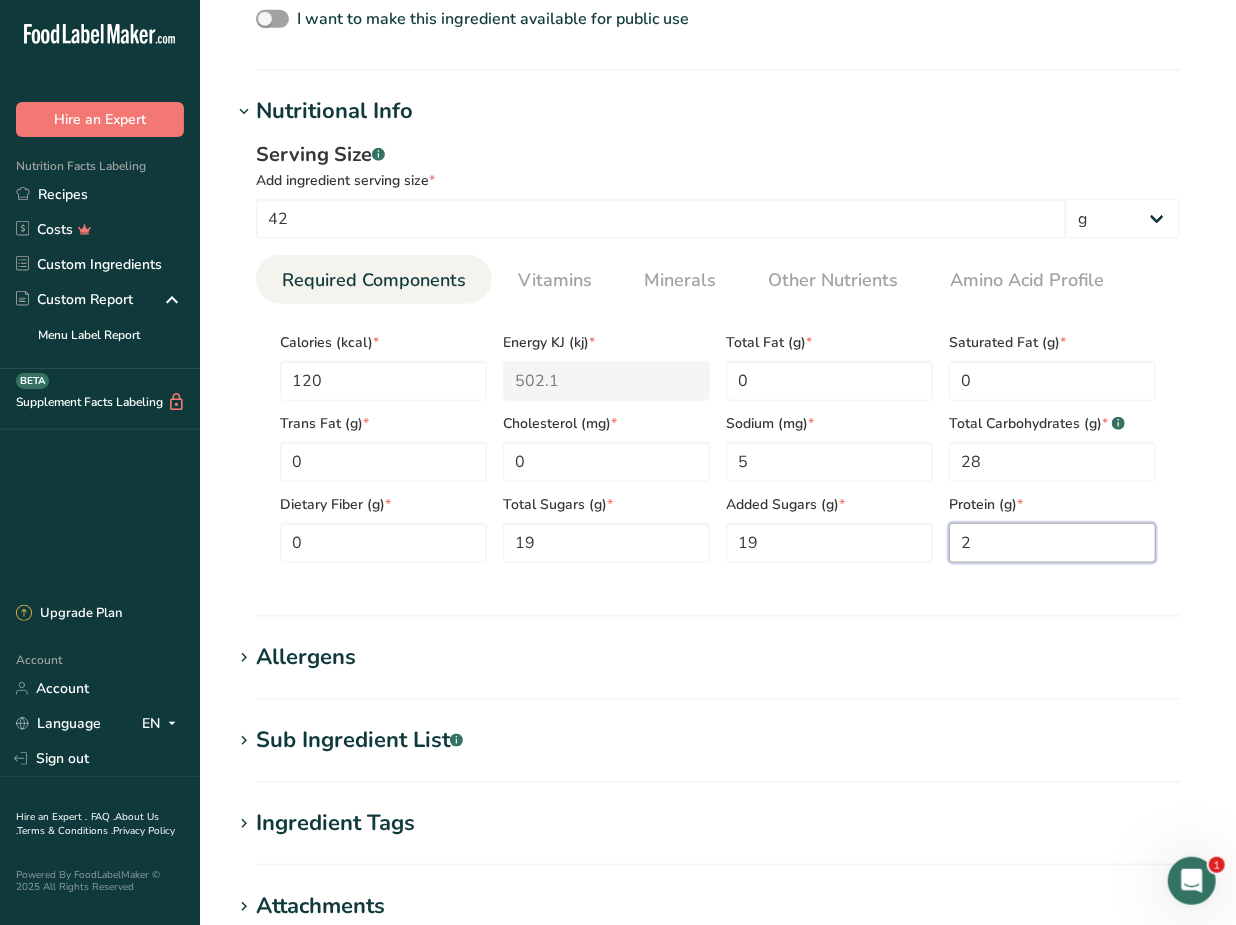 scroll, scrollTop: 698, scrollLeft: 0, axis: vertical 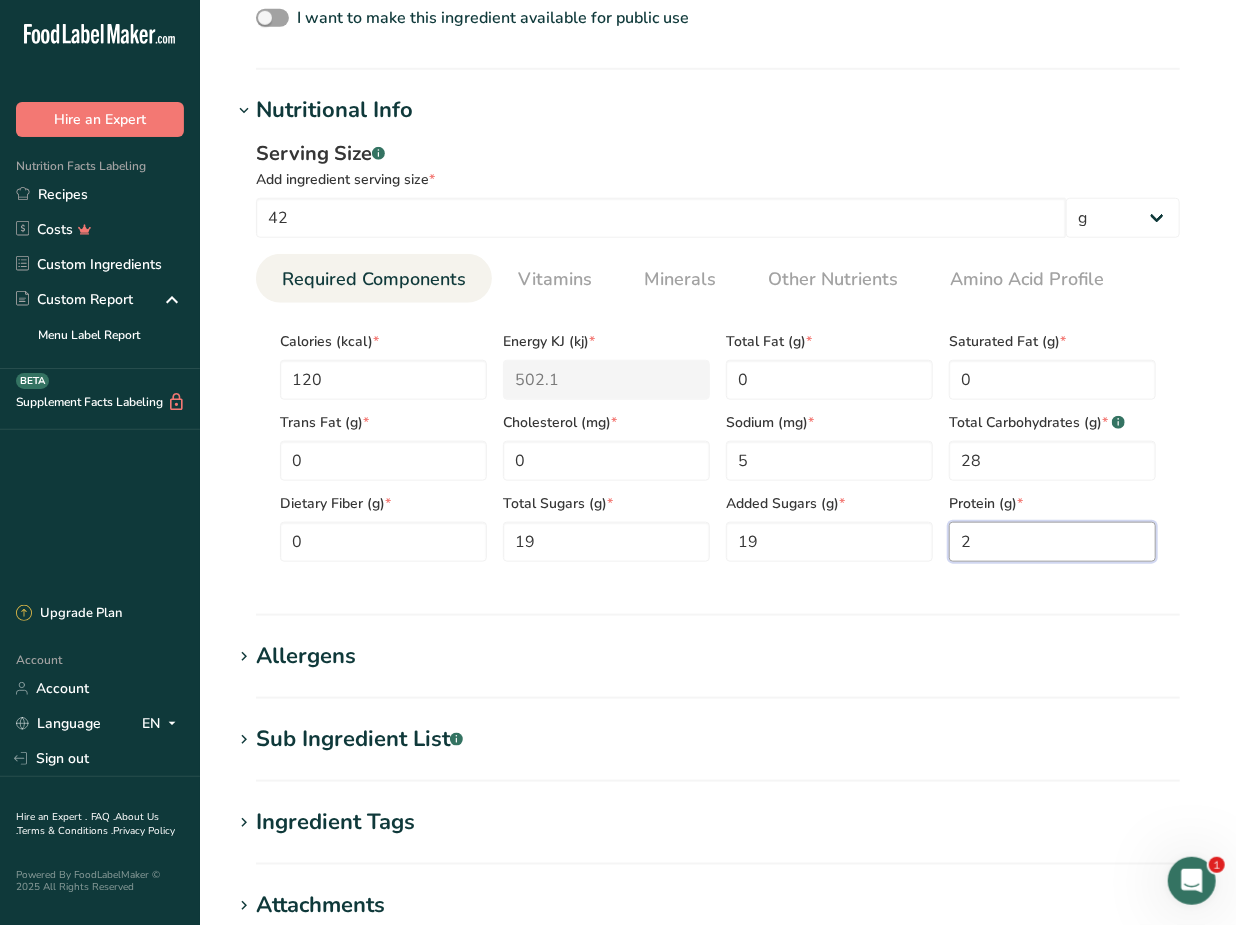 type on "2" 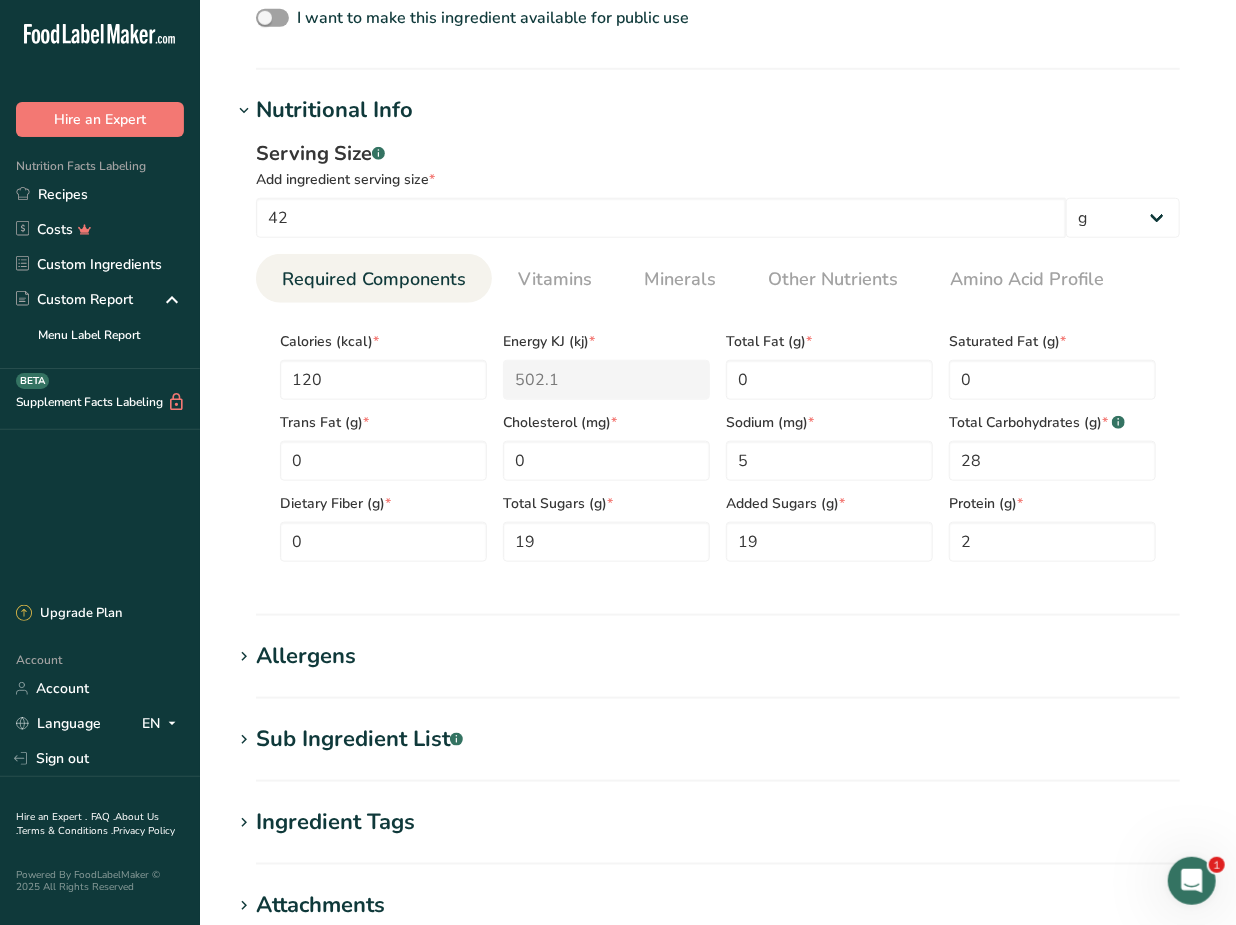 click on "Add new ingredient
Back to recipe
Ingredient Spec Sheet
.a-a{fill:#347362;}.b-a{fill:#fff;}
Upload an ingredient spec sheet or an image of a nutrition label, and our AI assistant will automatically fill-in the nutrients.
Drop your files here or click to upload
Maximum file size is 5MB
Ingredient General Info
Ingredient Name *
Translate
English Gums
Ingredient Common Name
.a-a{fill:#347362;}.b-a{fill:#fff;}
Translate
Ingredient code
.a-a{fill:#347362;}.b-a{fill:#fff;}
Ingredient Category *
Custom User Ingredient
Standard Categories" at bounding box center (718, 255) 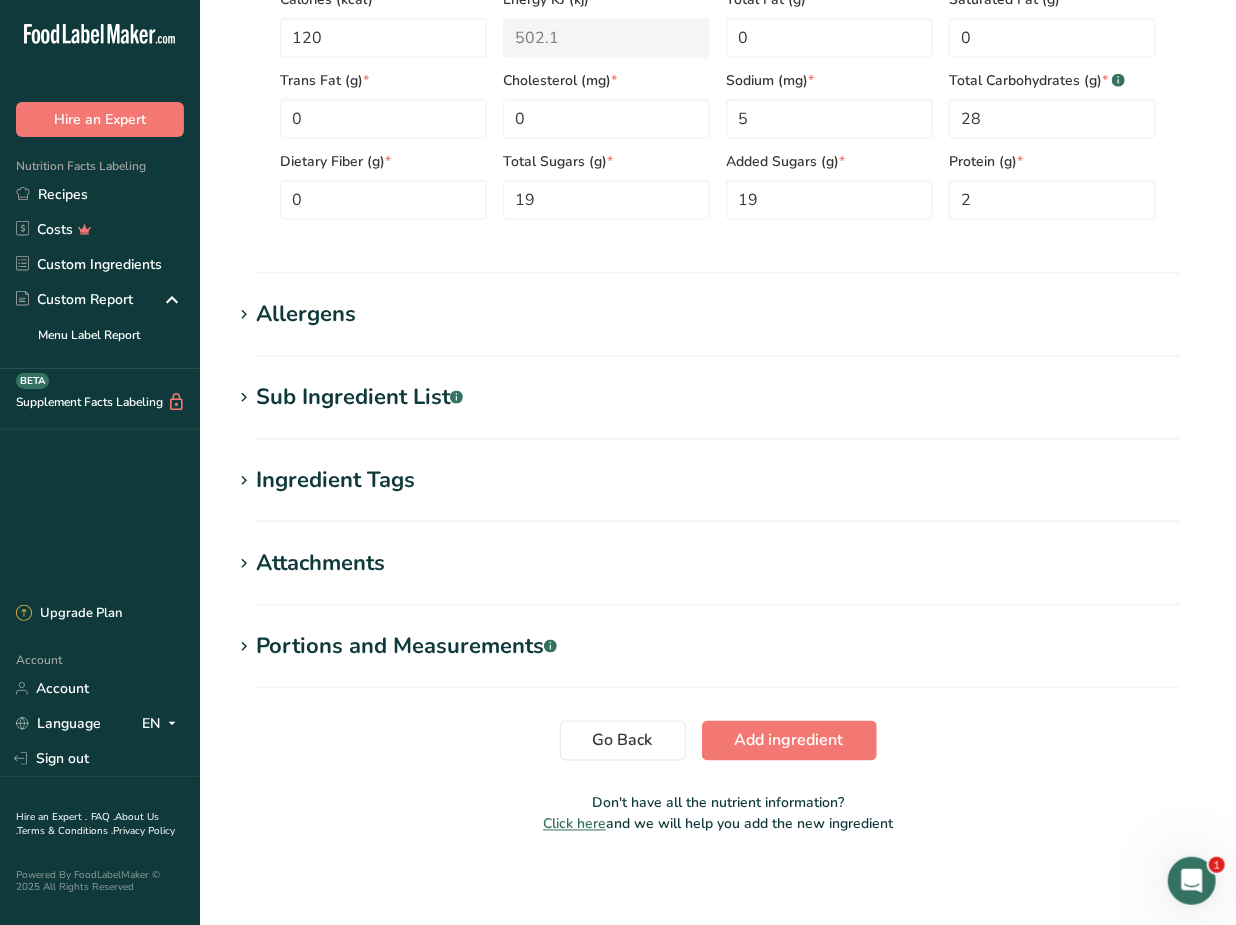 scroll, scrollTop: 1045, scrollLeft: 0, axis: vertical 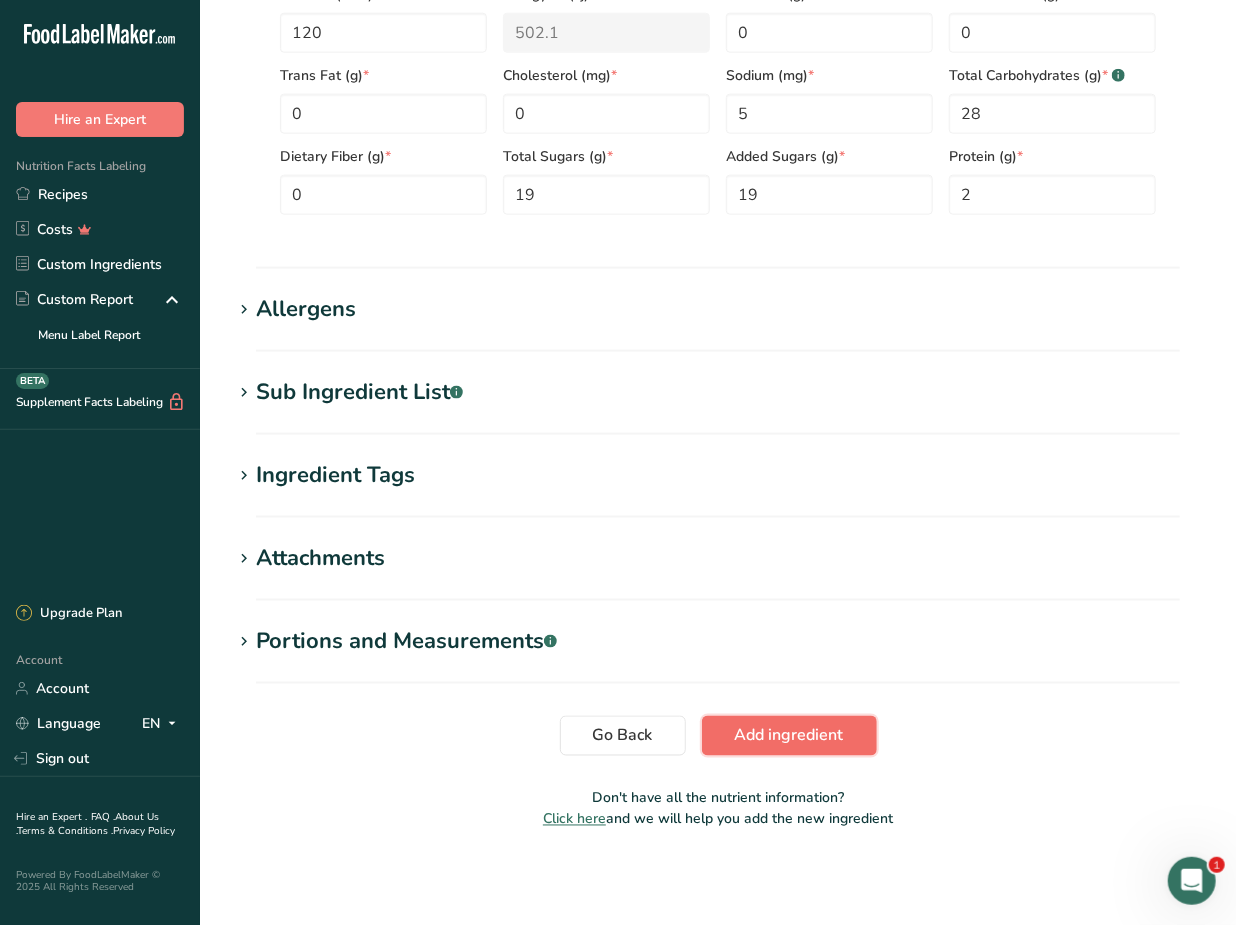 click on "Add ingredient" at bounding box center [789, 736] 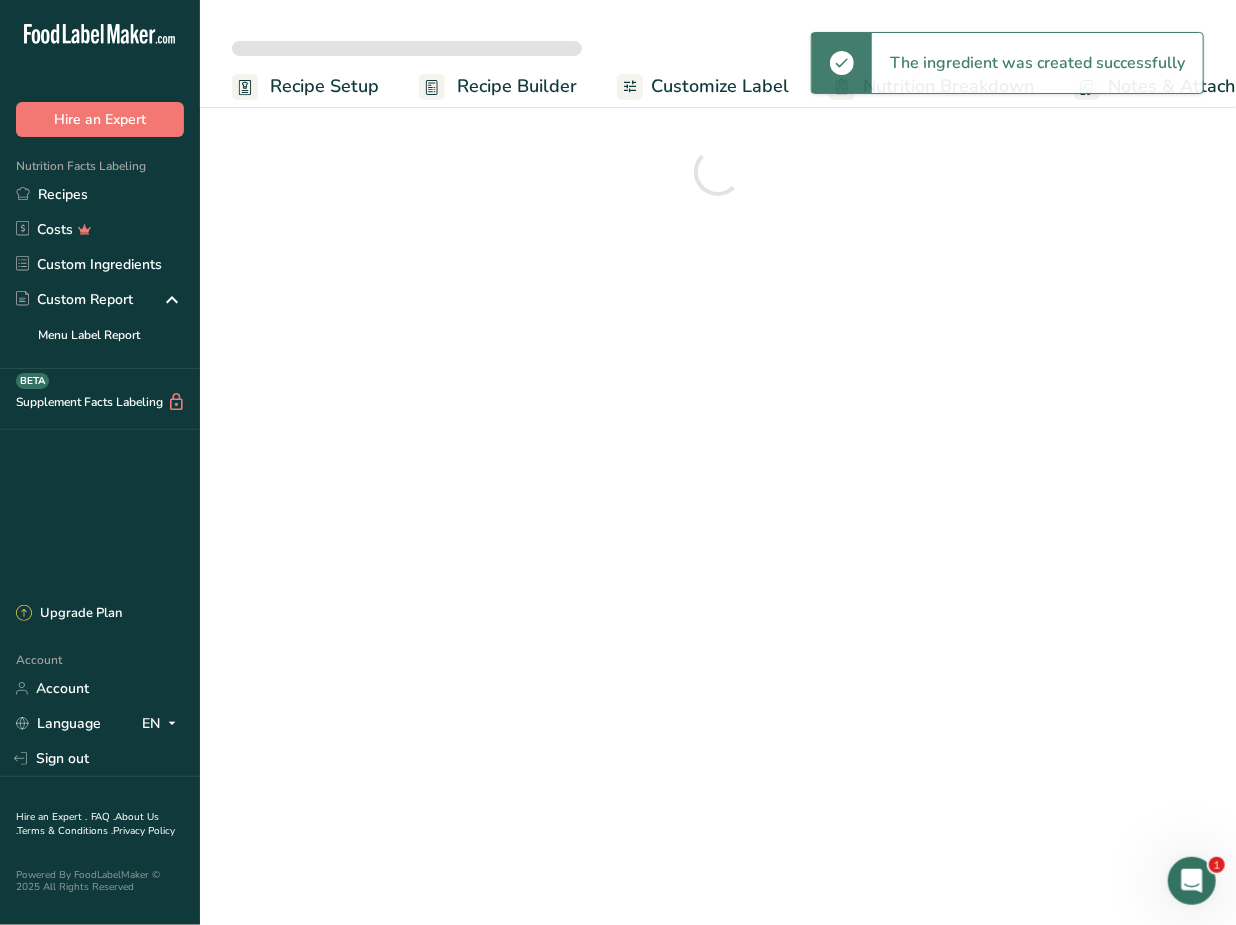 scroll, scrollTop: 0, scrollLeft: 0, axis: both 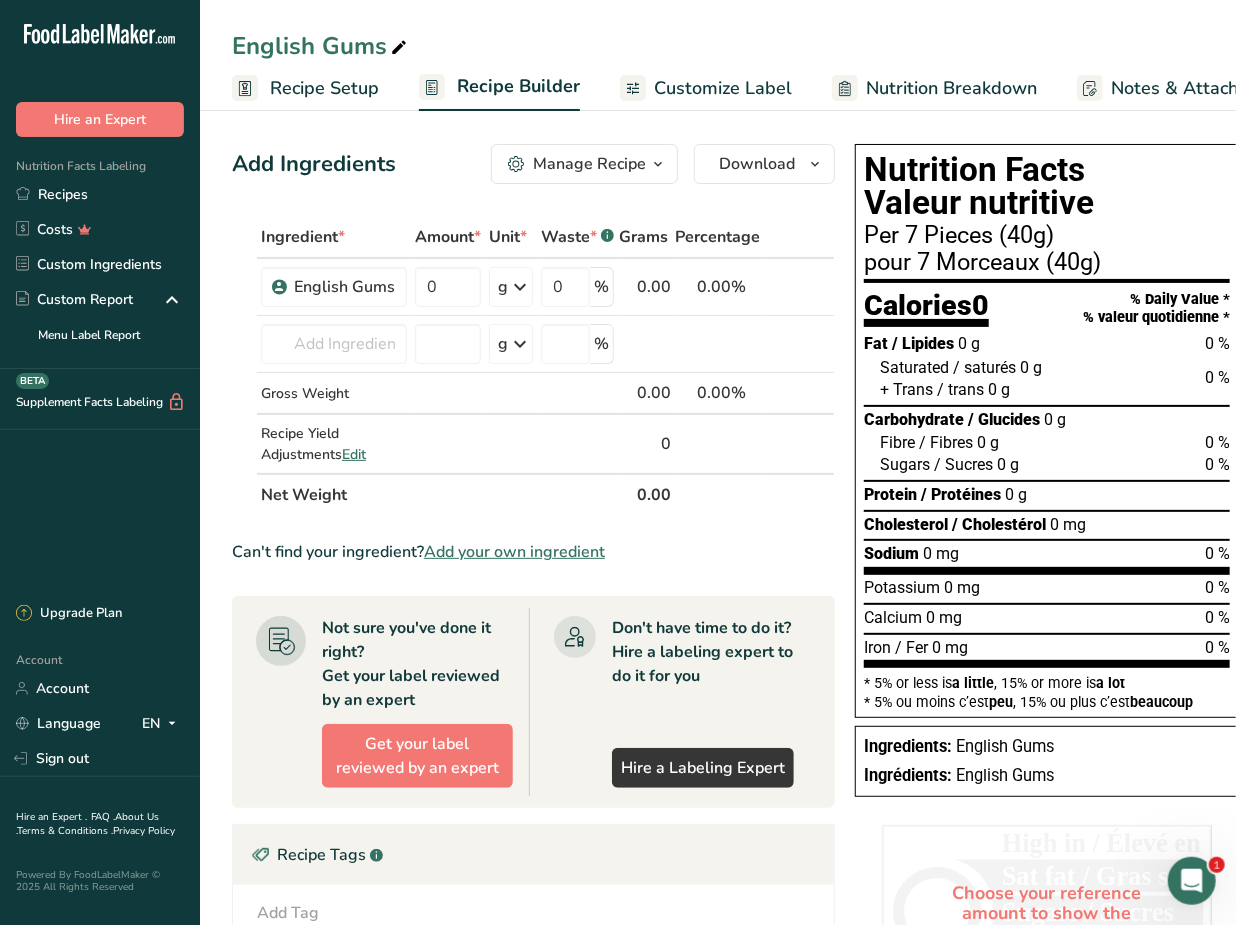 click on "Customize Label" at bounding box center [723, 88] 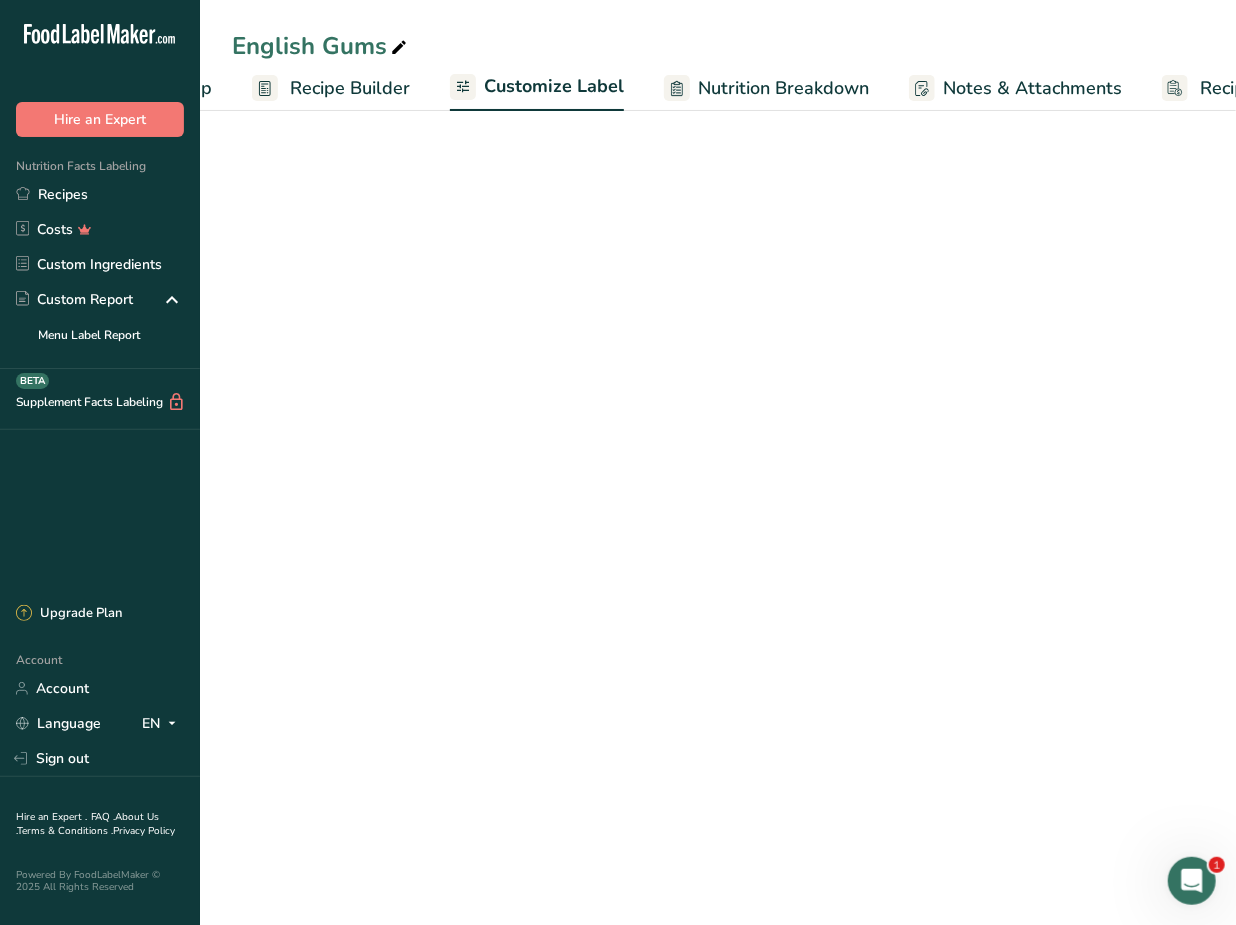 scroll, scrollTop: 0, scrollLeft: 304, axis: horizontal 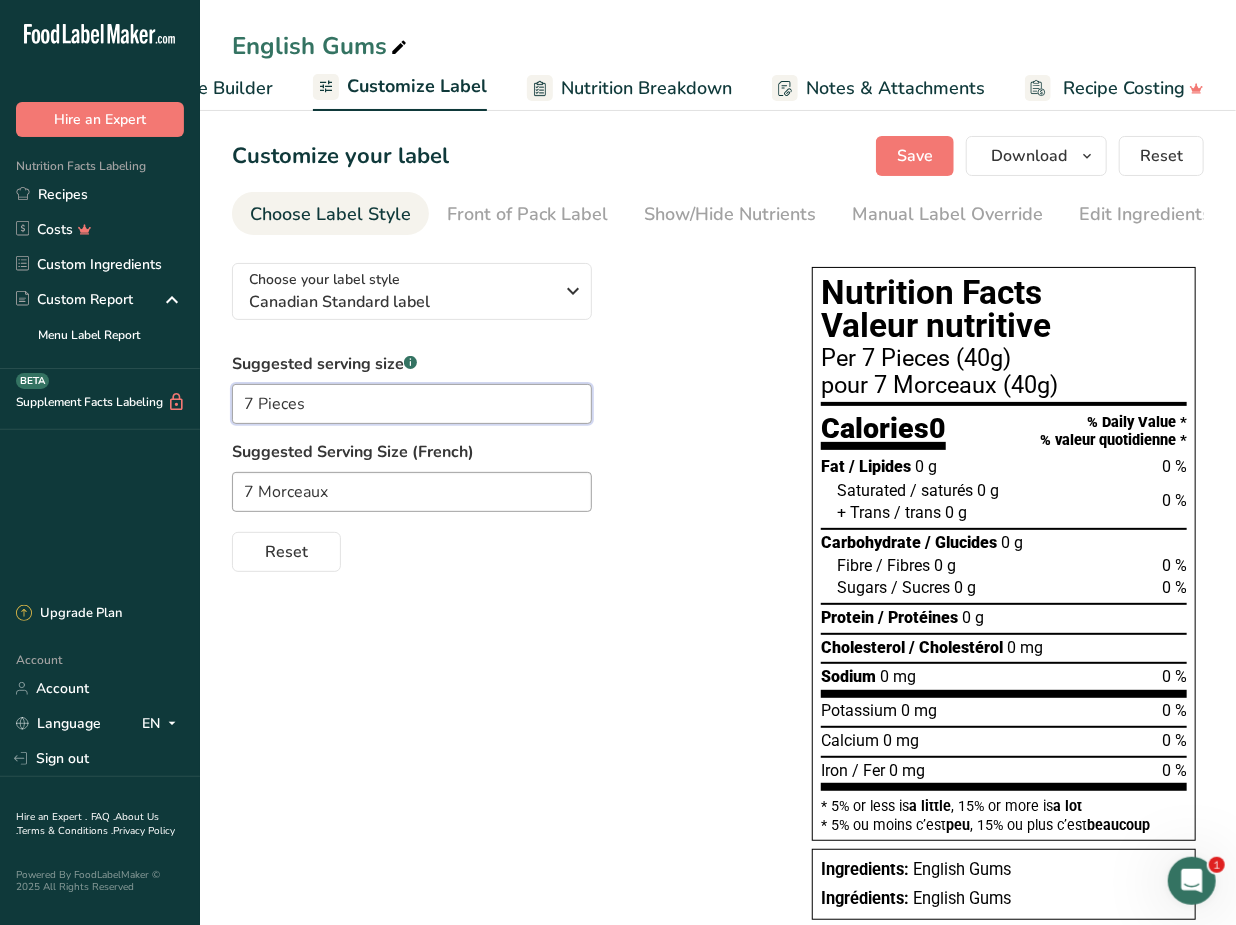 drag, startPoint x: 250, startPoint y: 410, endPoint x: 225, endPoint y: 413, distance: 25.179358 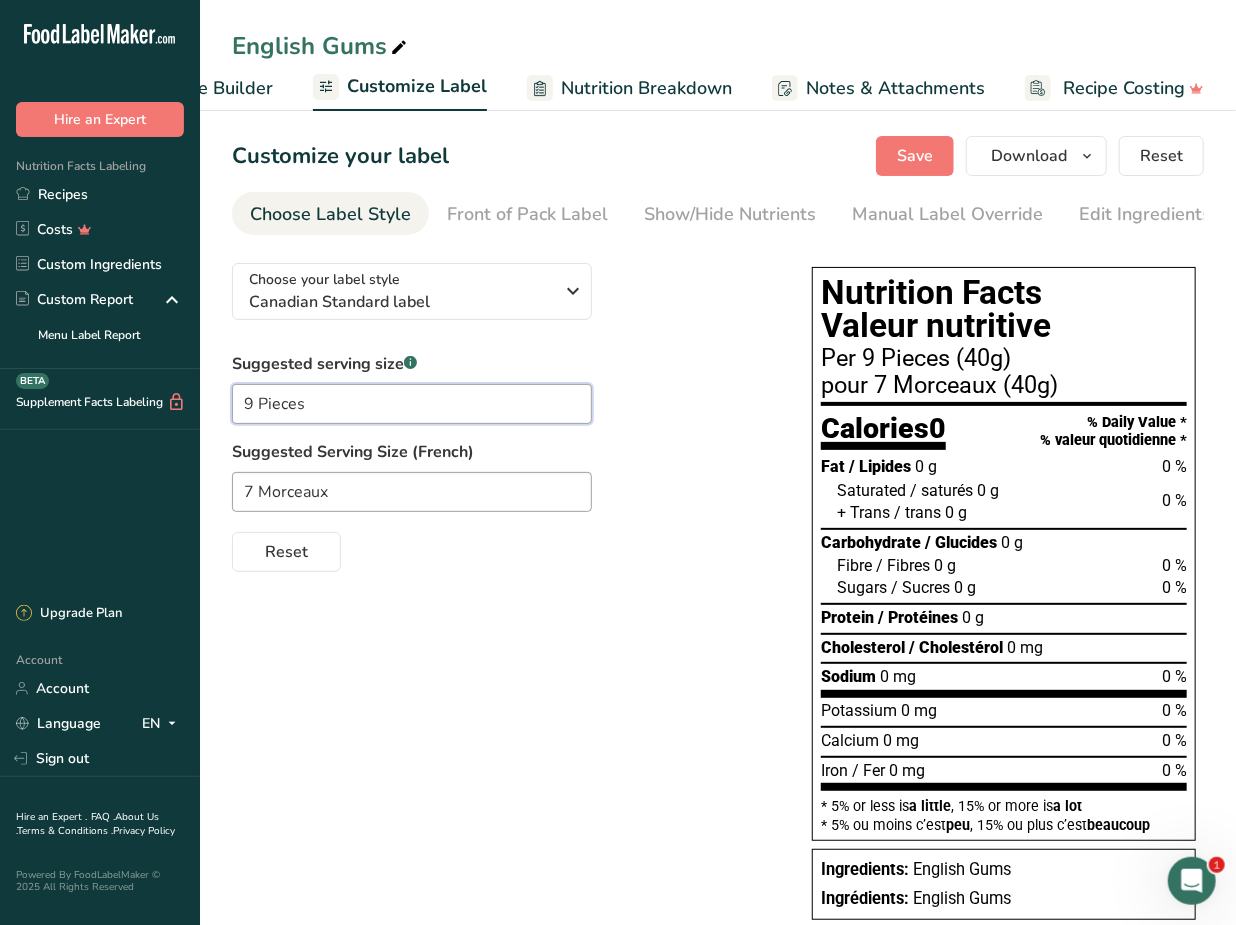 type on "9 Pieces" 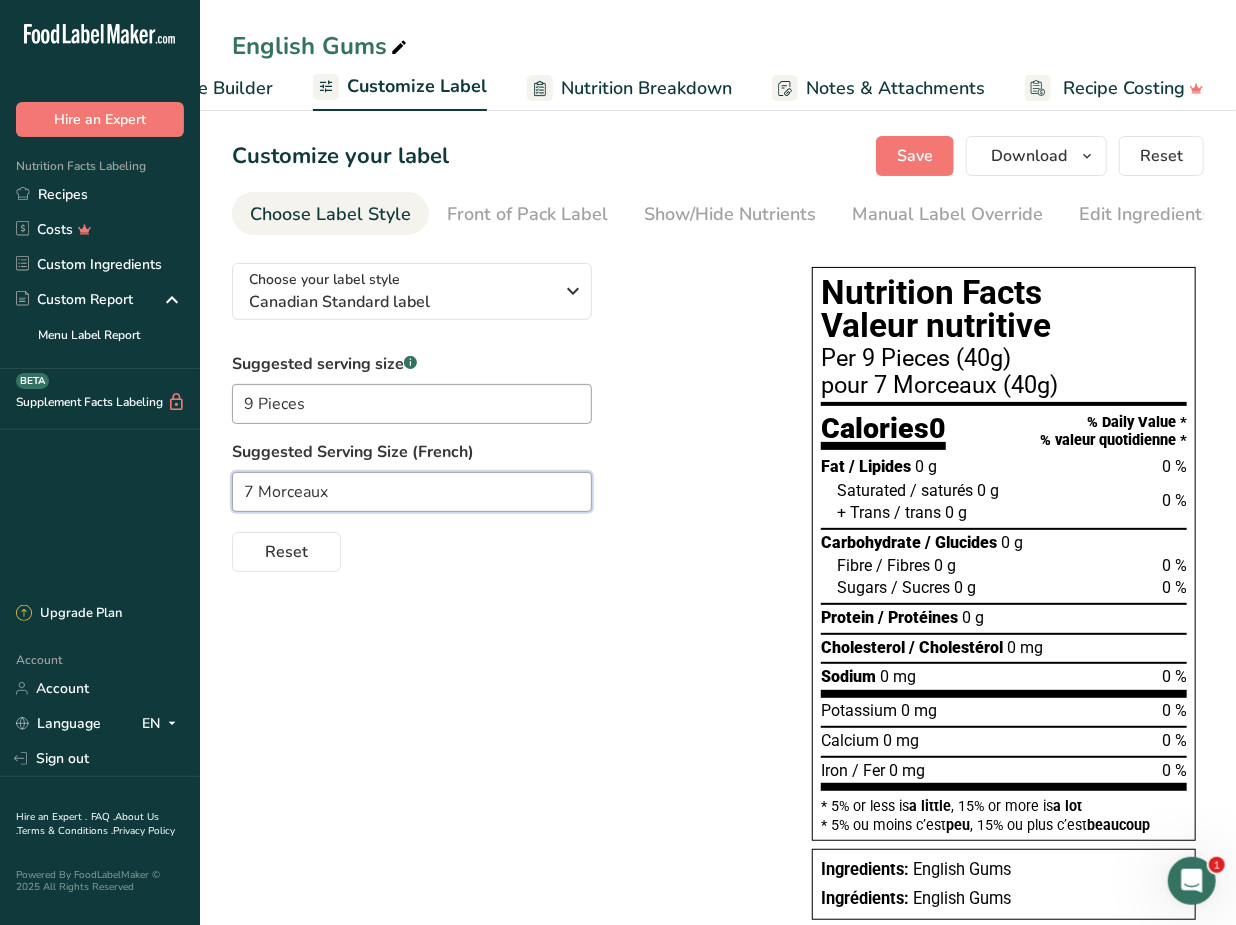 drag, startPoint x: 248, startPoint y: 502, endPoint x: 227, endPoint y: 507, distance: 21.587032 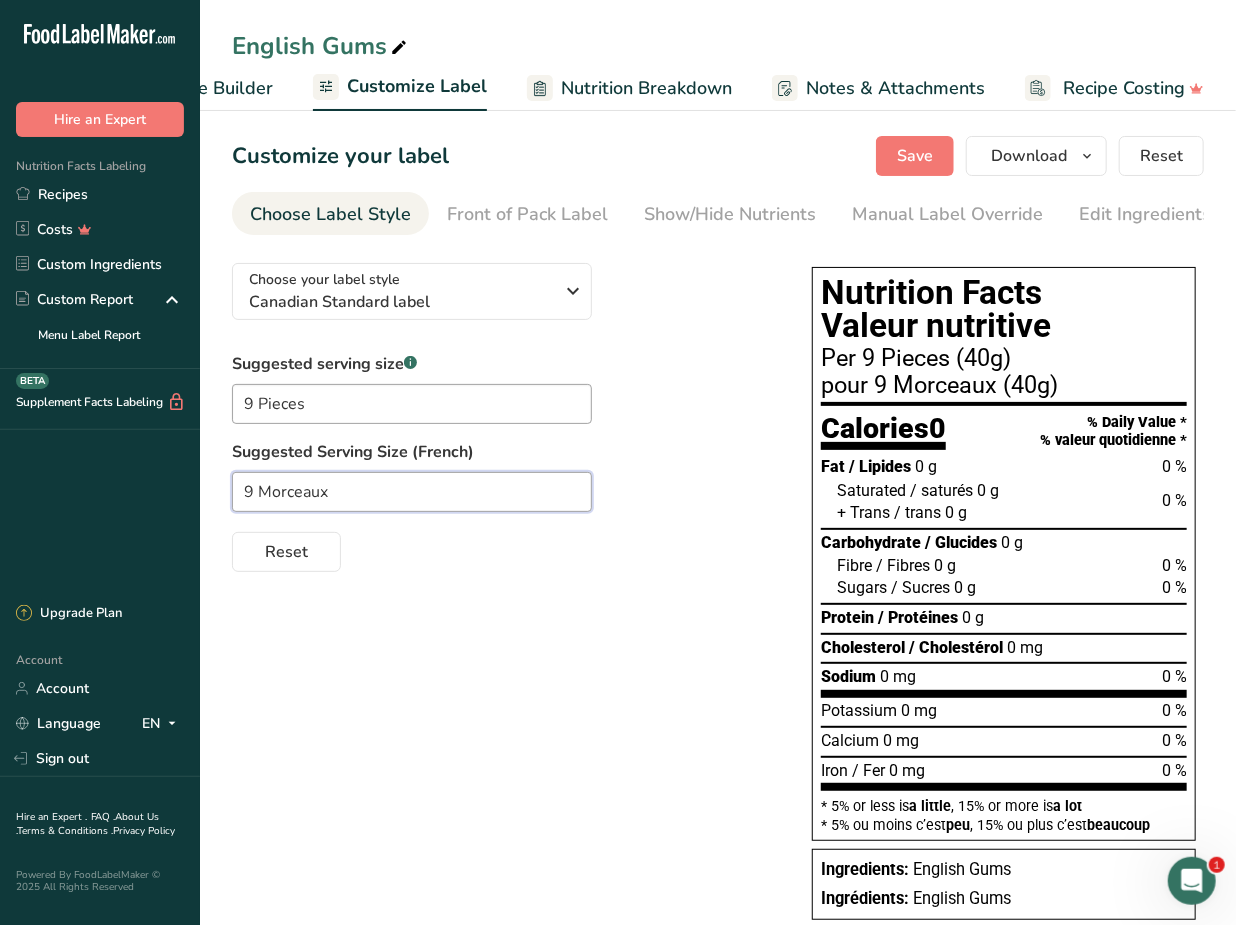 type on "9 Morceaux" 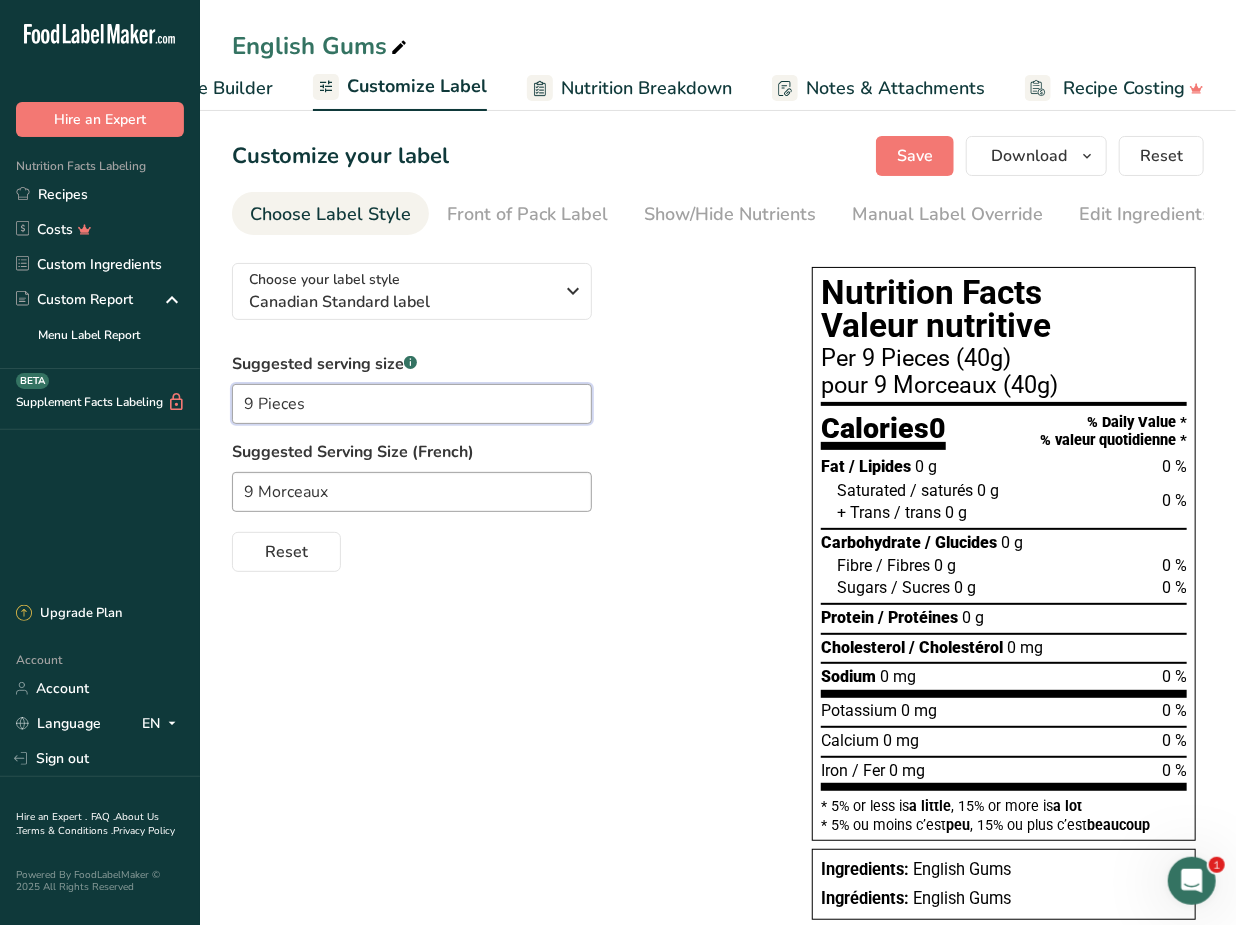 drag, startPoint x: 250, startPoint y: 409, endPoint x: 232, endPoint y: 411, distance: 18.110771 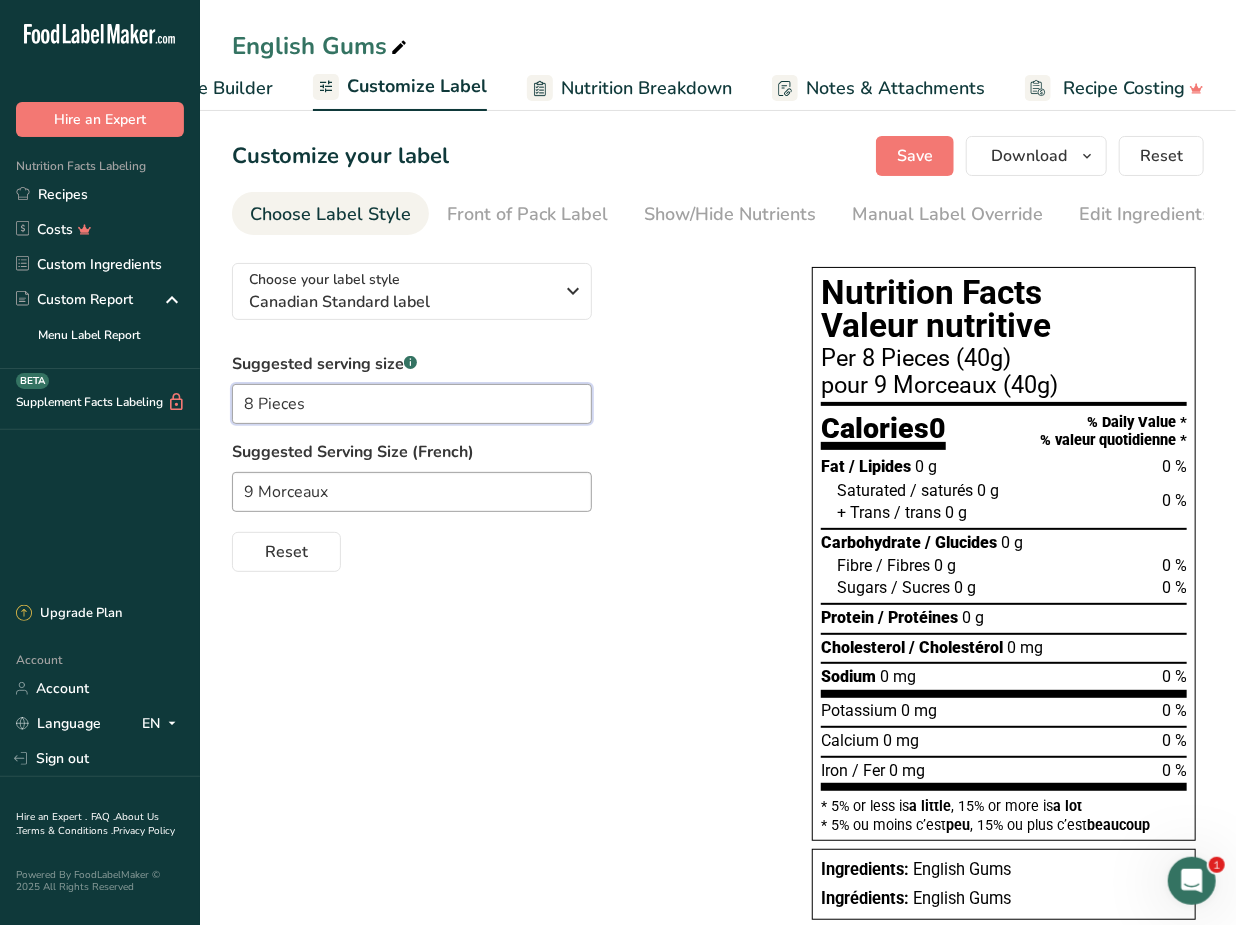type on "8 Pieces" 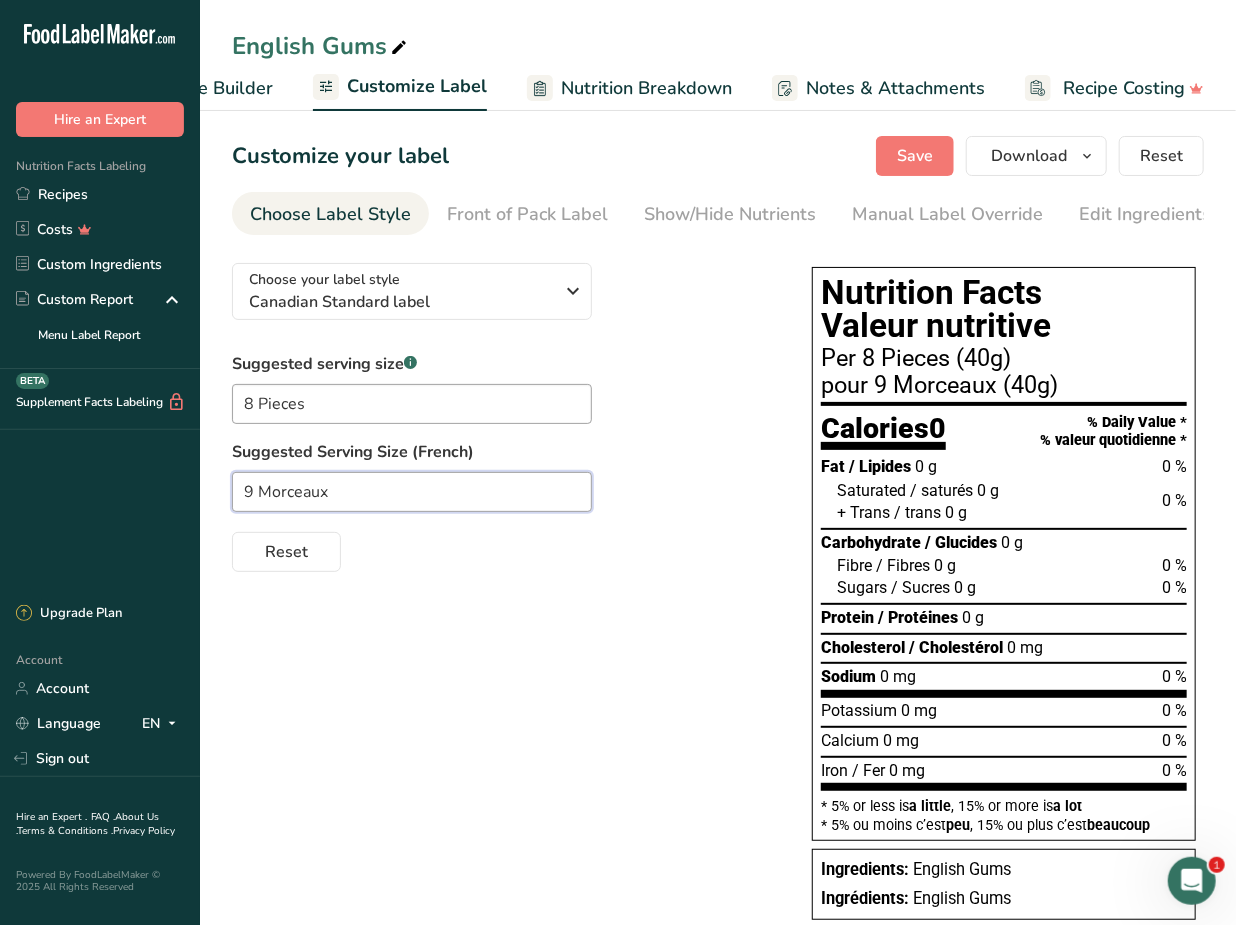 click on "9 Morceaux" at bounding box center [412, 492] 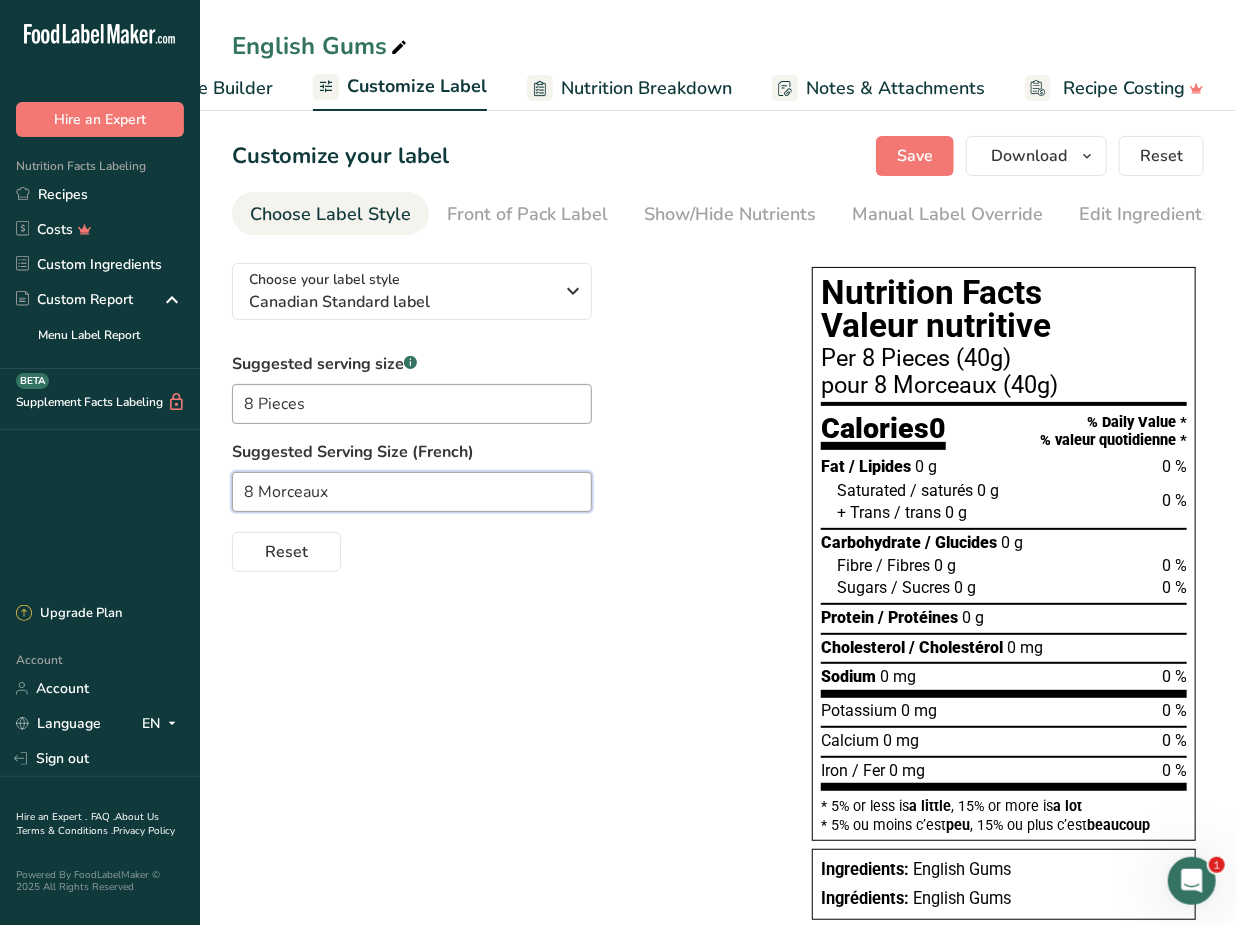 type on "8 Morceaux" 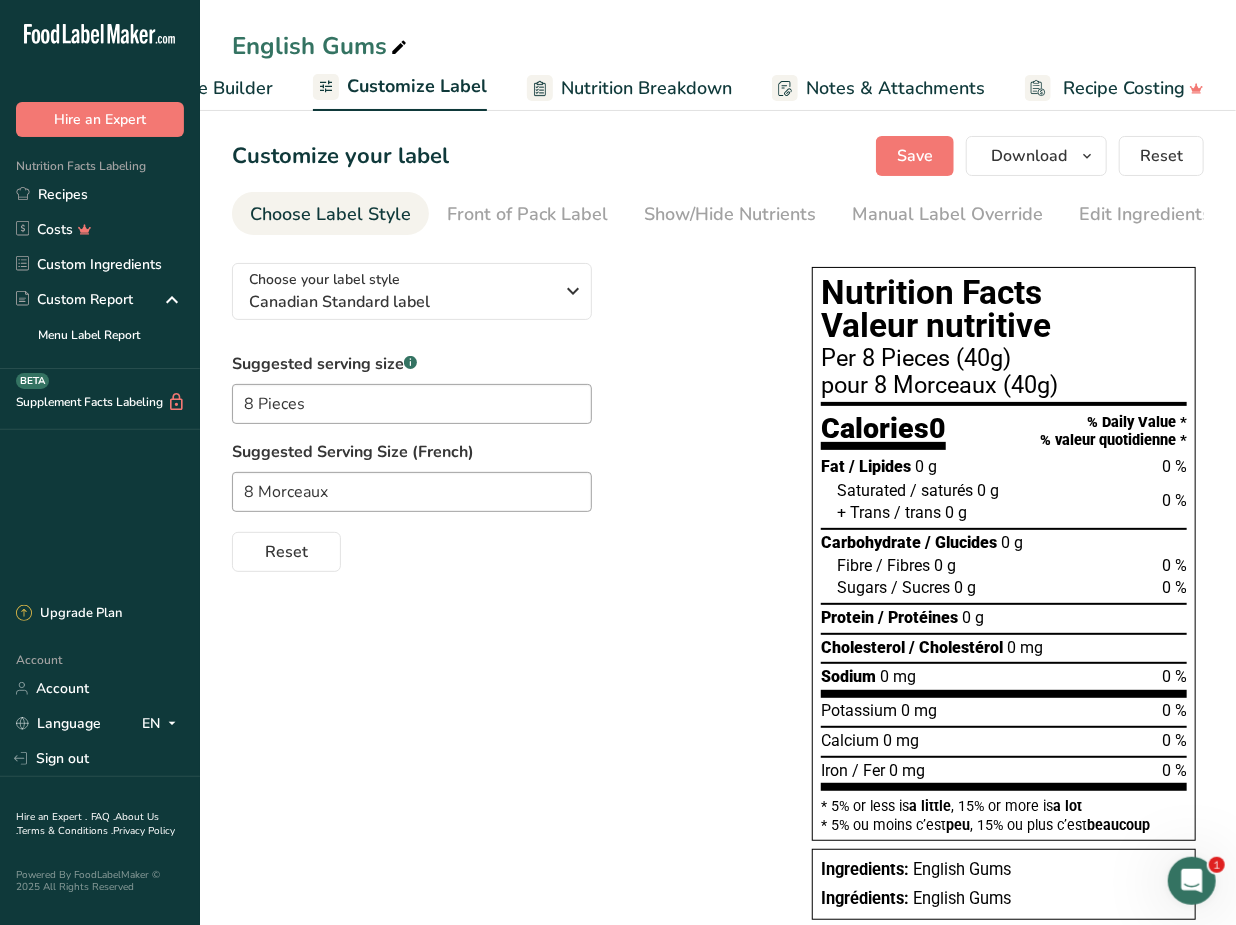 click on "Choose your label style
Canadian Standard label
USA (FDA)
Standard FDA label
Tabular FDA label
Linear FDA label
Simplified FDA label
Dual Column FDA label (Per Serving/Per Container)
Dual Column FDA label (As Sold/As Prepared)
Aggregate Standard FDA label
Standard FDA label with Micronutrients listed side-by-side
UK (FSA)
UK Mandatory Label "Back of Pack"
UK Traffic Light Label  "Front of Pack"
Canadian (CFIA)
Canadian Standard label
Canadian Dual Column label" at bounding box center [502, 409] 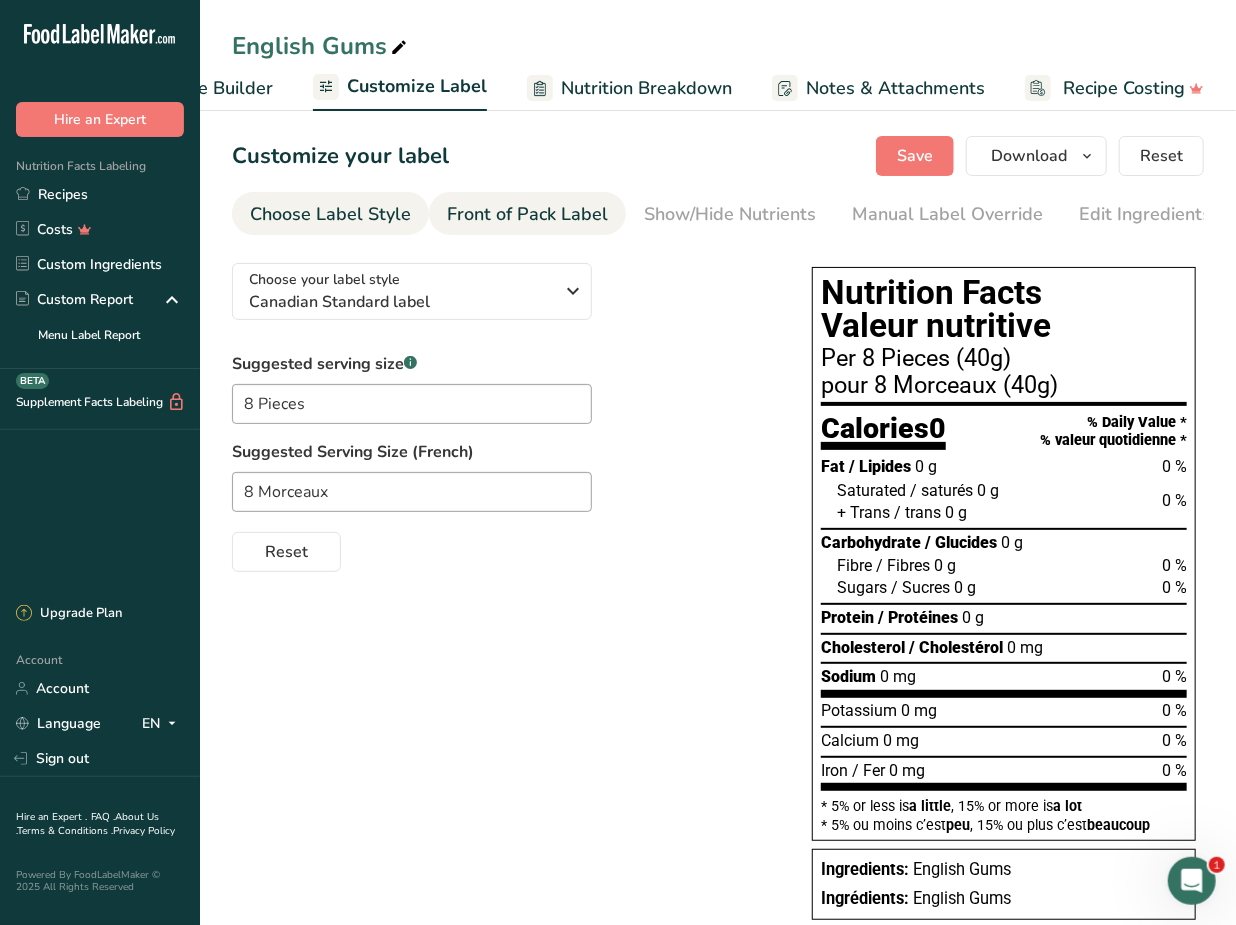 click on "Front of Pack Label" at bounding box center (527, 214) 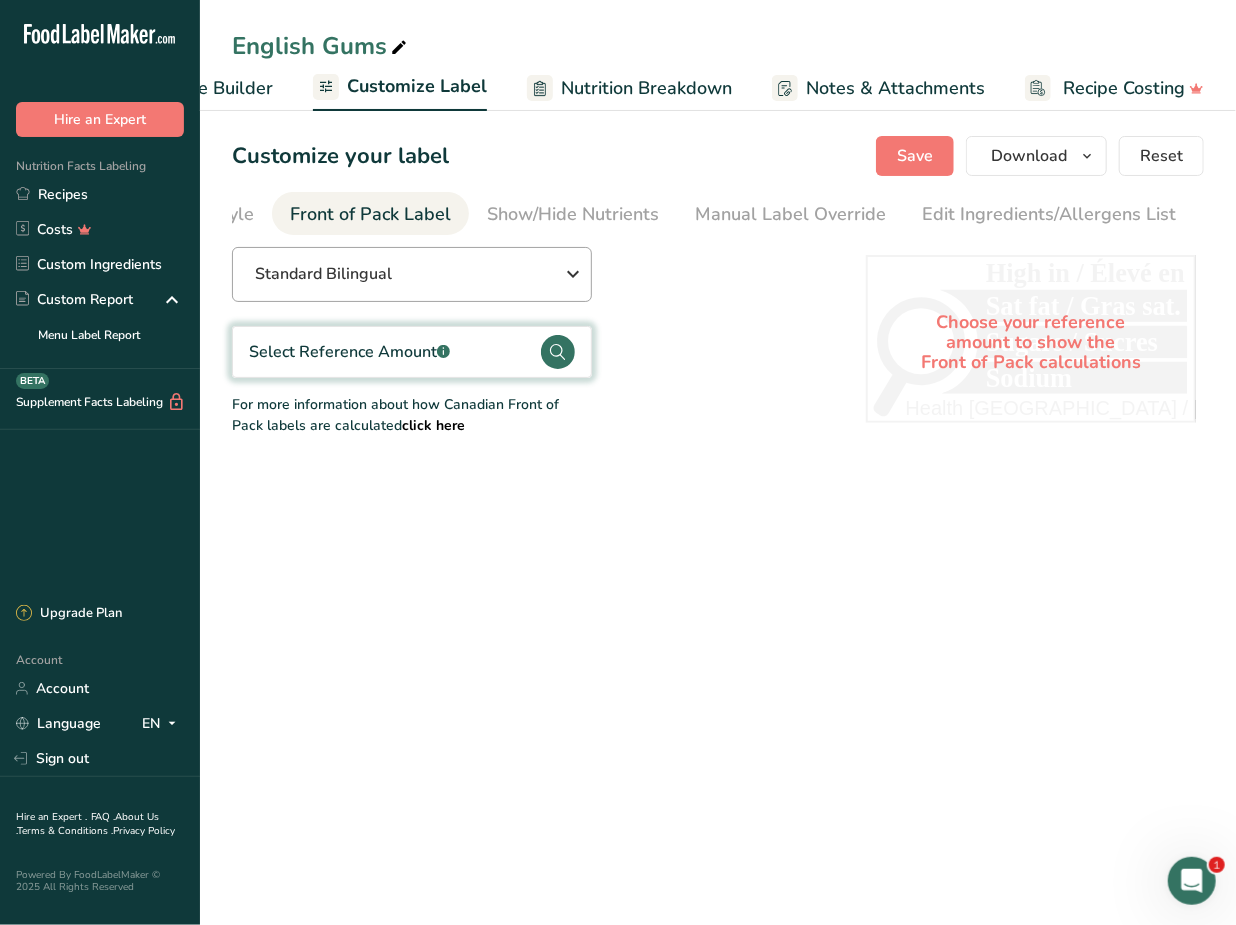 scroll, scrollTop: 0, scrollLeft: 194, axis: horizontal 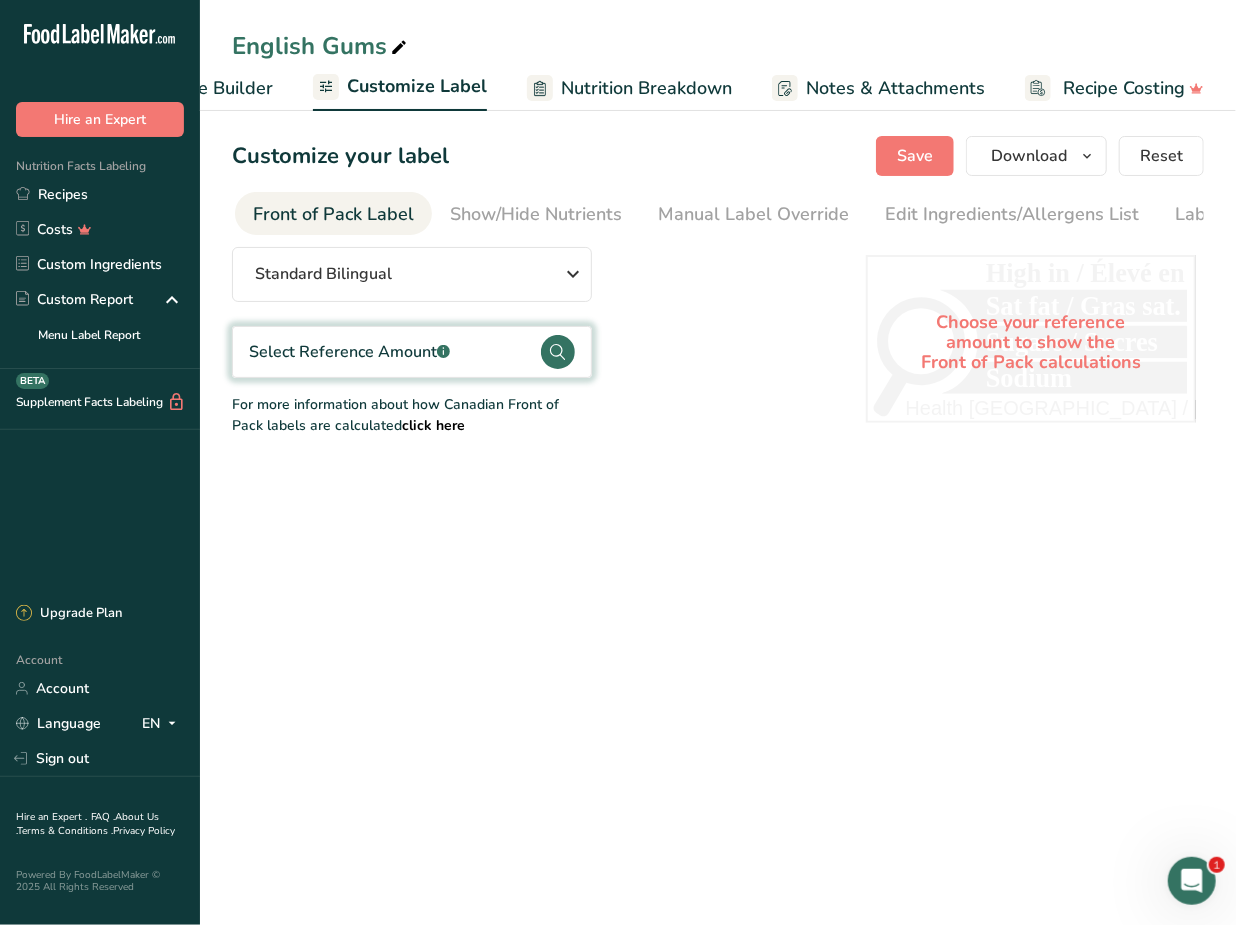 click on "Select Reference Amount
.a-a{fill:#347362;}.b-a{fill:#fff;}" at bounding box center (349, 352) 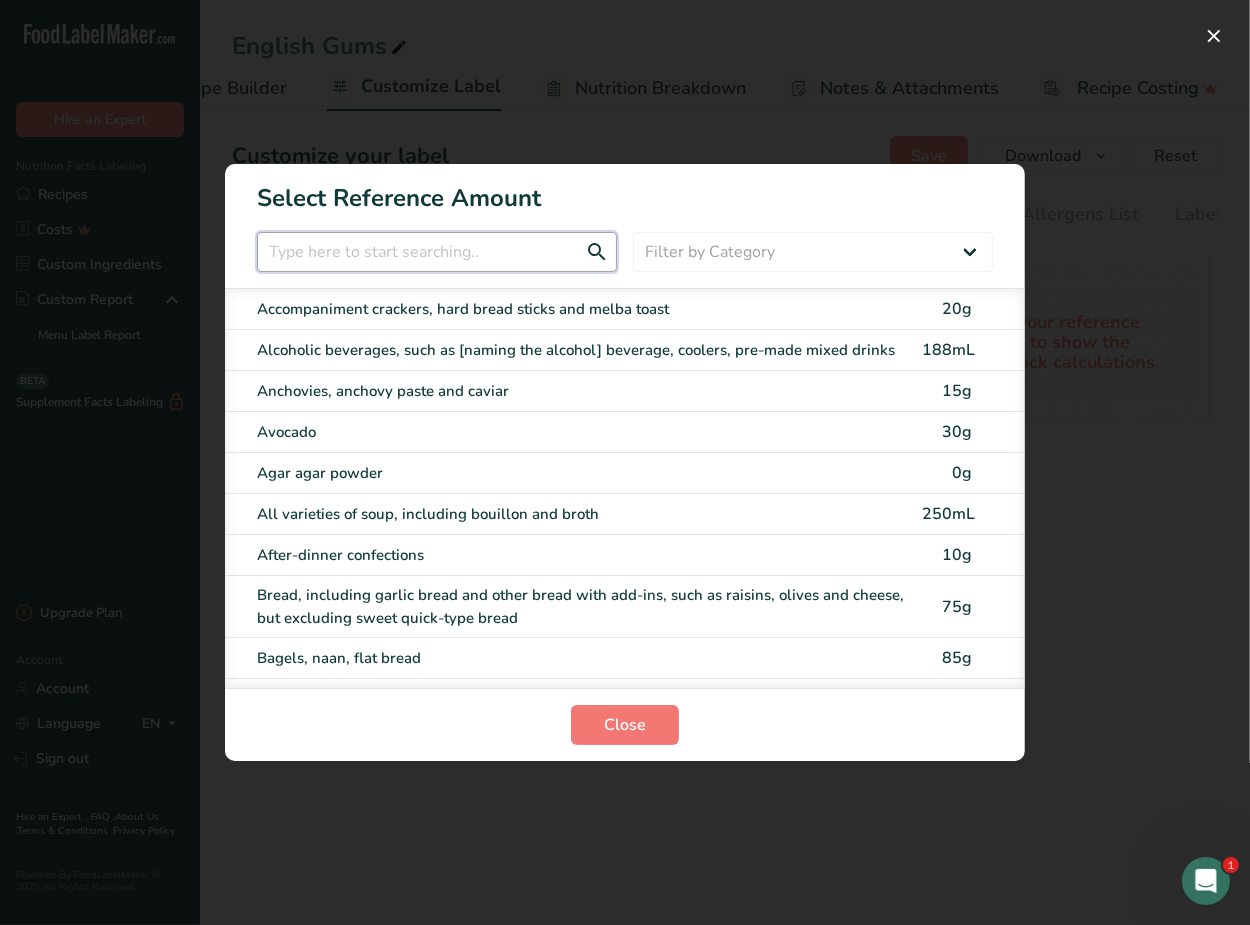 click at bounding box center [437, 252] 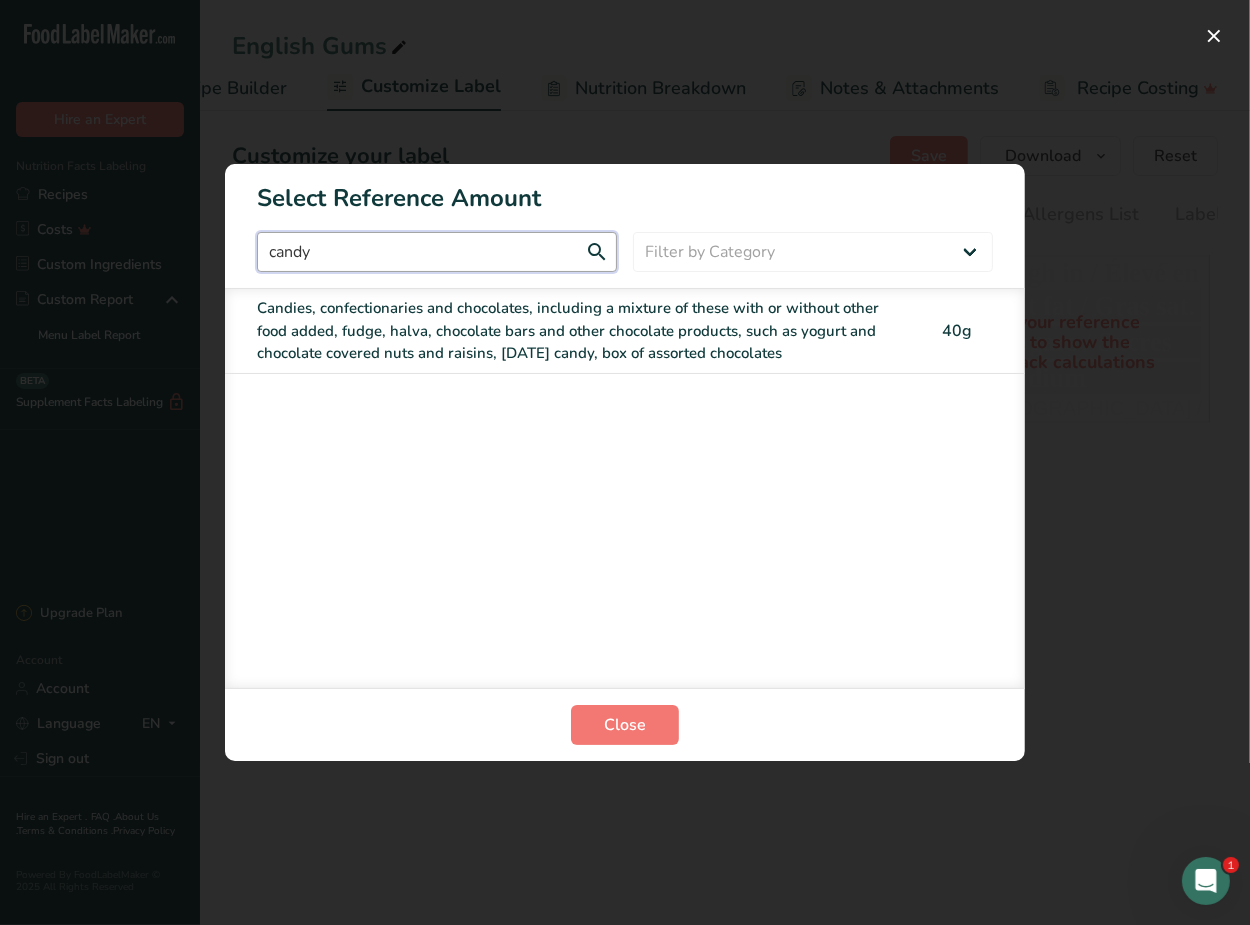 type on "candy" 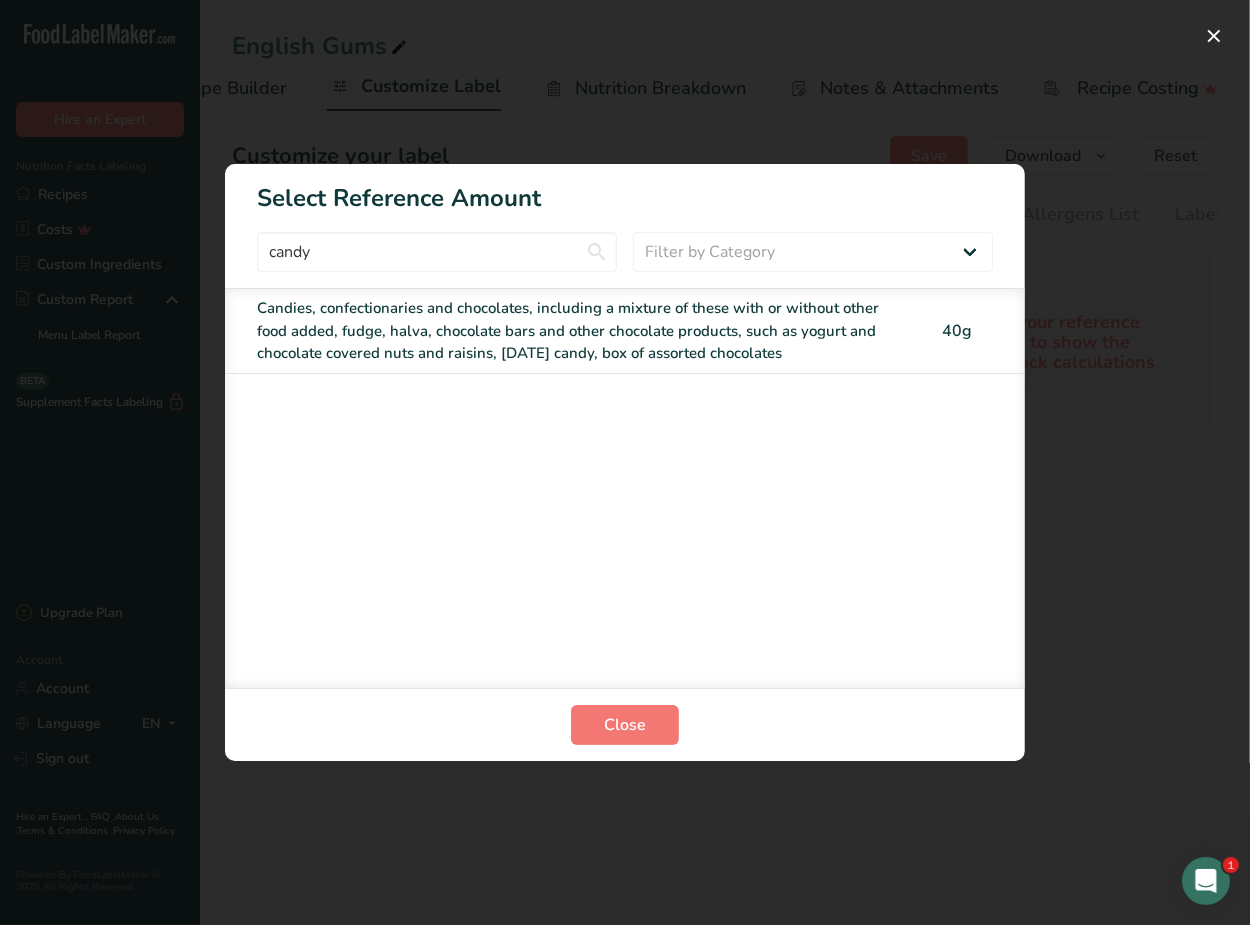 click on "Candies, confectionaries and chocolates, including a mixture of these with or without other food added, fudge, halva, chocolate bars and other chocolate products, such as yogurt and chocolate covered nuts and raisins, Halloween candy, box of assorted chocolates" at bounding box center (583, 331) 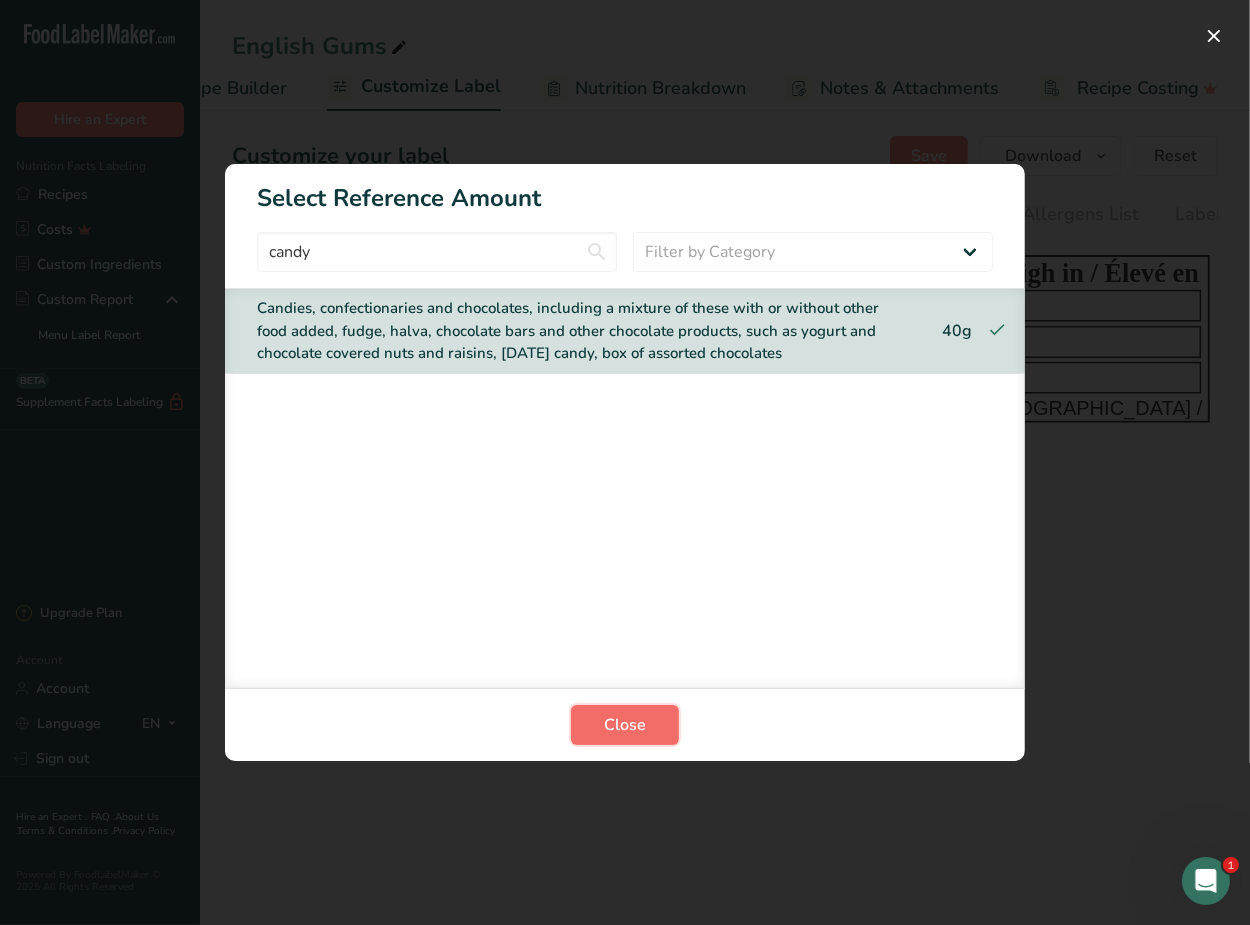 click on "Close" at bounding box center (625, 725) 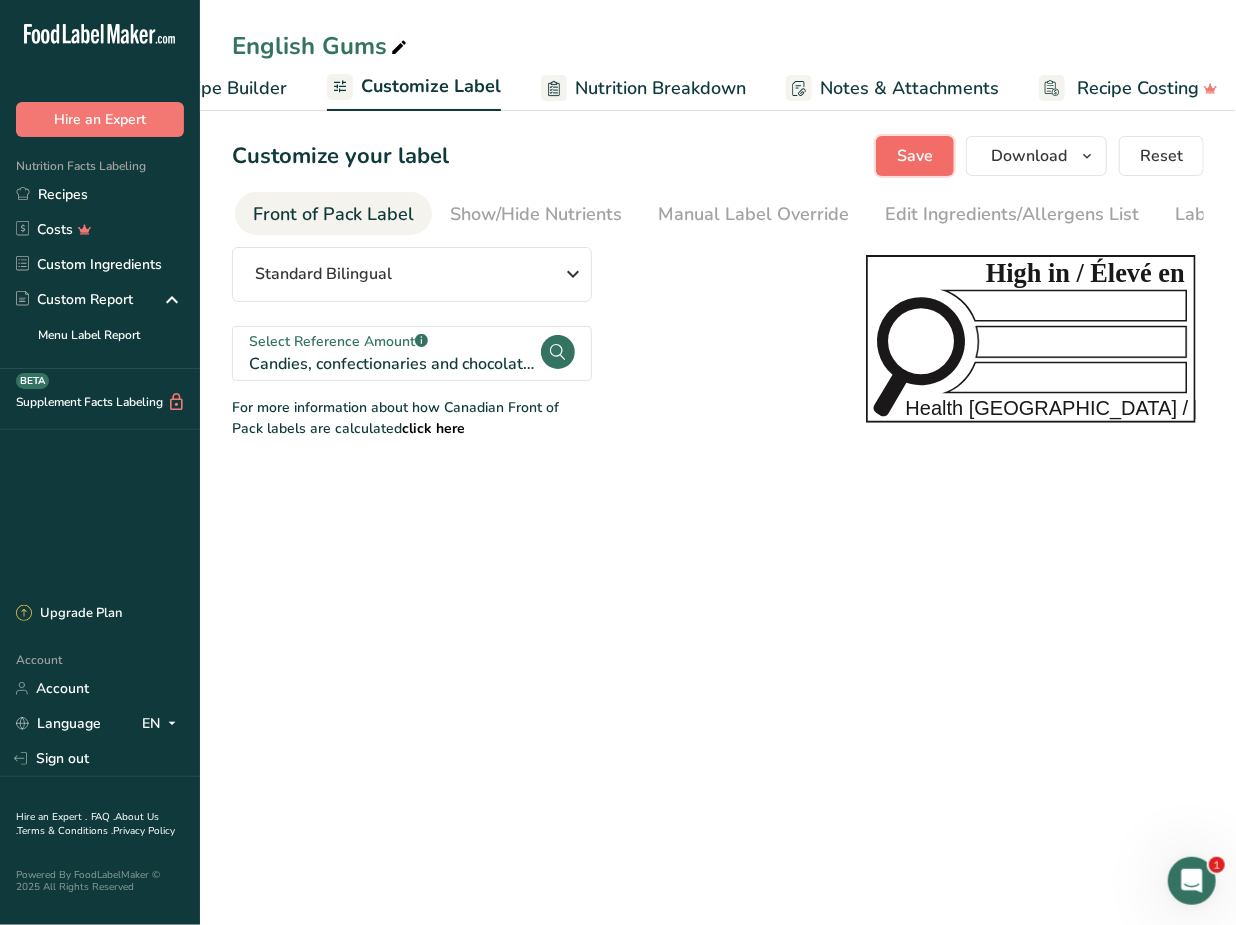 click on "Save" at bounding box center (915, 156) 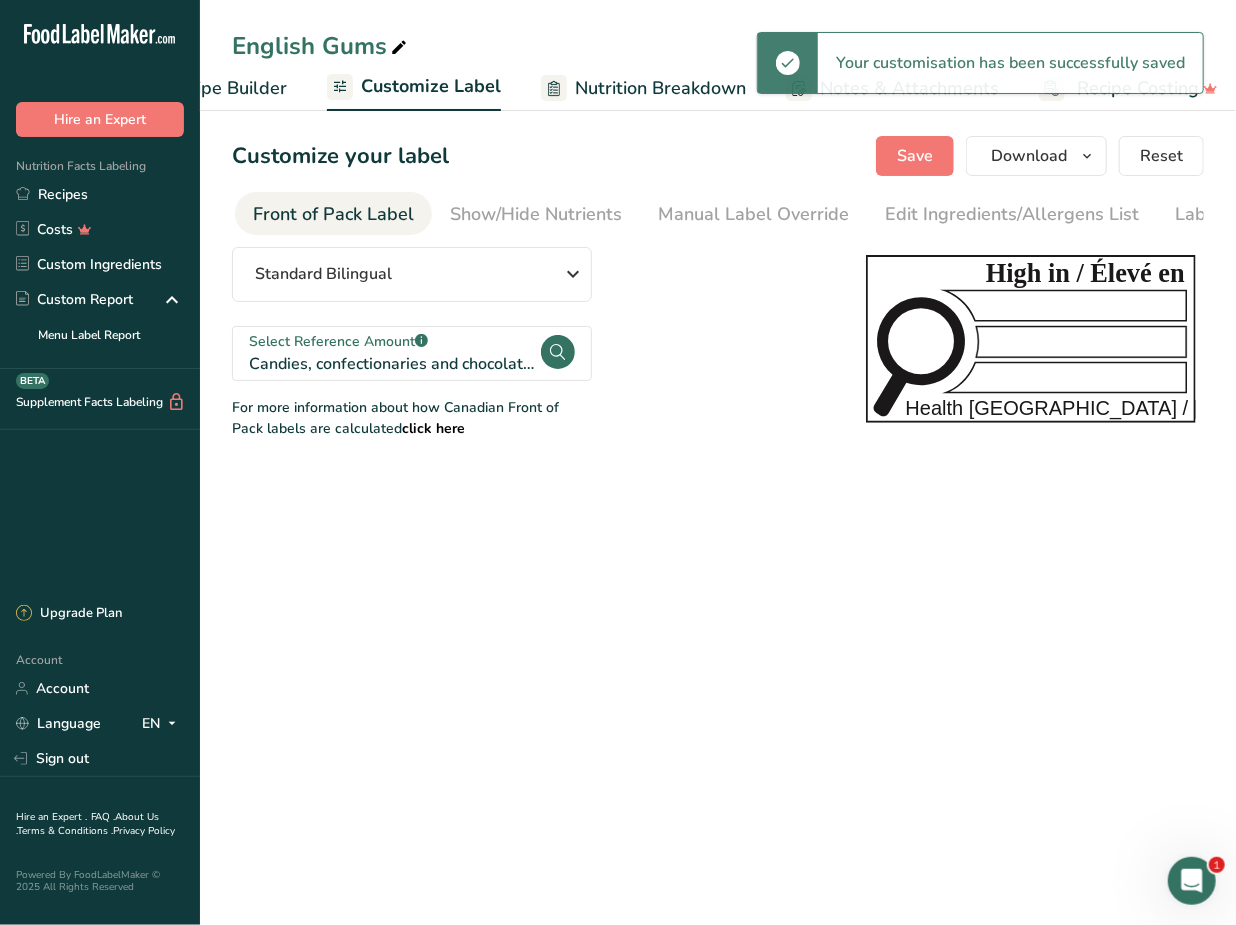 click on "Recipe Builder" at bounding box center (227, 88) 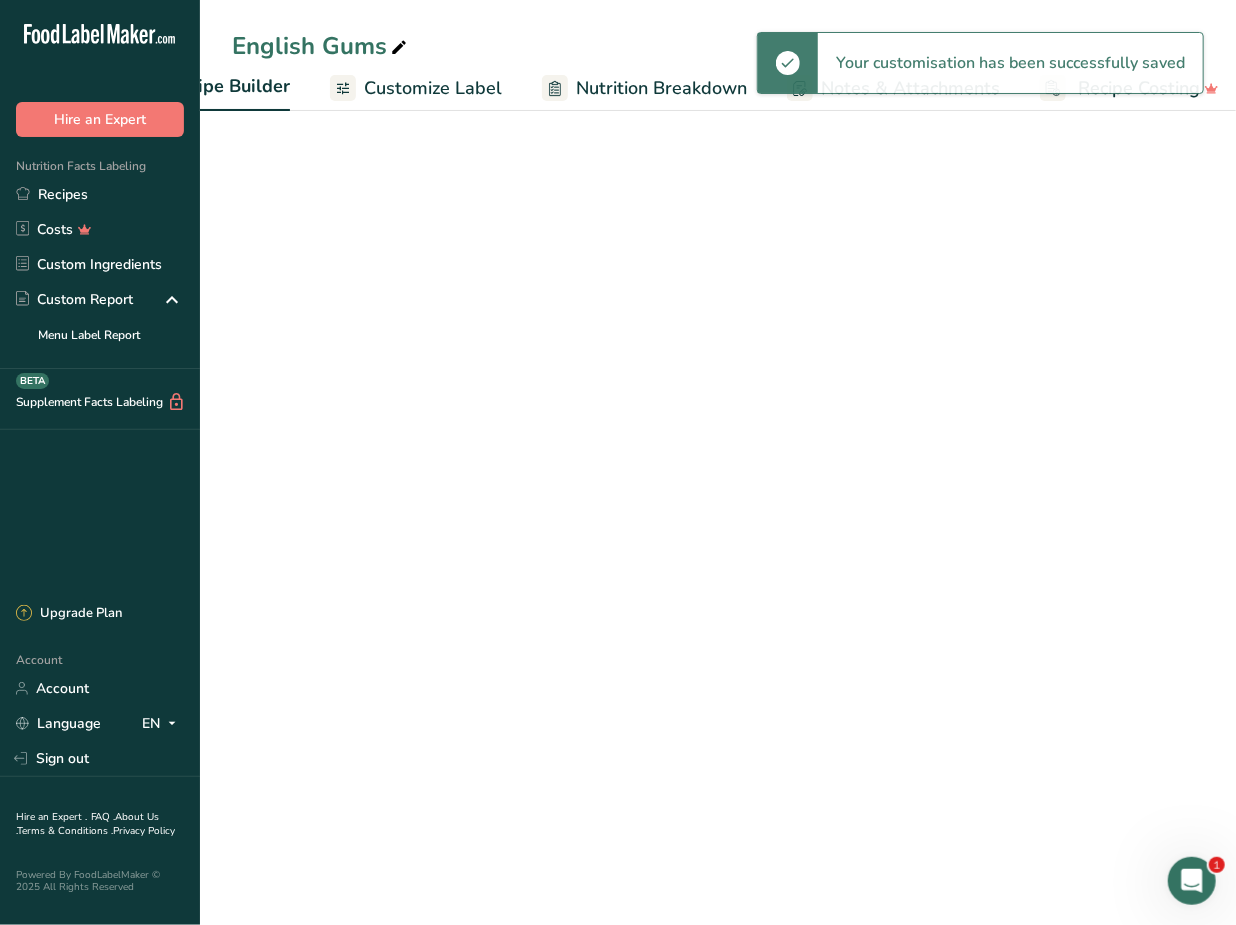 scroll, scrollTop: 0, scrollLeft: 192, axis: horizontal 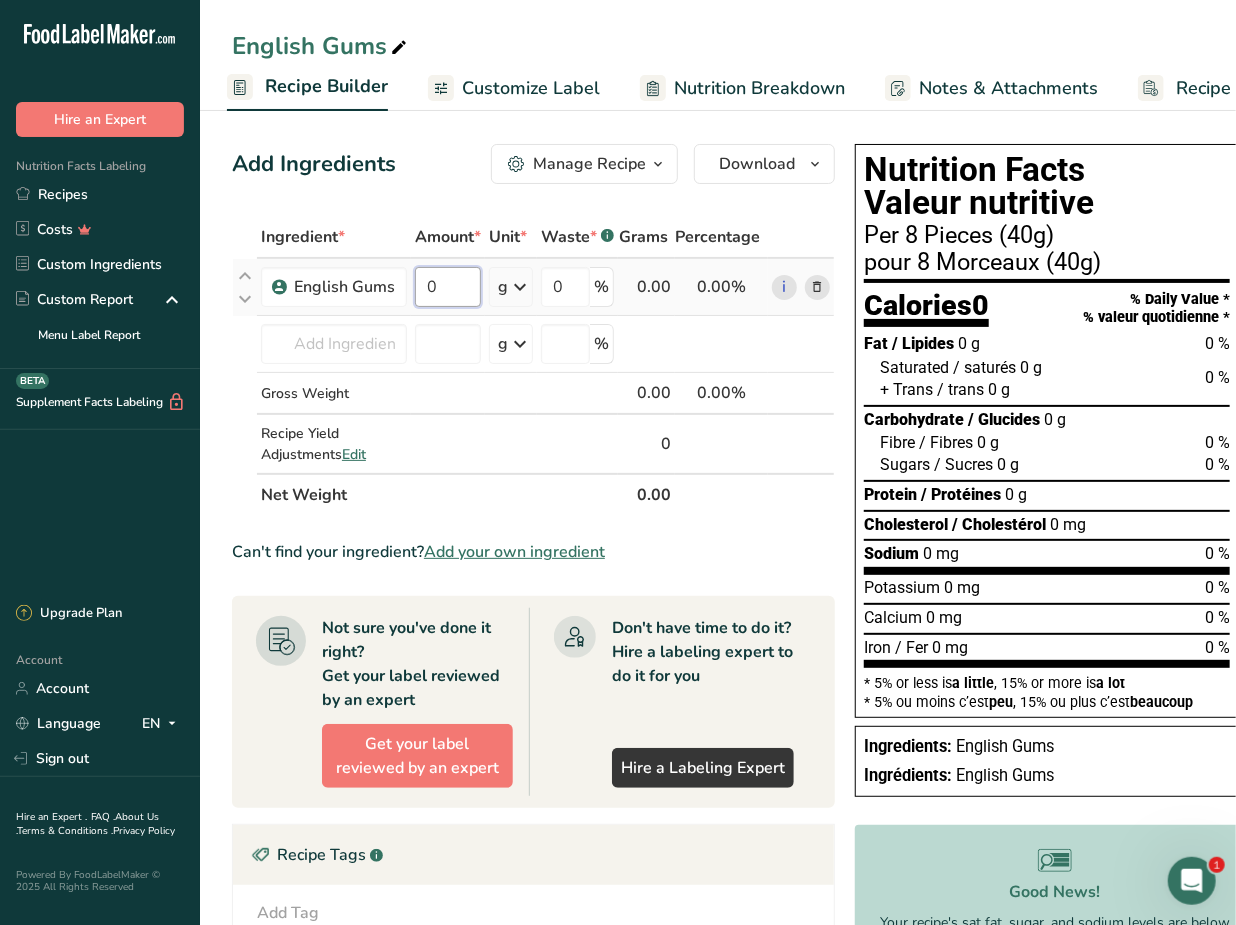 drag, startPoint x: 442, startPoint y: 281, endPoint x: 420, endPoint y: 285, distance: 22.36068 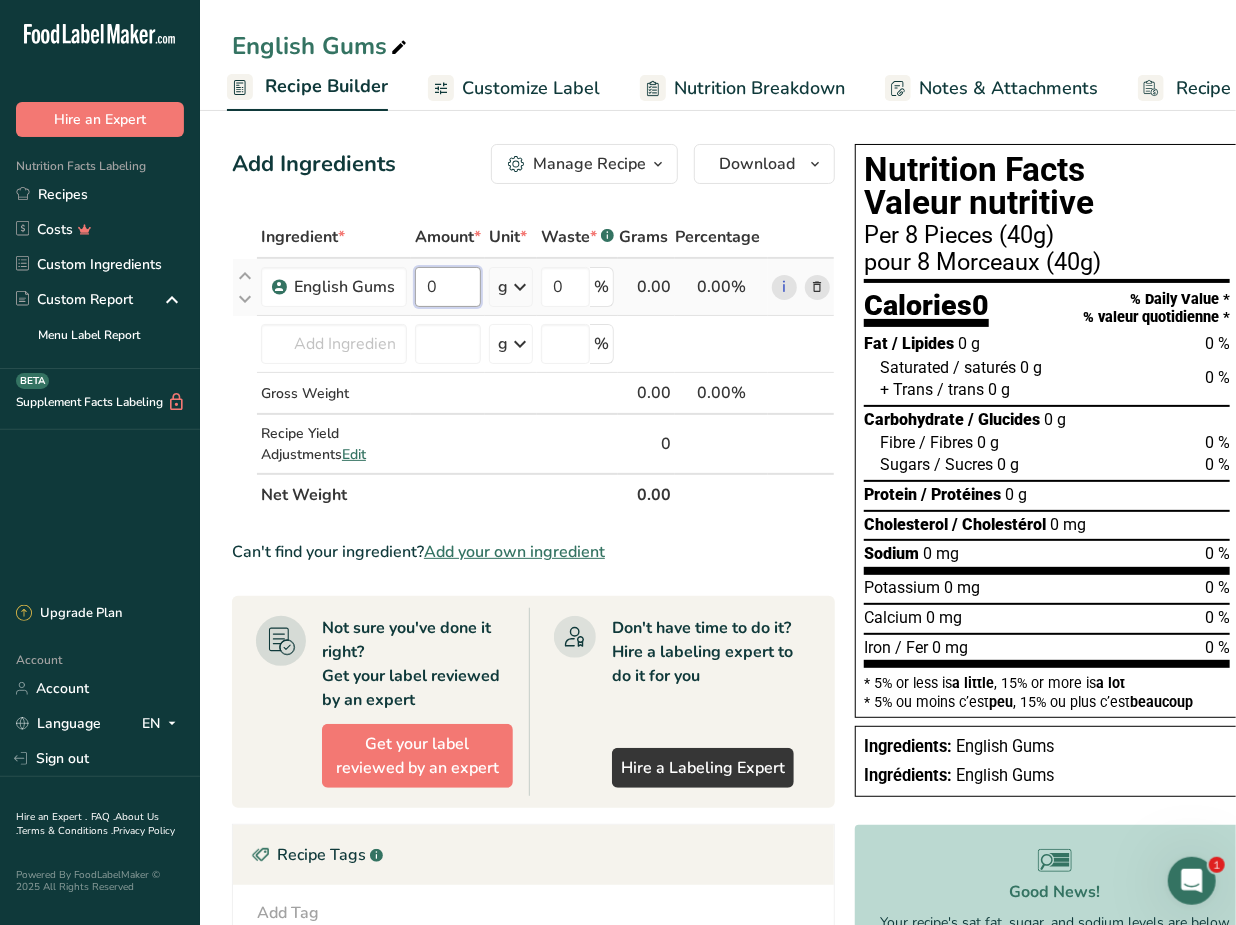 click on "0" at bounding box center (448, 287) 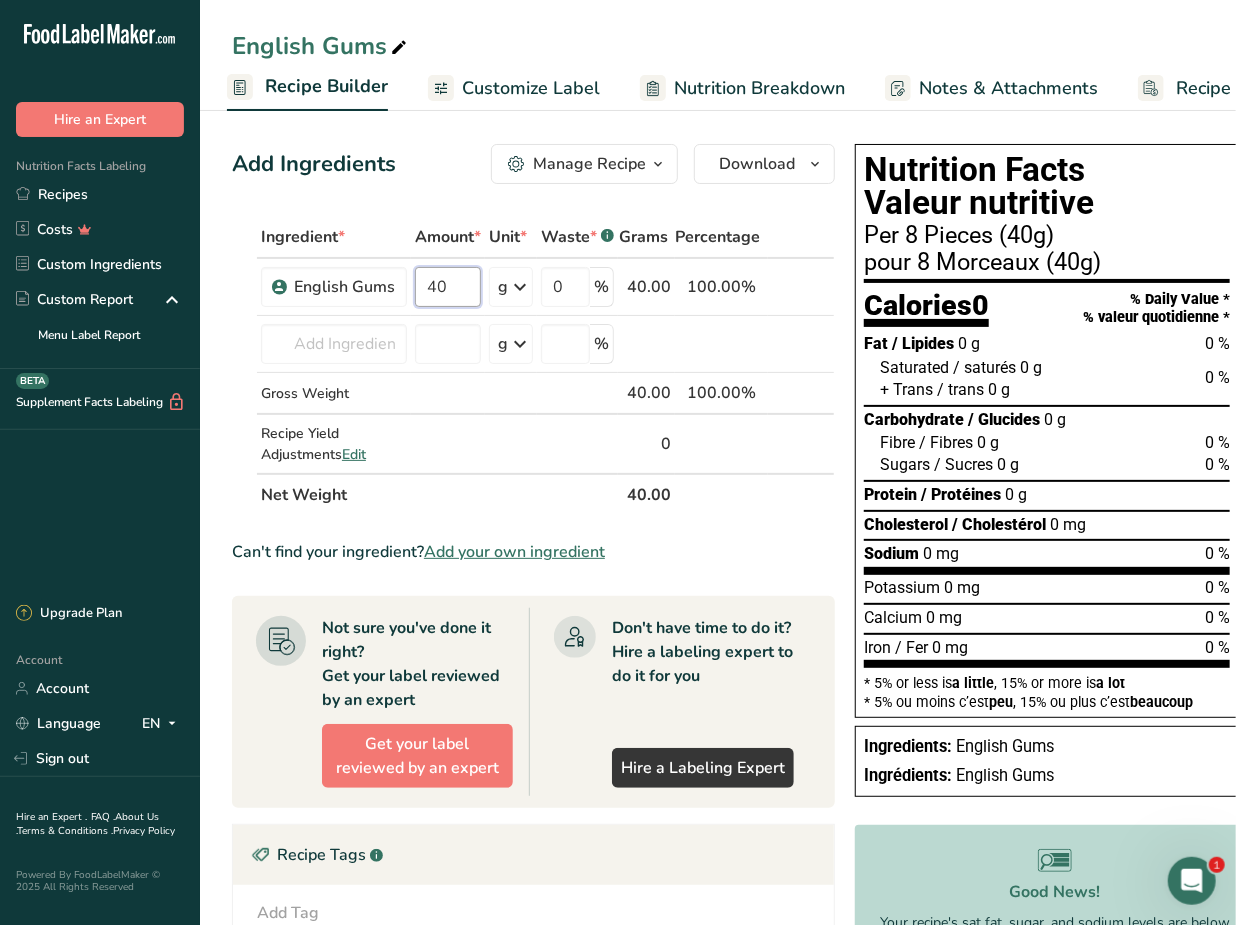 type on "40" 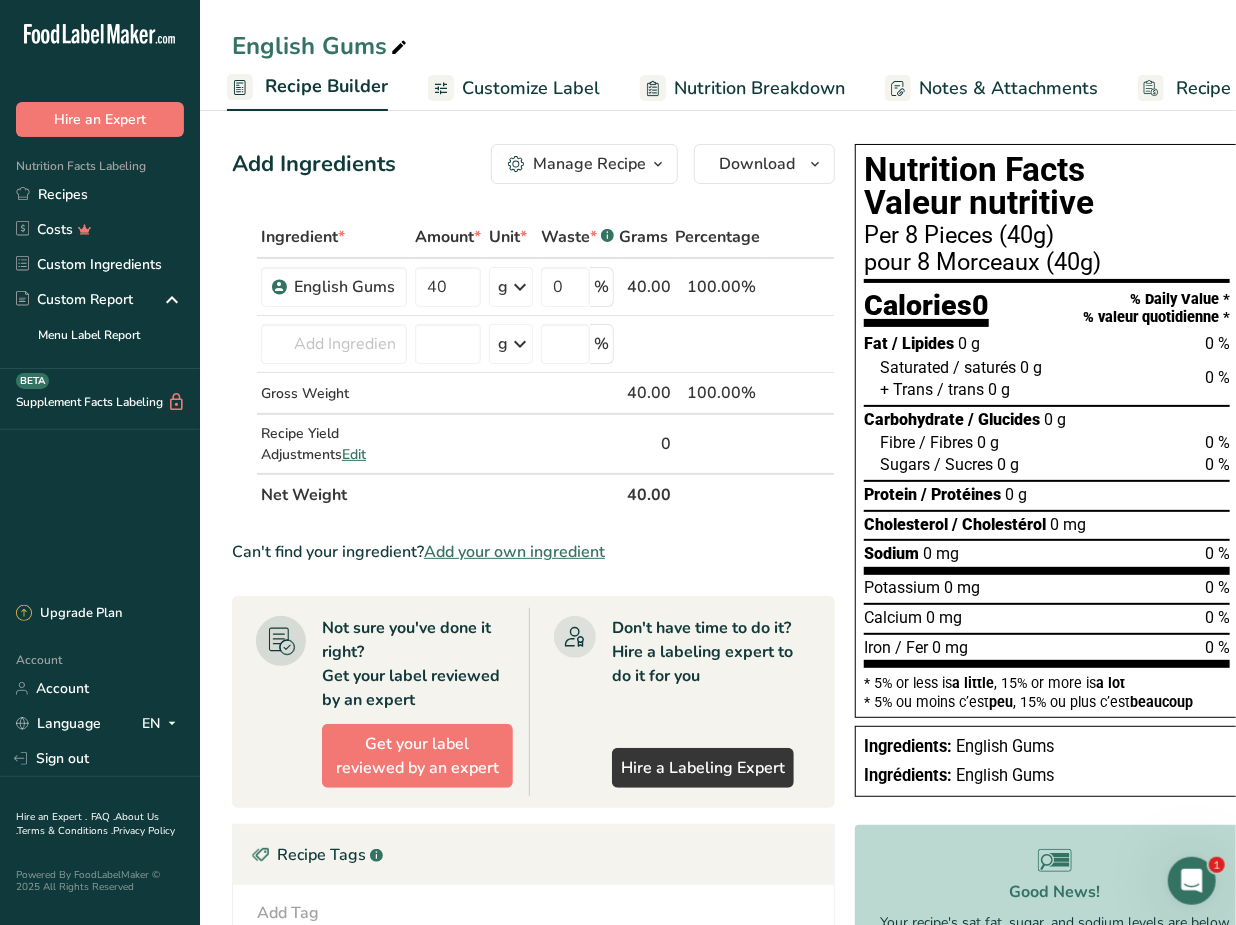 click on "Add Ingredients
Manage Recipe         Delete Recipe           Duplicate Recipe             Scale Recipe             Save as Sub-Recipe   .a-a{fill:#347362;}.b-a{fill:#fff;}                               Nutrition Breakdown                 Recipe Card
NEW
Amino Acids Pattern Report           Activity History
Download
Choose your preferred label style
Standard FDA label
Standard FDA label
The most common format for nutrition facts labels in compliance with the FDA's typeface, style and requirements
Tabular FDA label
A label format compliant with the FDA regulations presented in a tabular (horizontal) display.
Linear FDA label
A simple linear display for small sized packages.
Simplified FDA label" at bounding box center (533, 164) 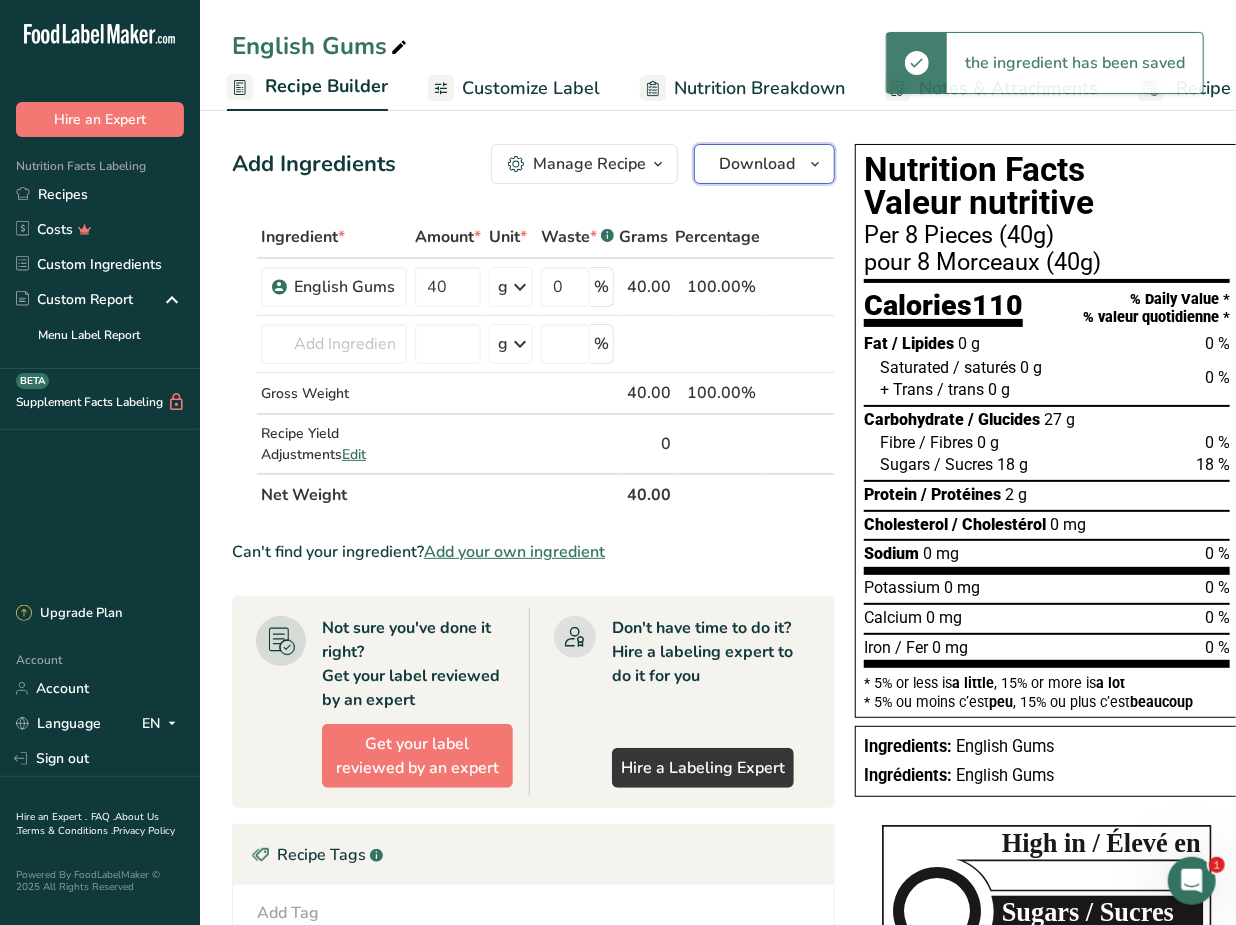 click on "Download" at bounding box center [757, 164] 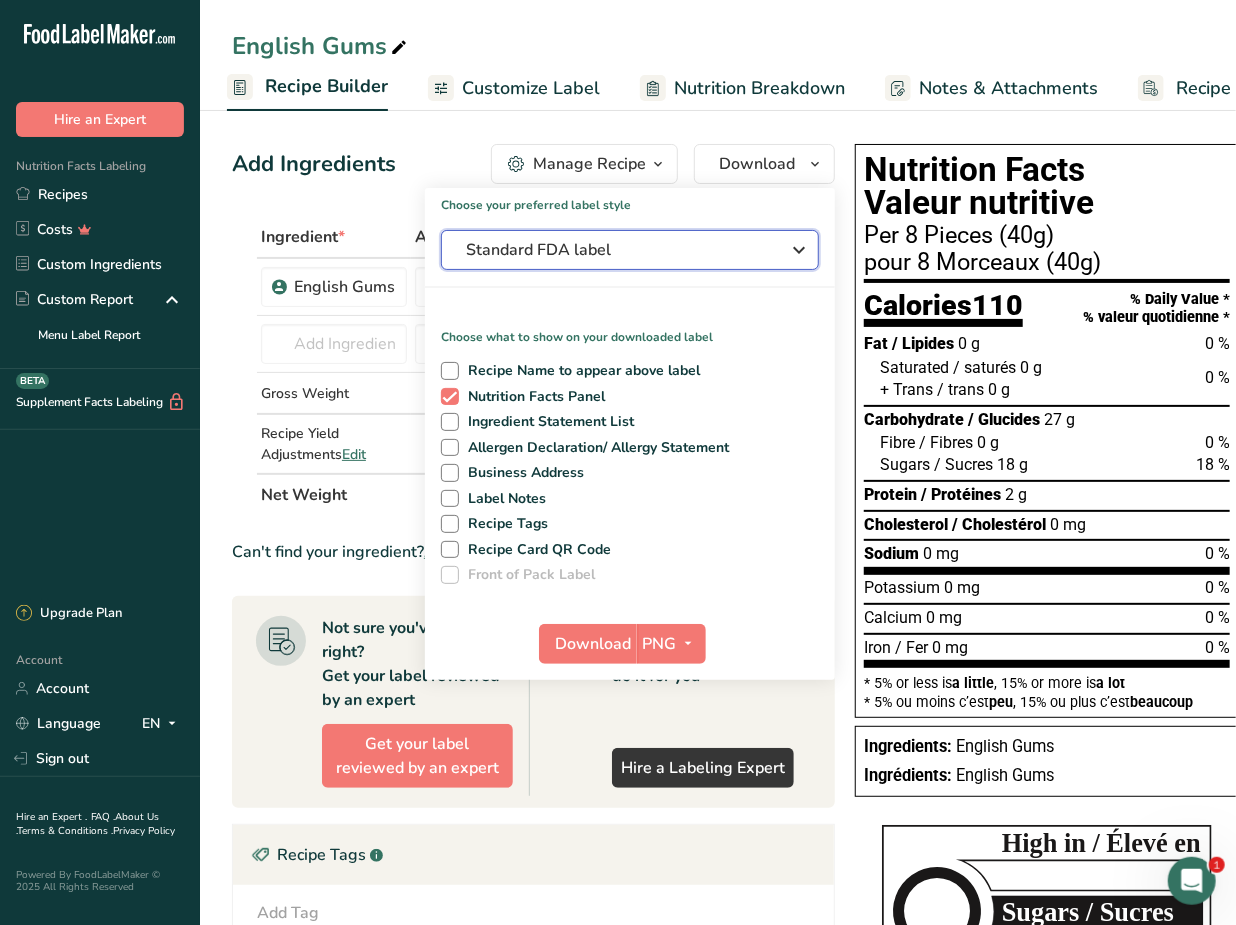 click on "Standard FDA label" at bounding box center [616, 250] 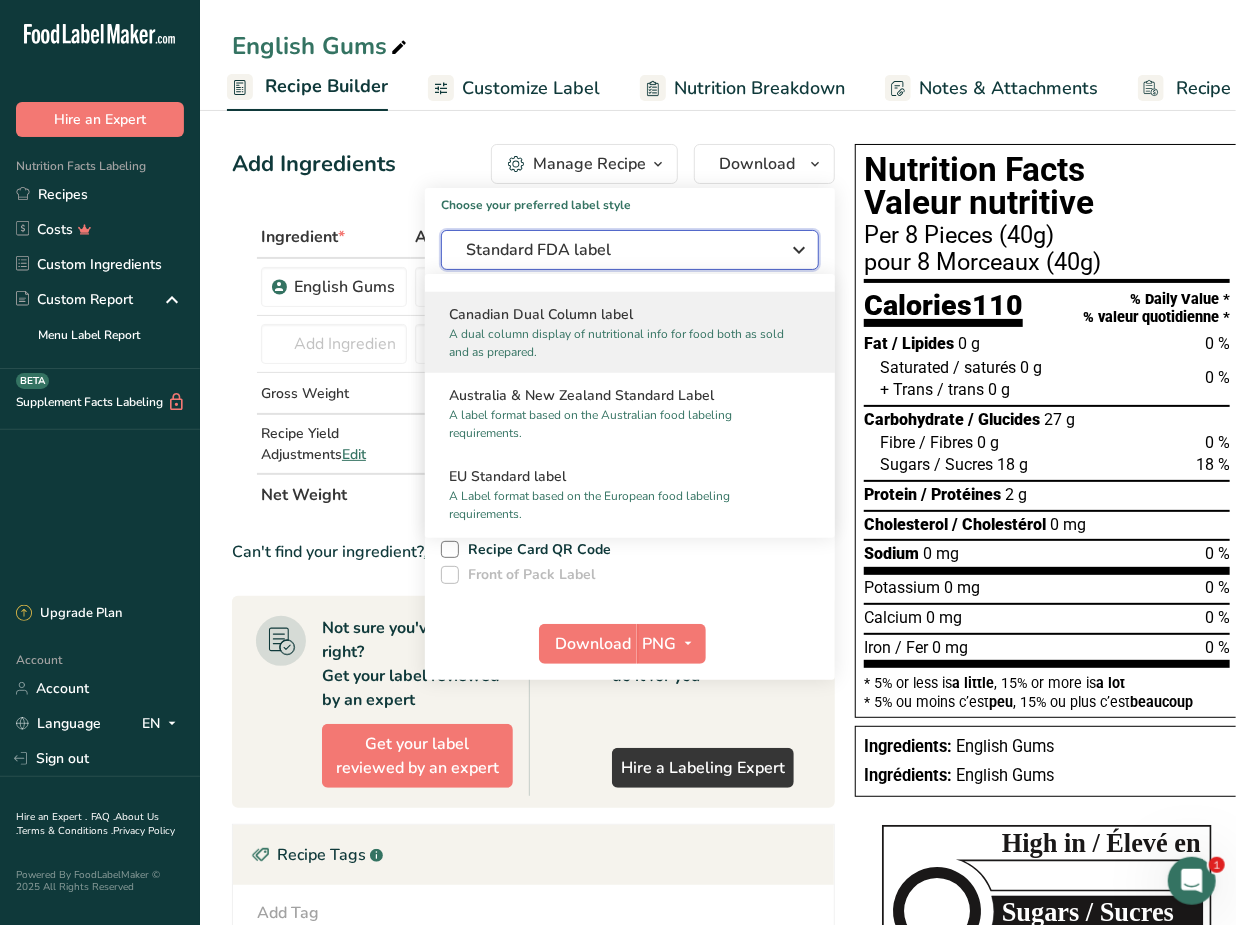 scroll, scrollTop: 818, scrollLeft: 0, axis: vertical 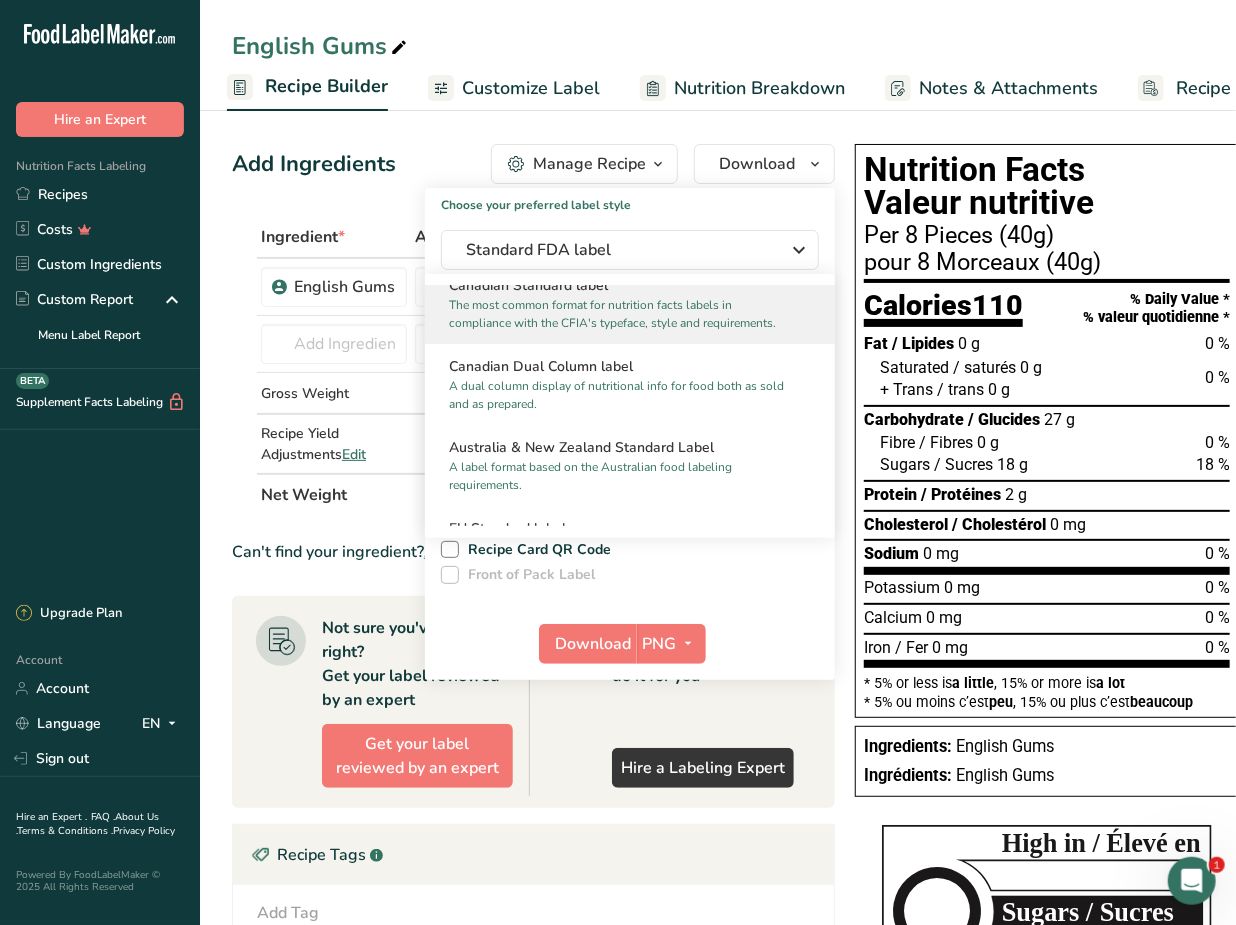 click on "The most common format for nutrition facts labels in compliance with the CFIA's typeface, style and requirements." at bounding box center [621, 314] 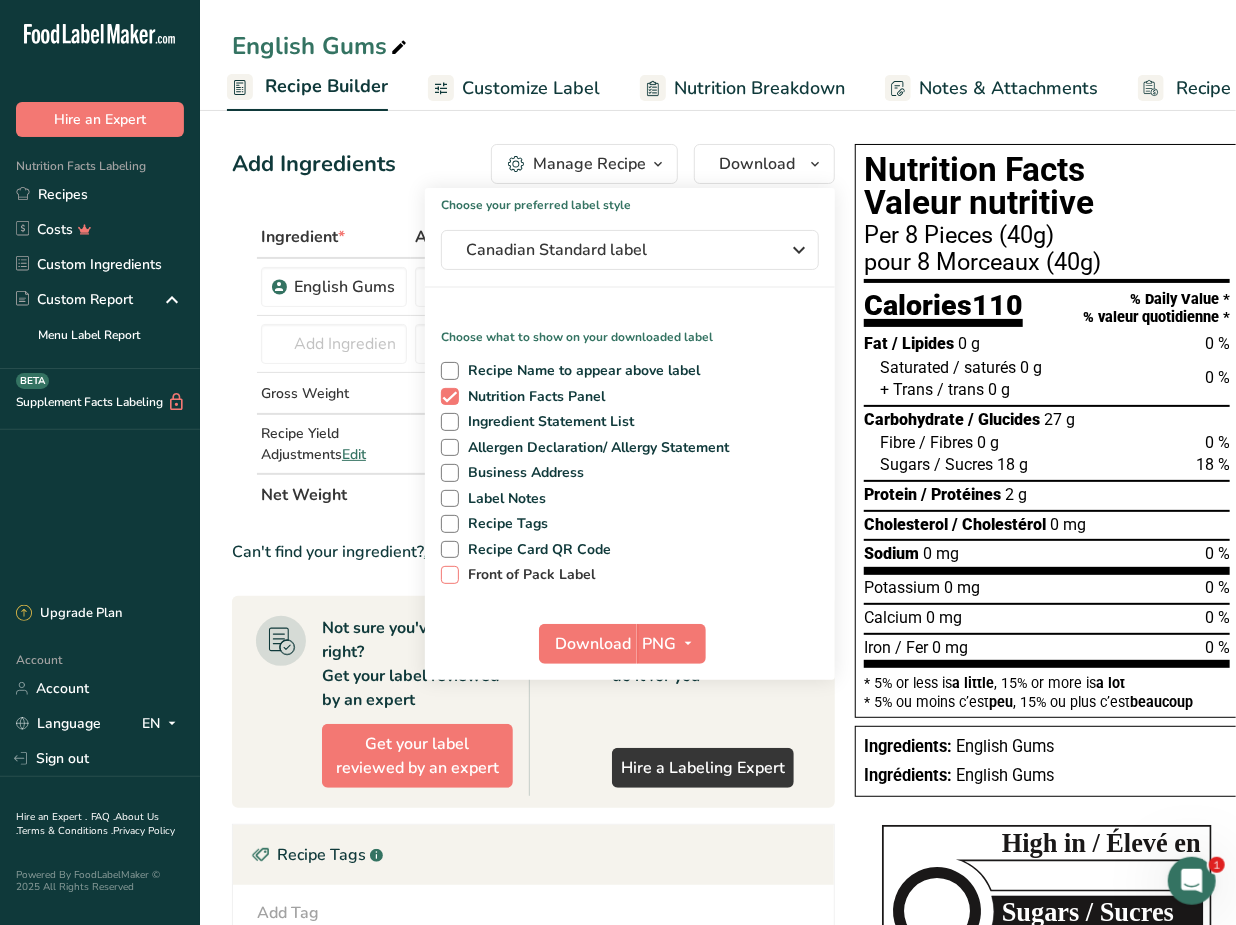 click on "Front of Pack Label" at bounding box center [527, 575] 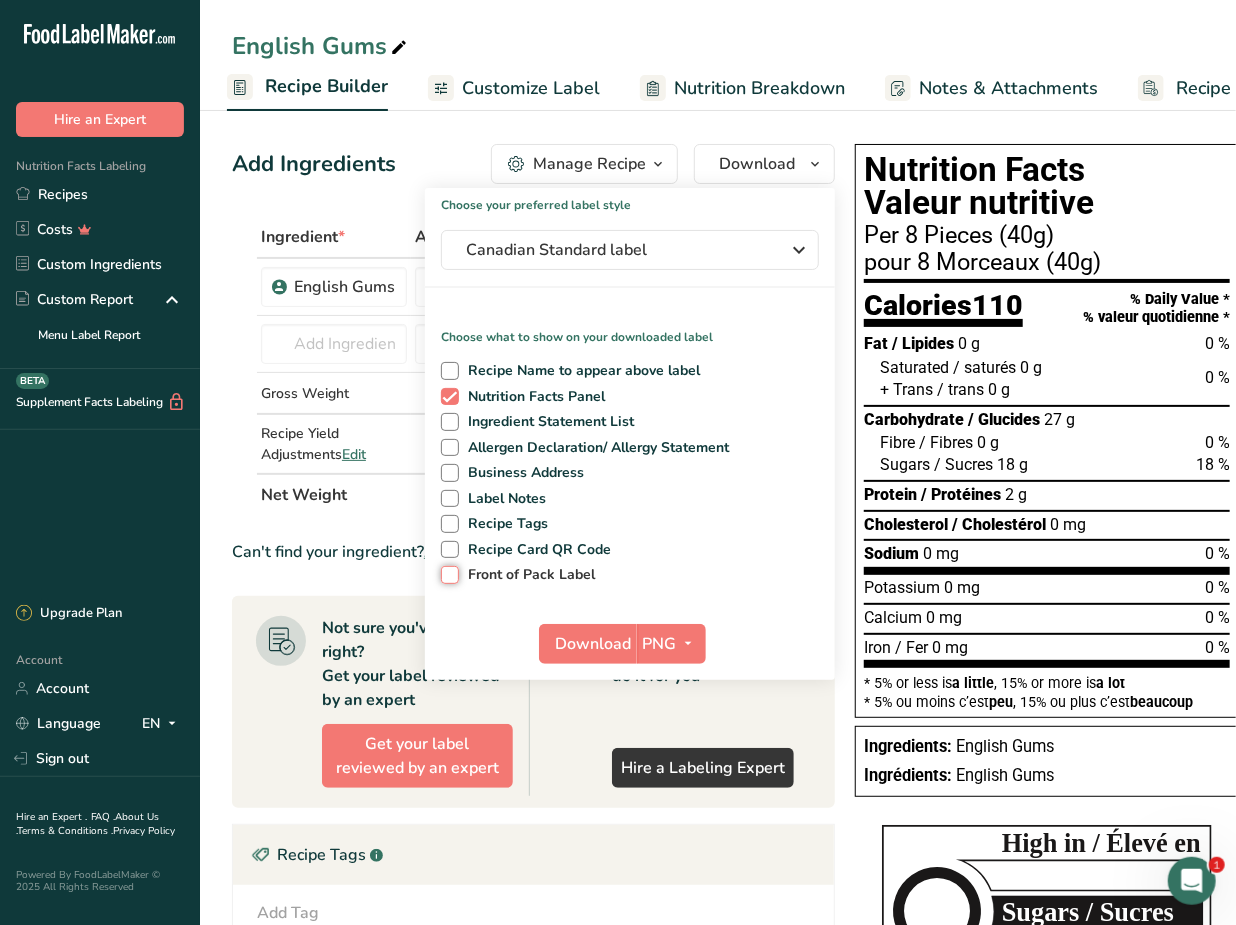 click on "Front of Pack Label" at bounding box center [447, 574] 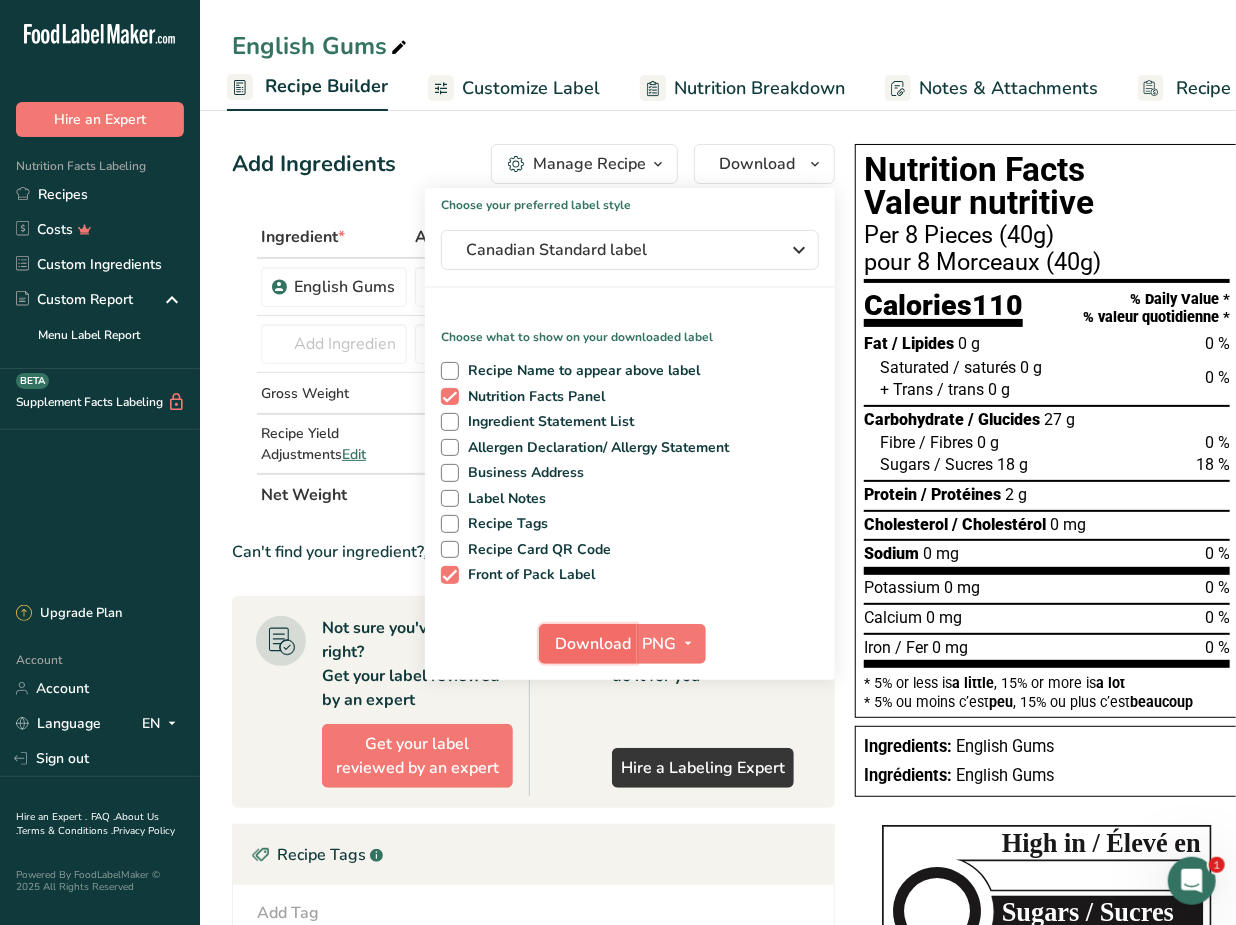 click on "Download" at bounding box center (594, 644) 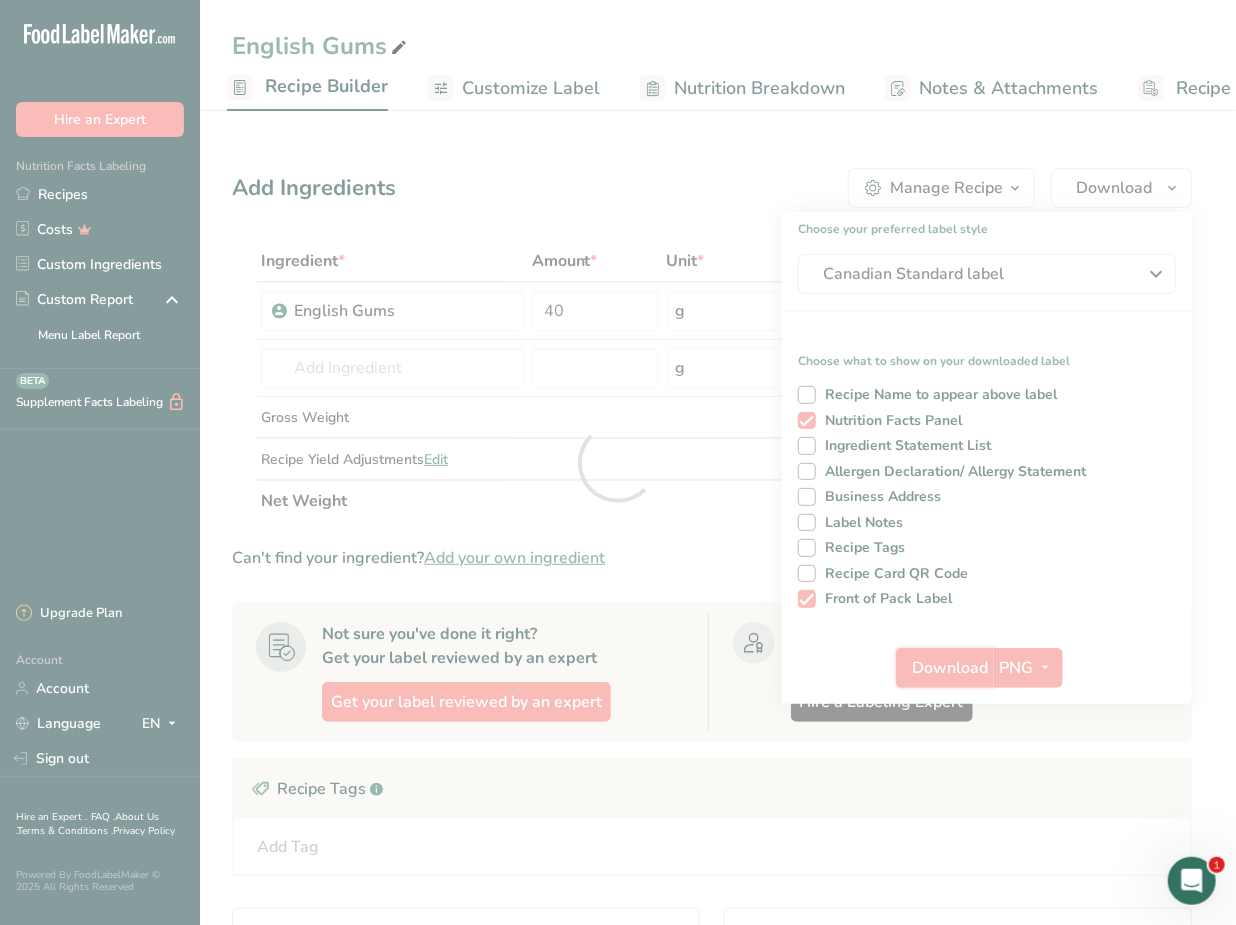 scroll, scrollTop: 0, scrollLeft: 0, axis: both 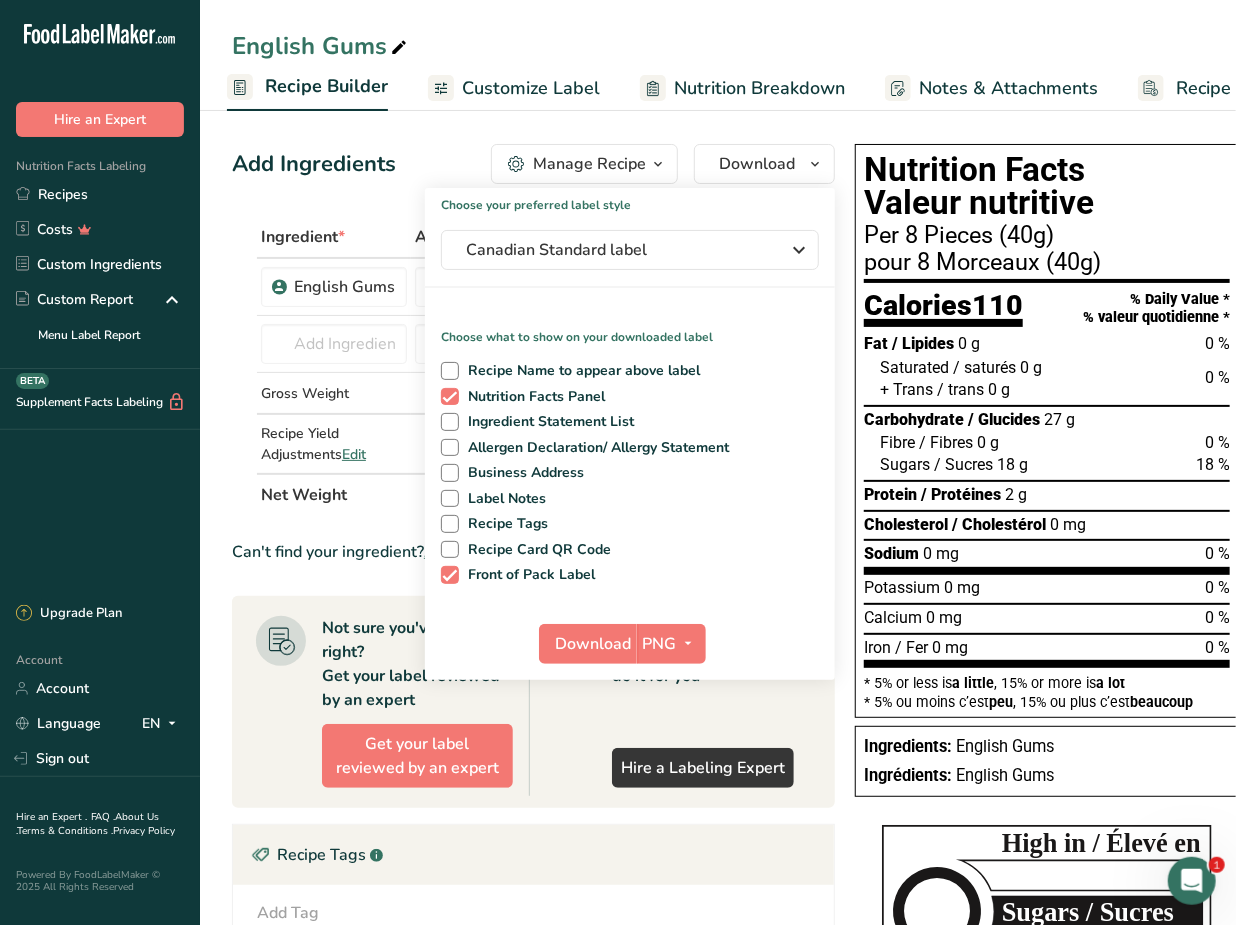 click on "Add Ingredients
Manage Recipe         Delete Recipe           Duplicate Recipe             Scale Recipe             Save as Sub-Recipe   .a-a{fill:#347362;}.b-a{fill:#fff;}                               Nutrition Breakdown                 Recipe Card
NEW
[MEDICAL_DATA] Pattern Report           Activity History
Download
Choose your preferred label style
Canadian Standard label
Standard FDA label
The most common format for nutrition facts labels in compliance with the FDA's typeface, style and requirements
Tabular FDA label
A label format compliant with the FDA regulations presented in a tabular (horizontal) display.
Linear FDA label
A simple linear display for small sized packages.
Simplified FDA label" at bounding box center (539, 720) 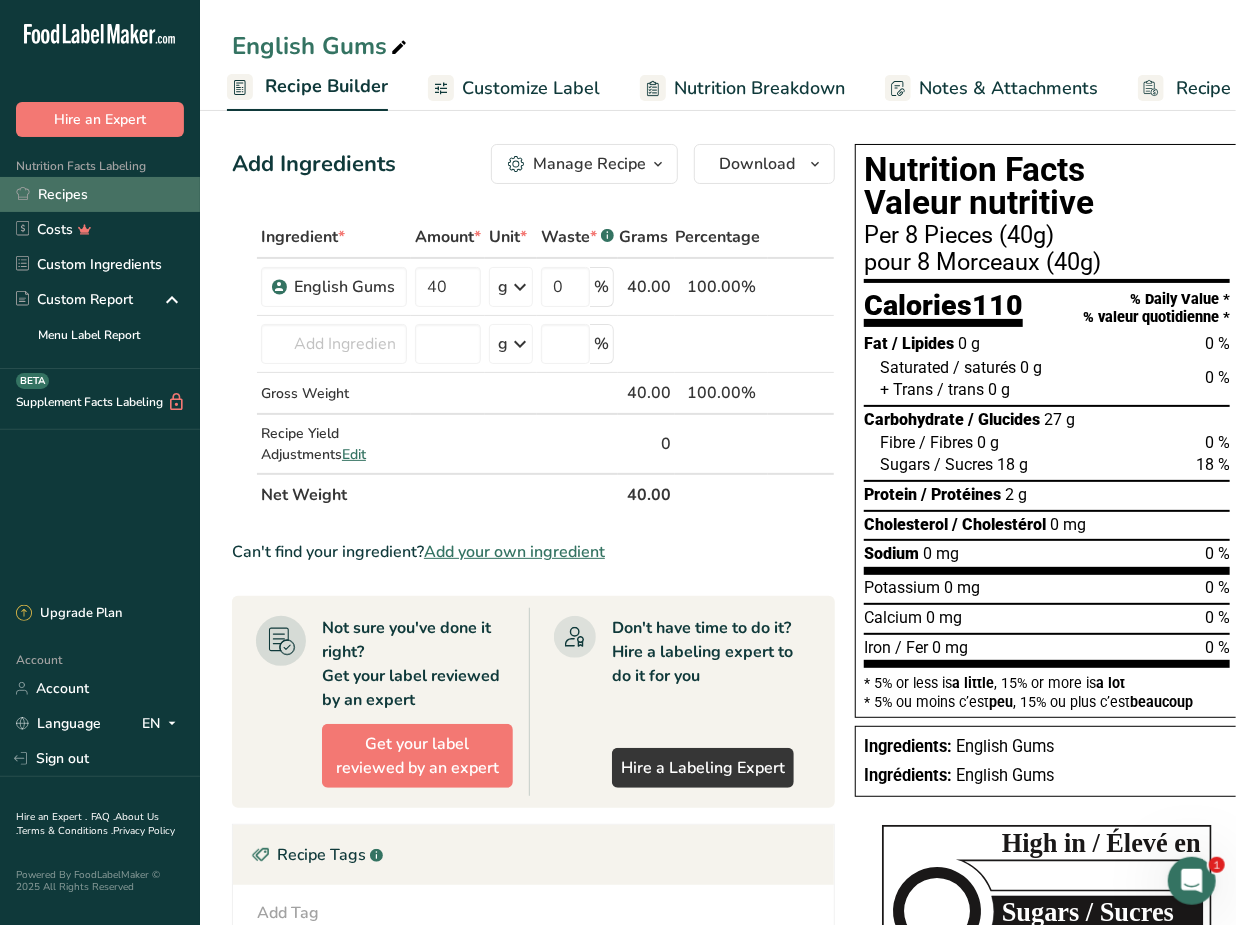 click on "Recipes" at bounding box center (100, 194) 